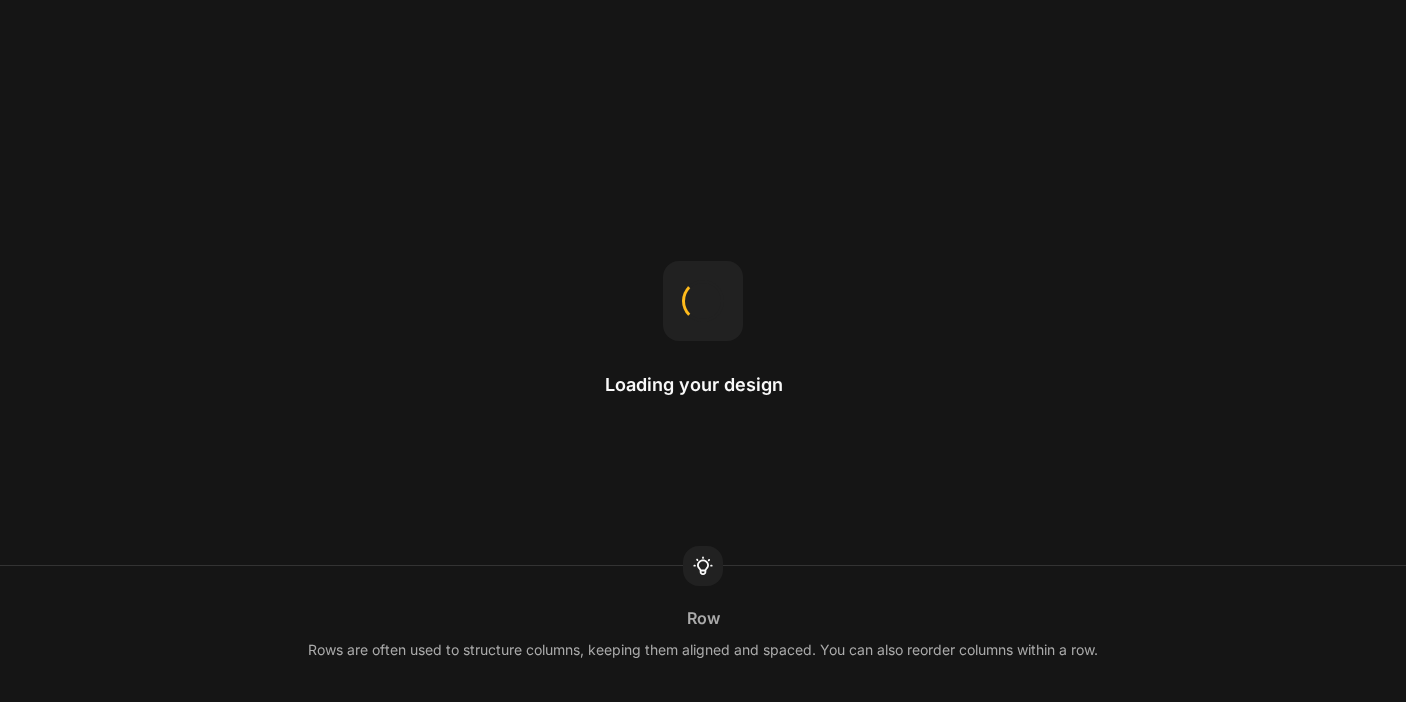 scroll, scrollTop: 0, scrollLeft: 0, axis: both 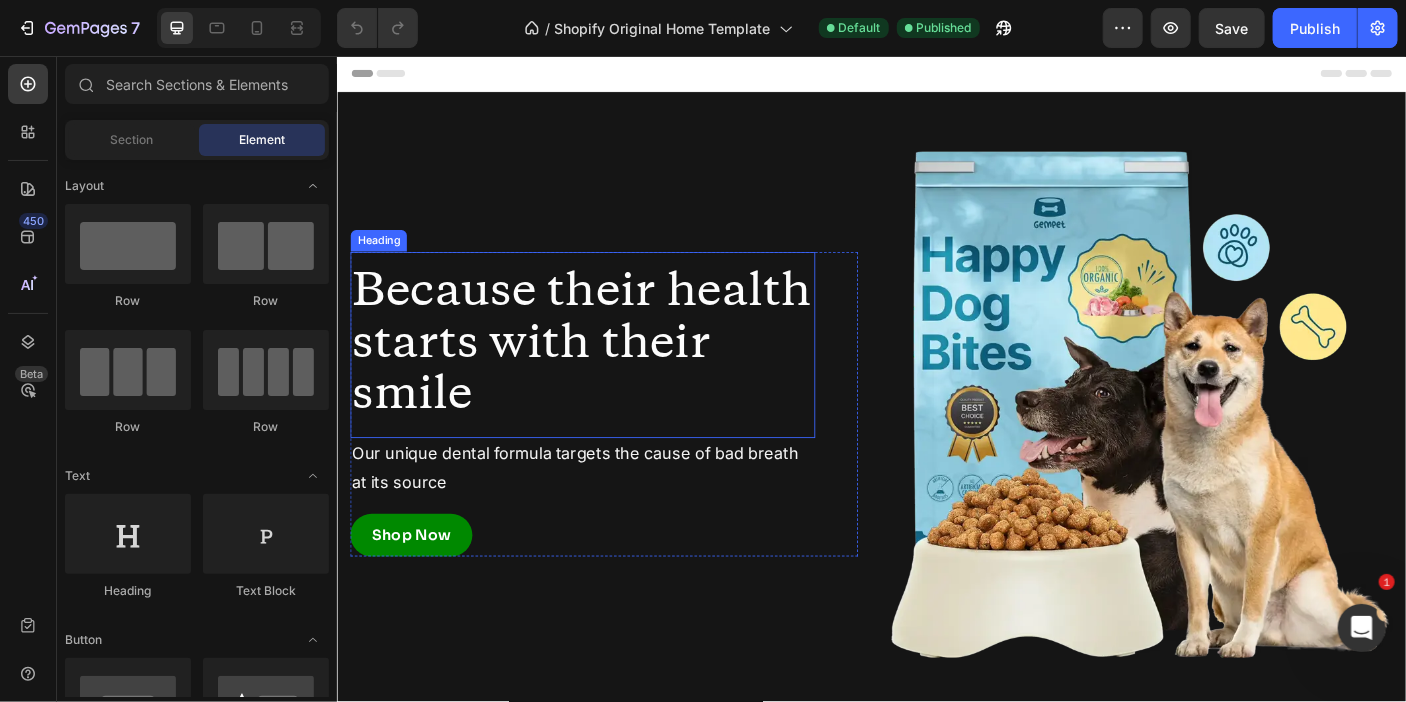 click on "Because their health starts with their smile" at bounding box center (611, 378) 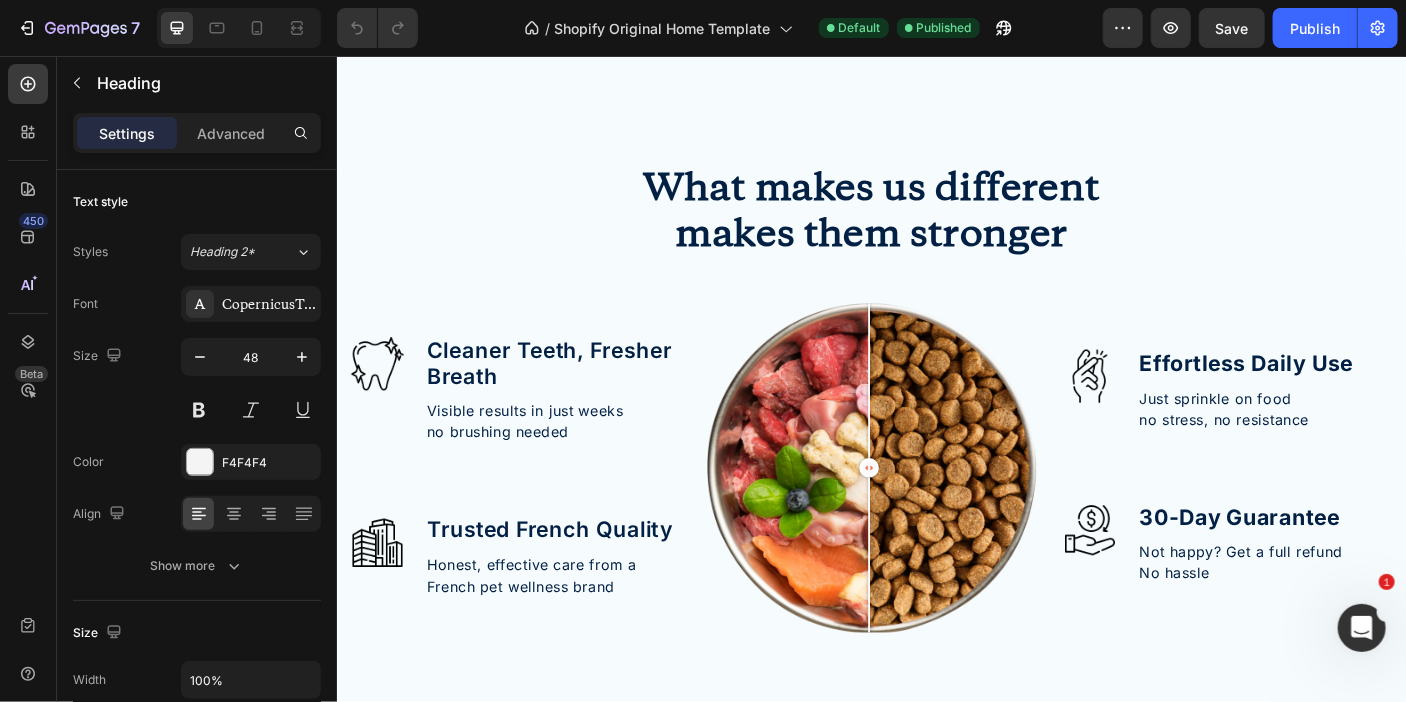 scroll, scrollTop: 1182, scrollLeft: 0, axis: vertical 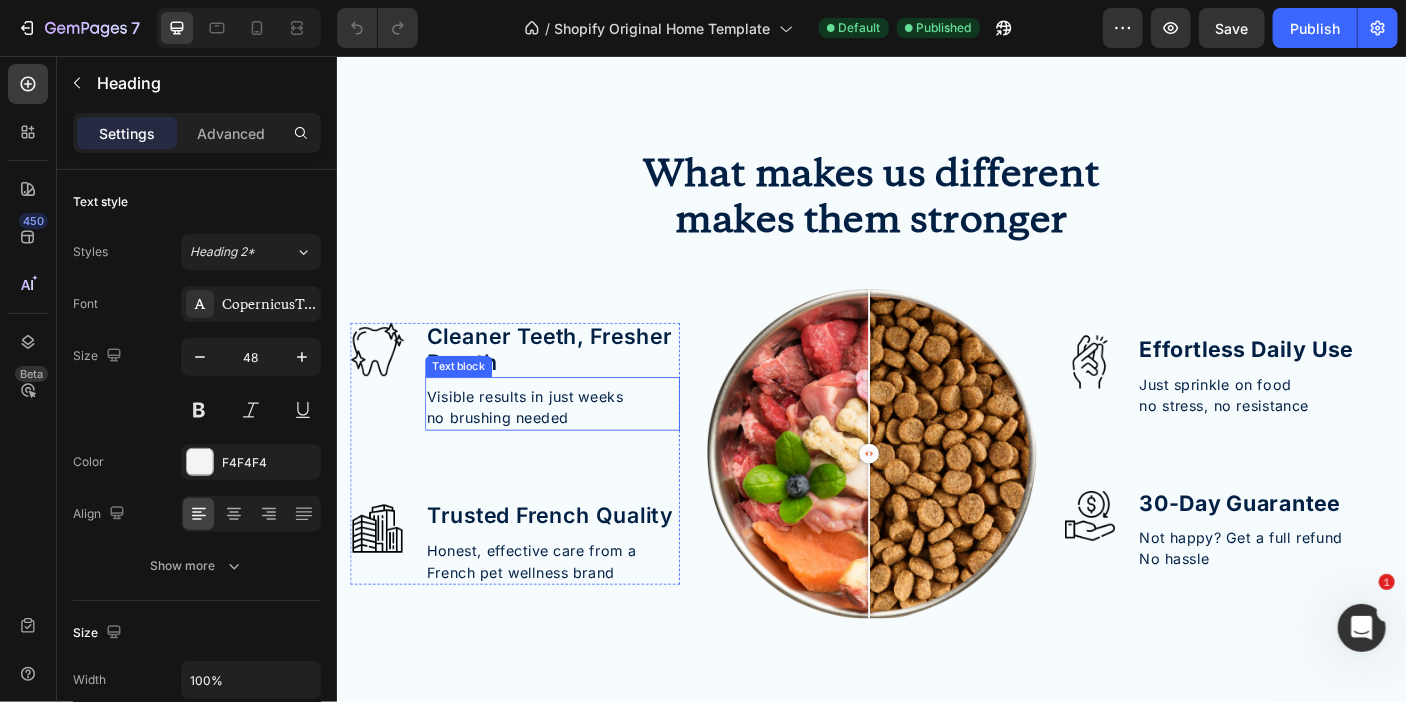 click on "no brushing needed" at bounding box center (578, 462) 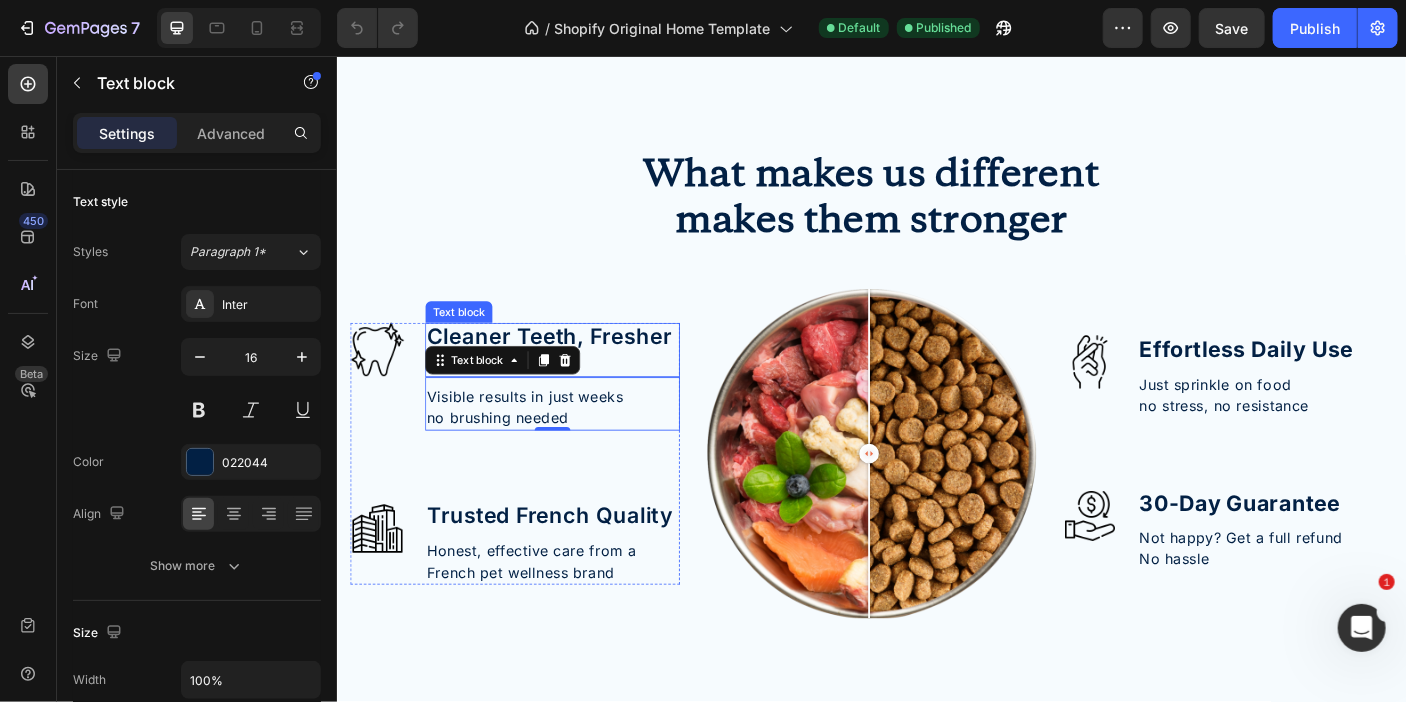 click on "Cleaner Teeth, Fresher Breath" at bounding box center [578, 385] 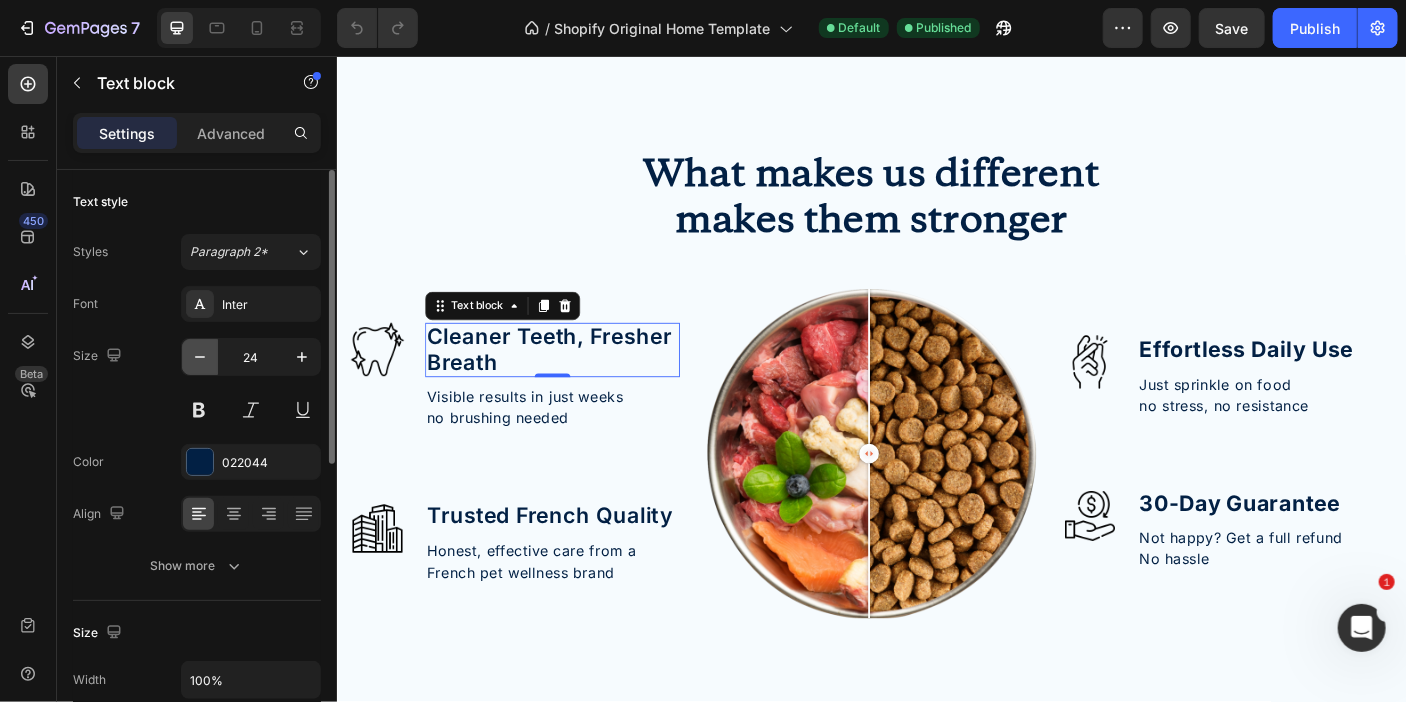 click 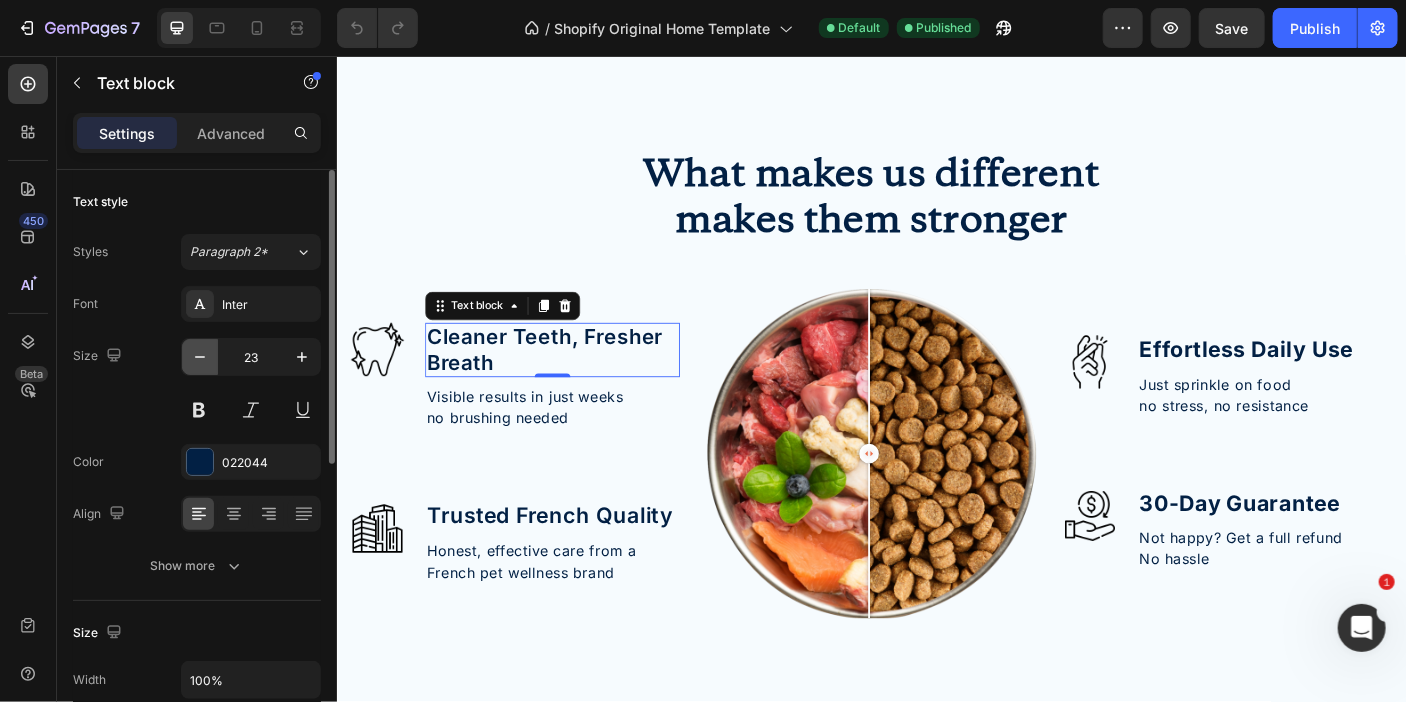 click 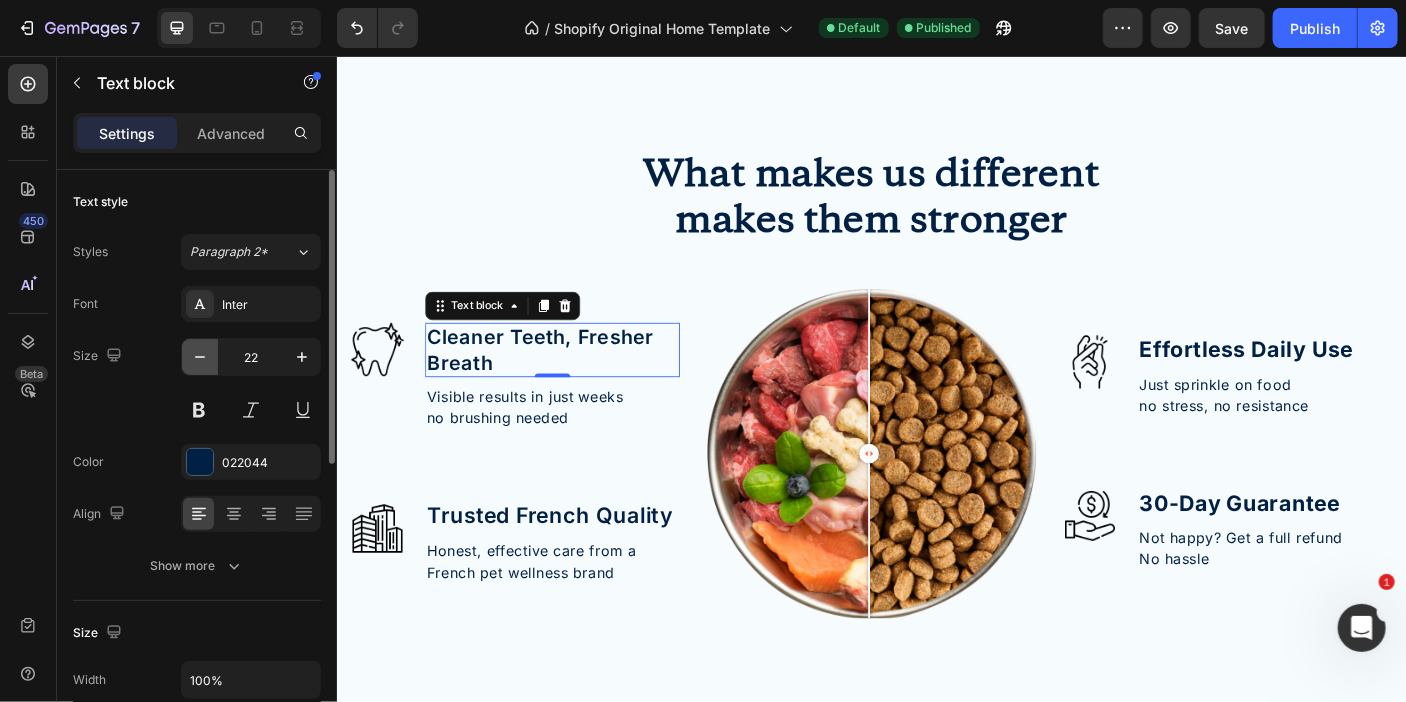click 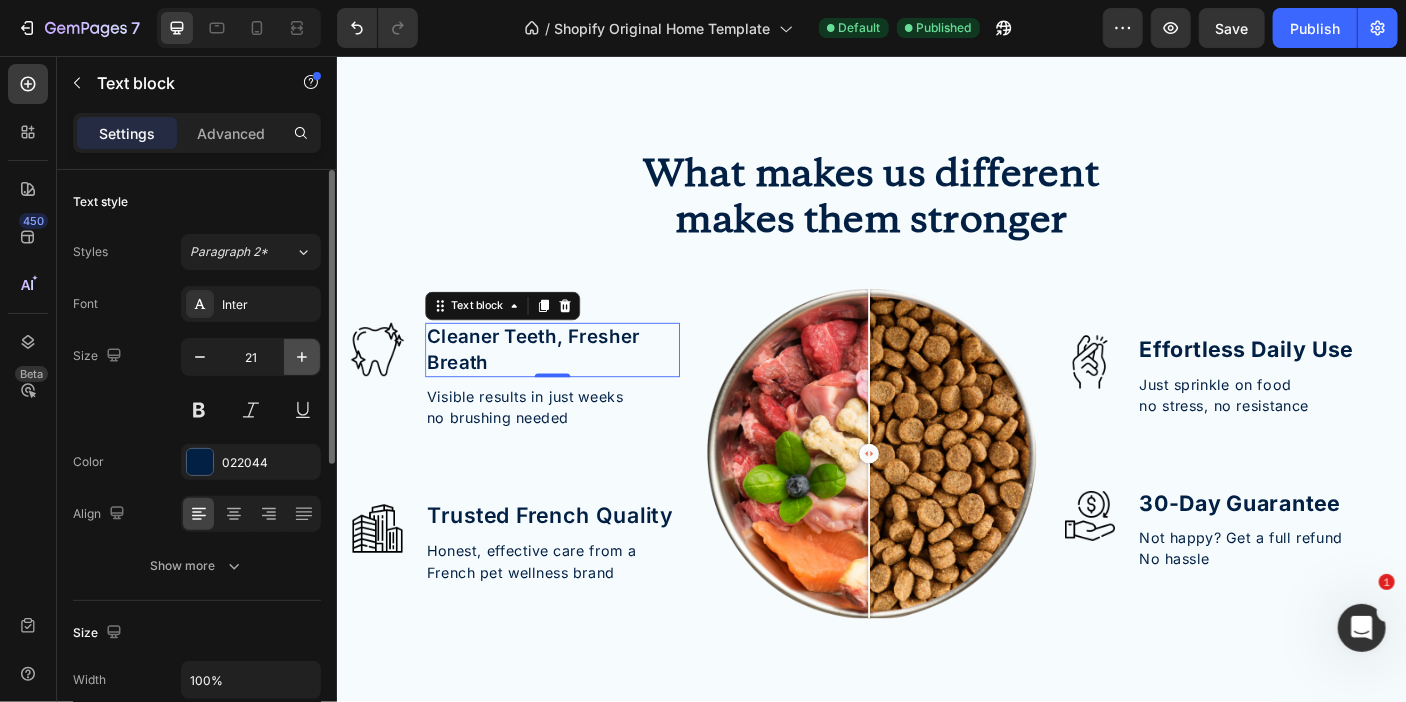 click 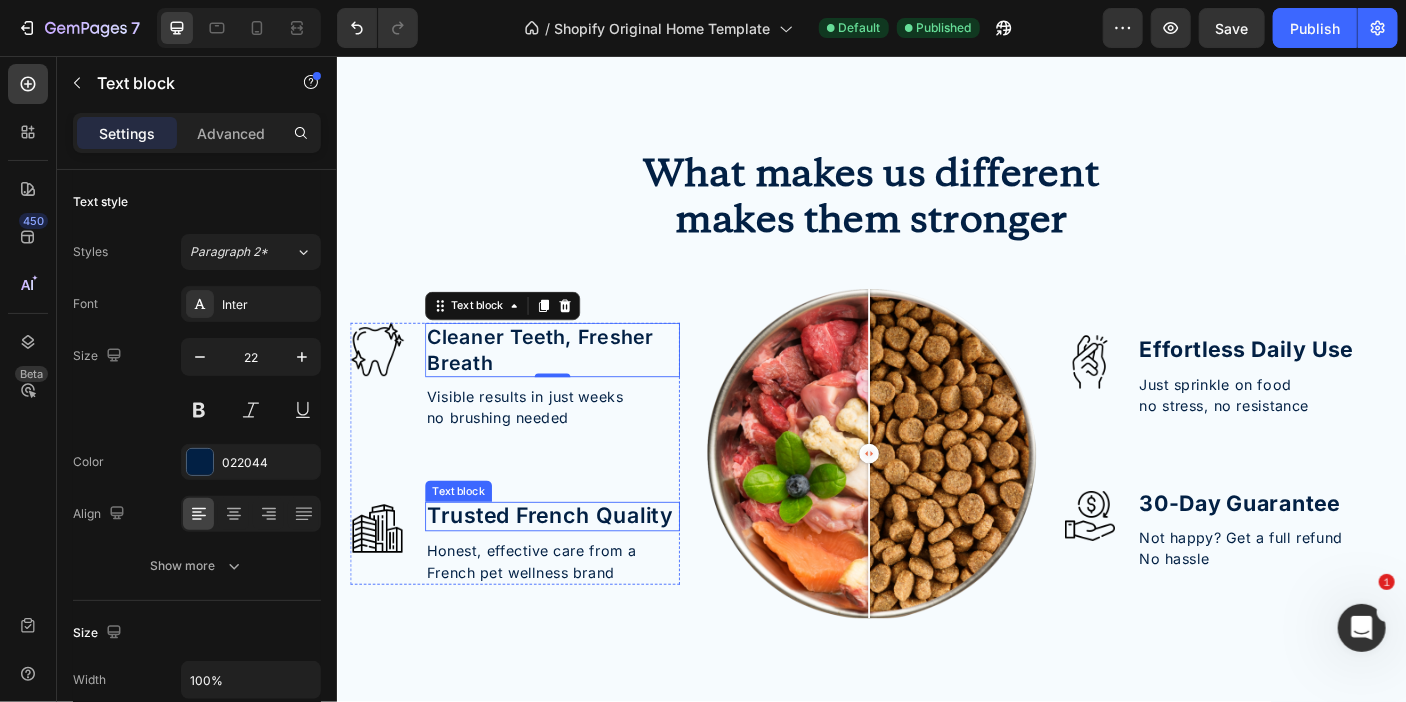 click on "Trusted French Quality" at bounding box center [578, 572] 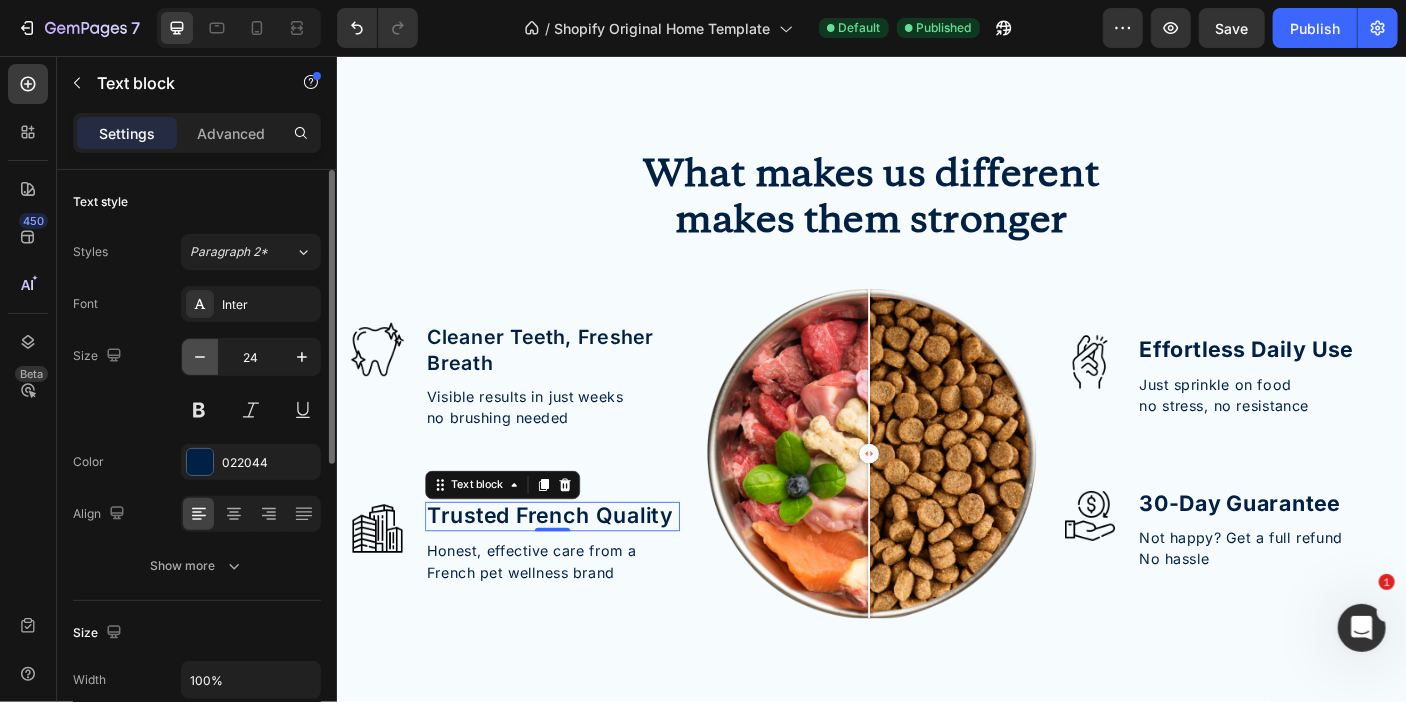 click 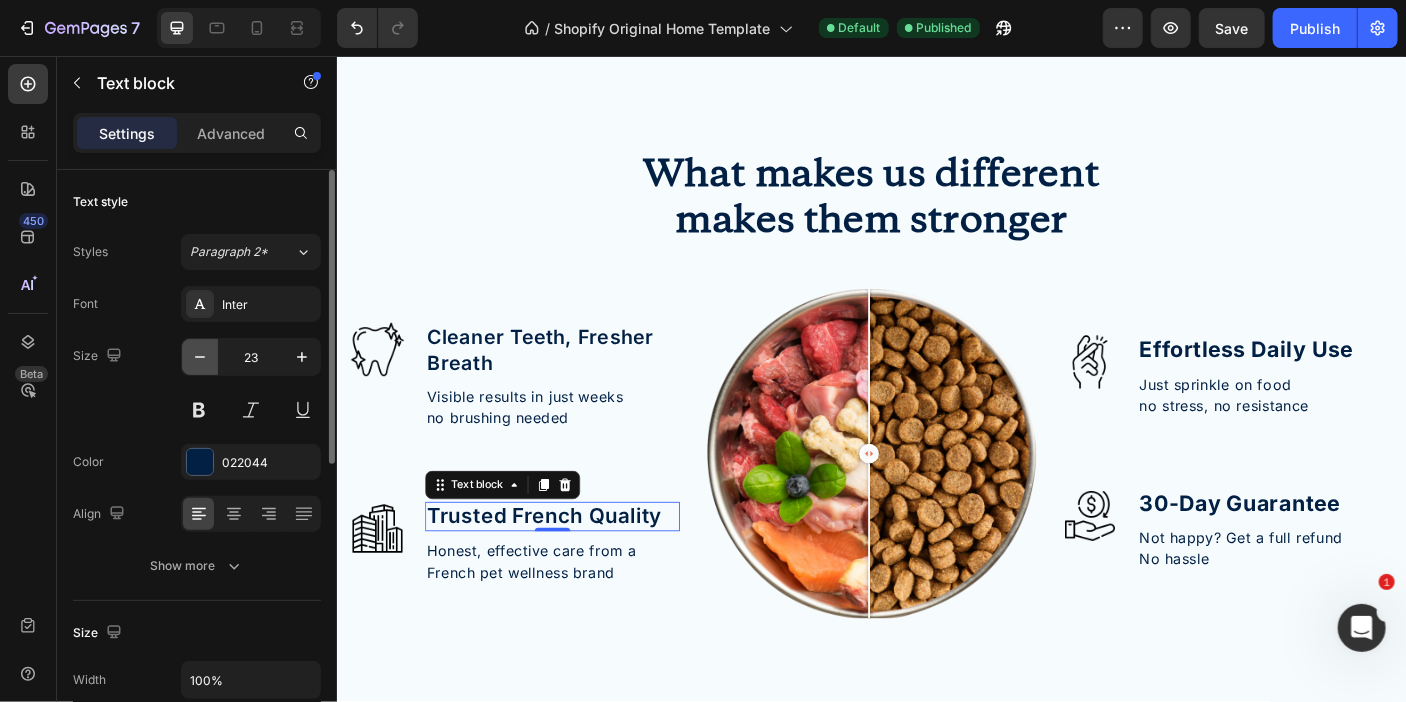 click 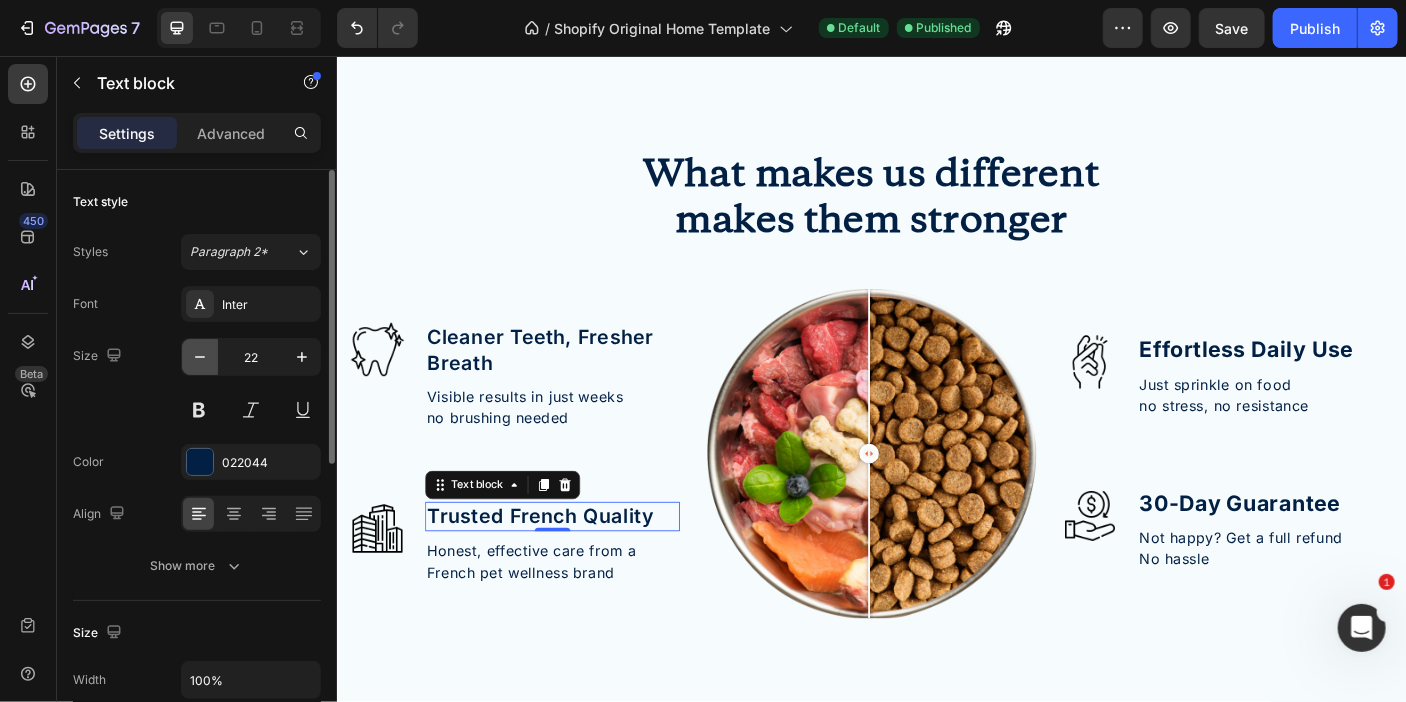 click 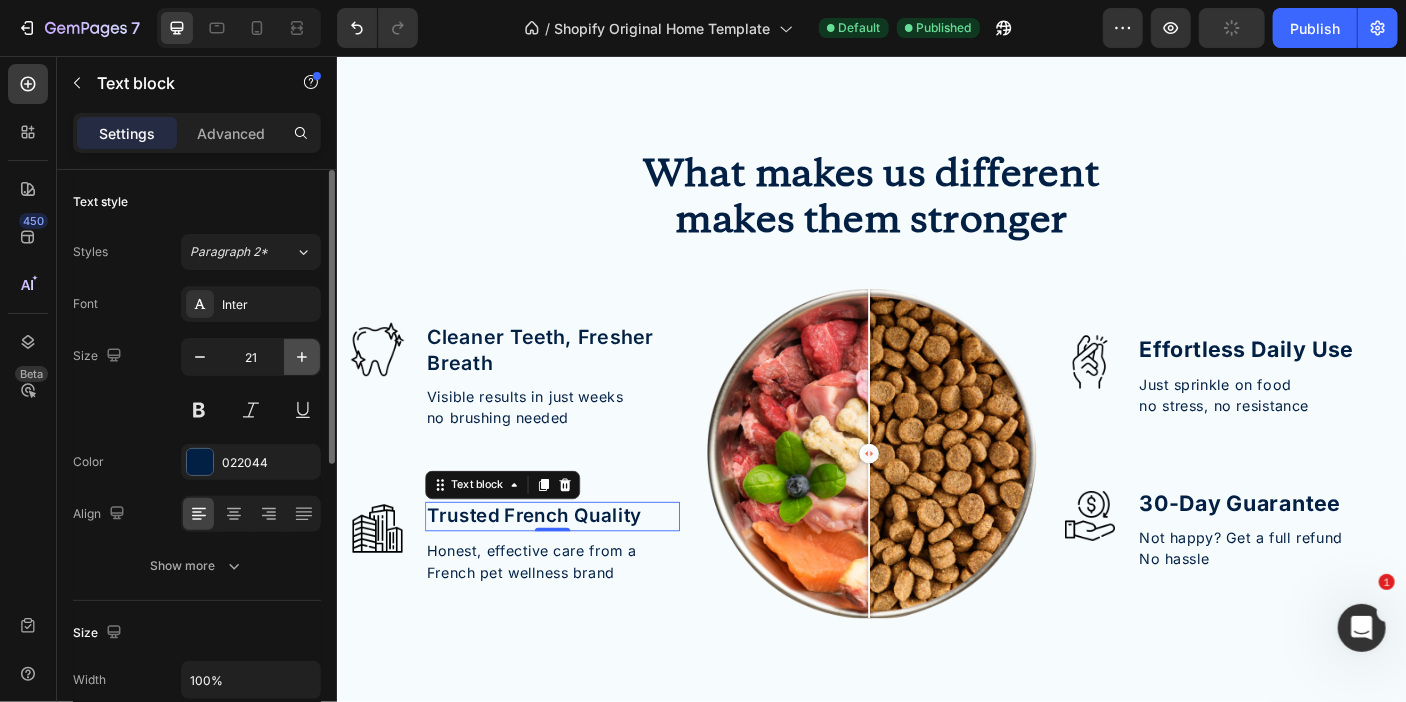 click 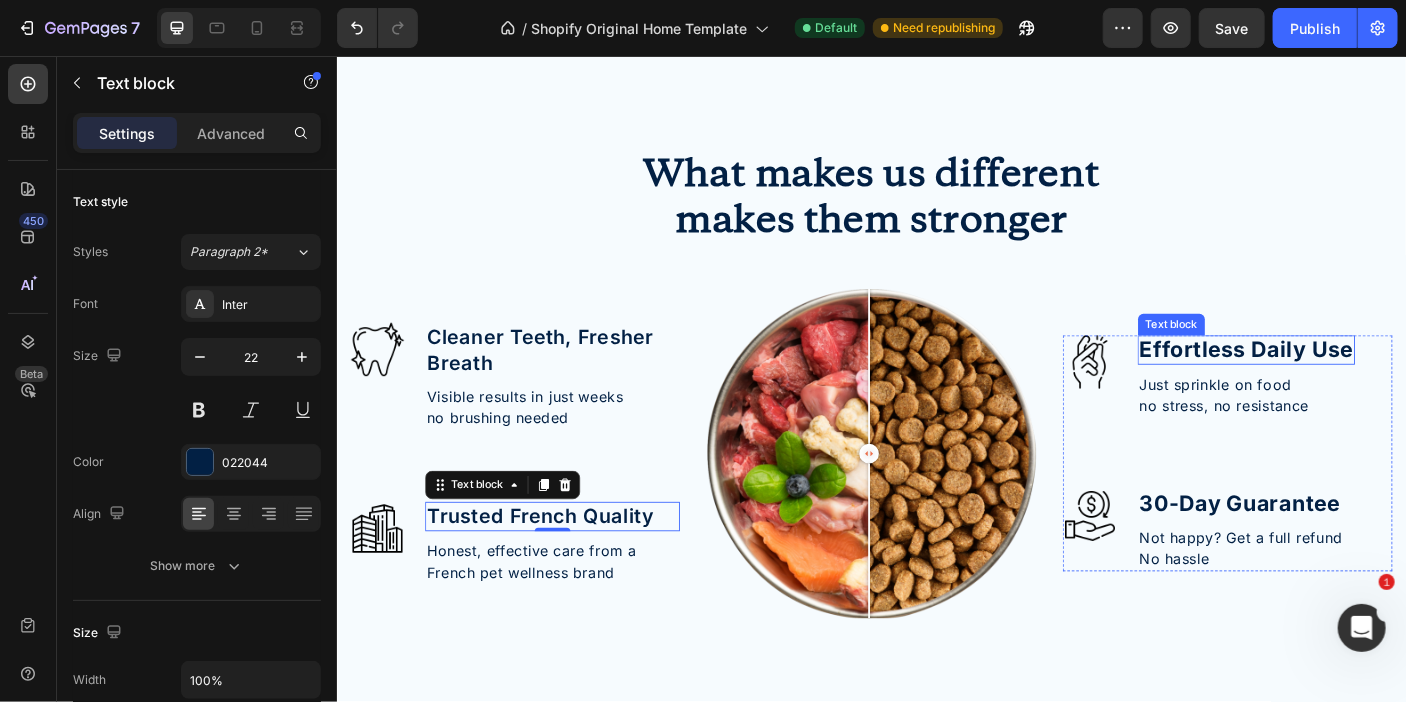 click on "Effortless Daily Use" at bounding box center (1357, 384) 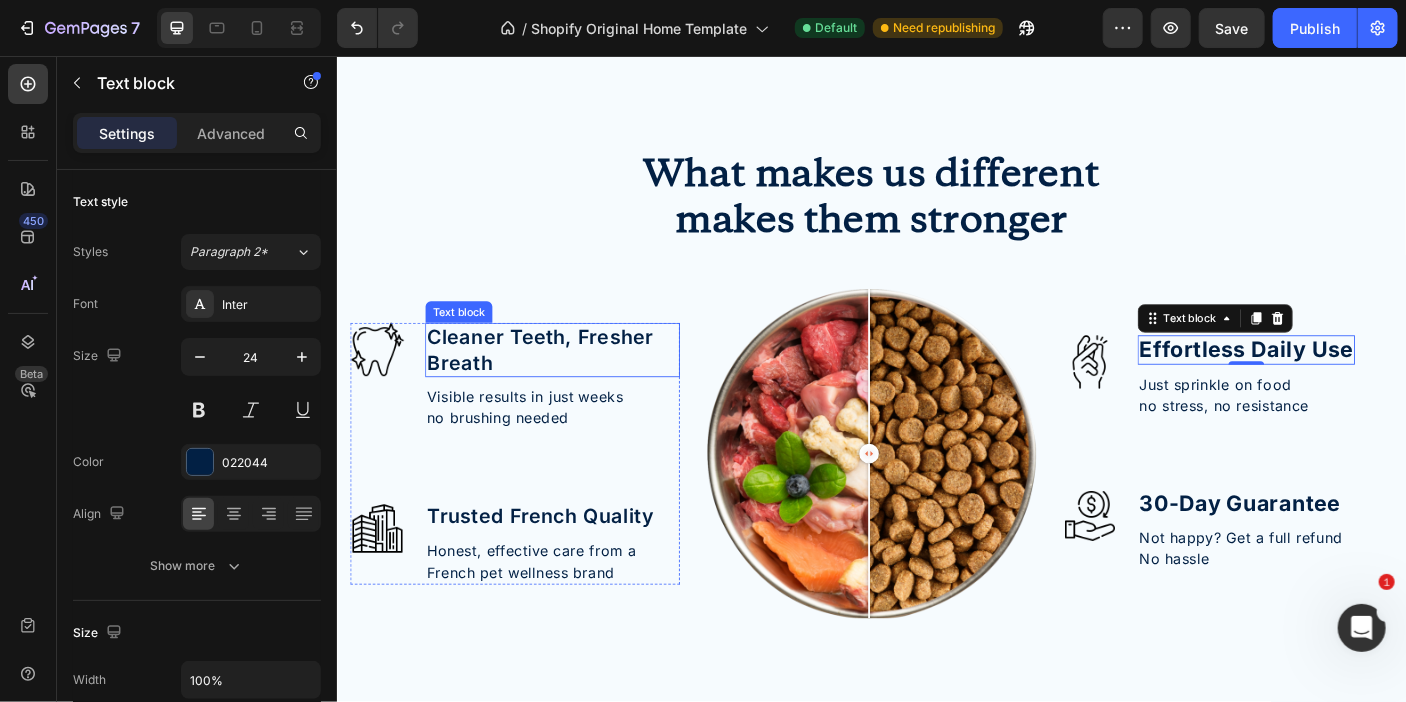 click on "Cleaner Teeth, Fresher Breath" at bounding box center [578, 385] 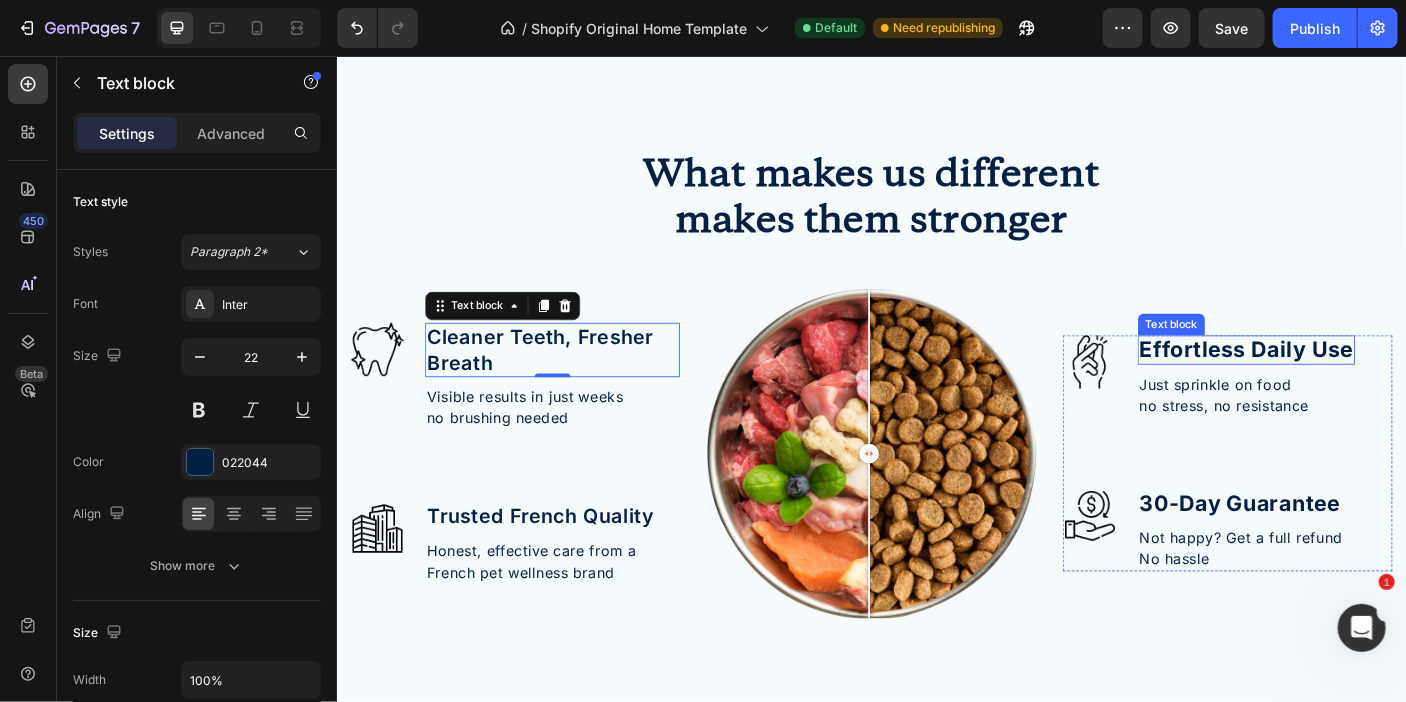 click on "Effortless Daily Use" at bounding box center (1357, 384) 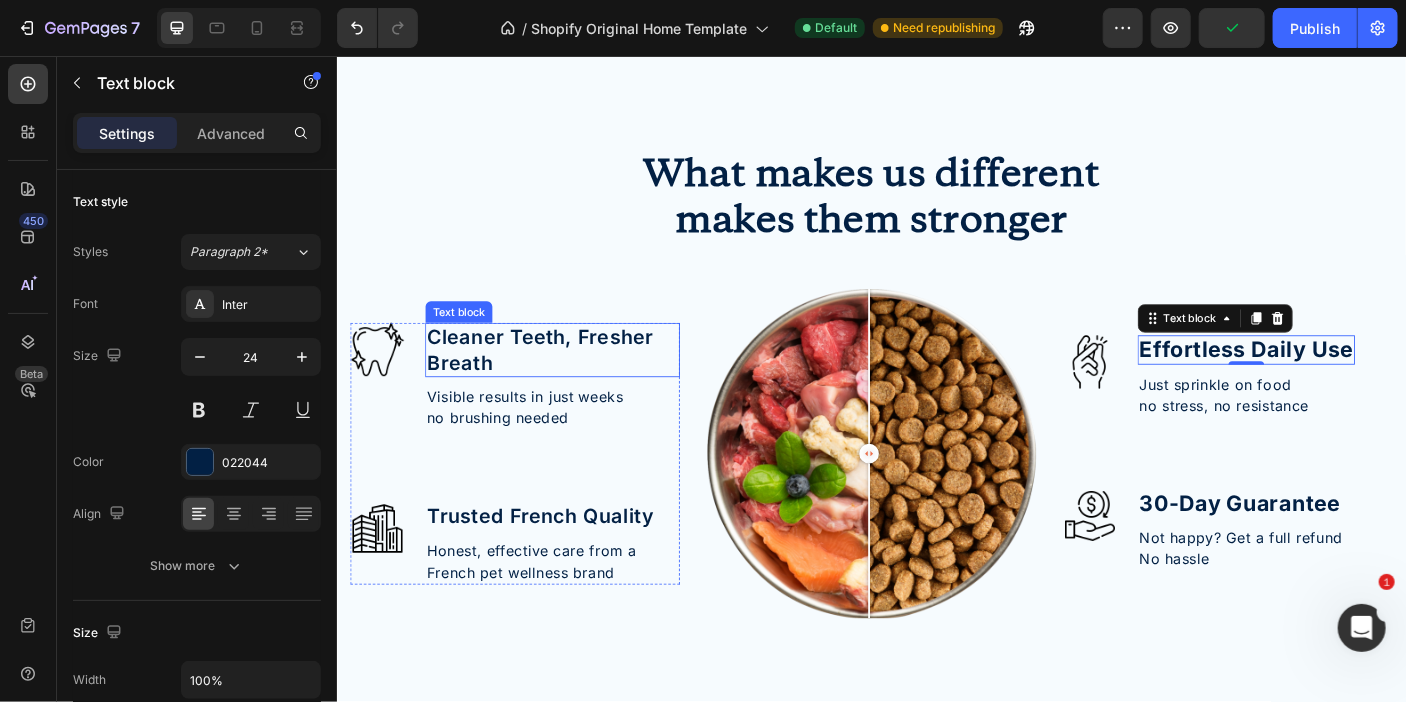 click on "Cleaner Teeth, Fresher Breath" at bounding box center [578, 385] 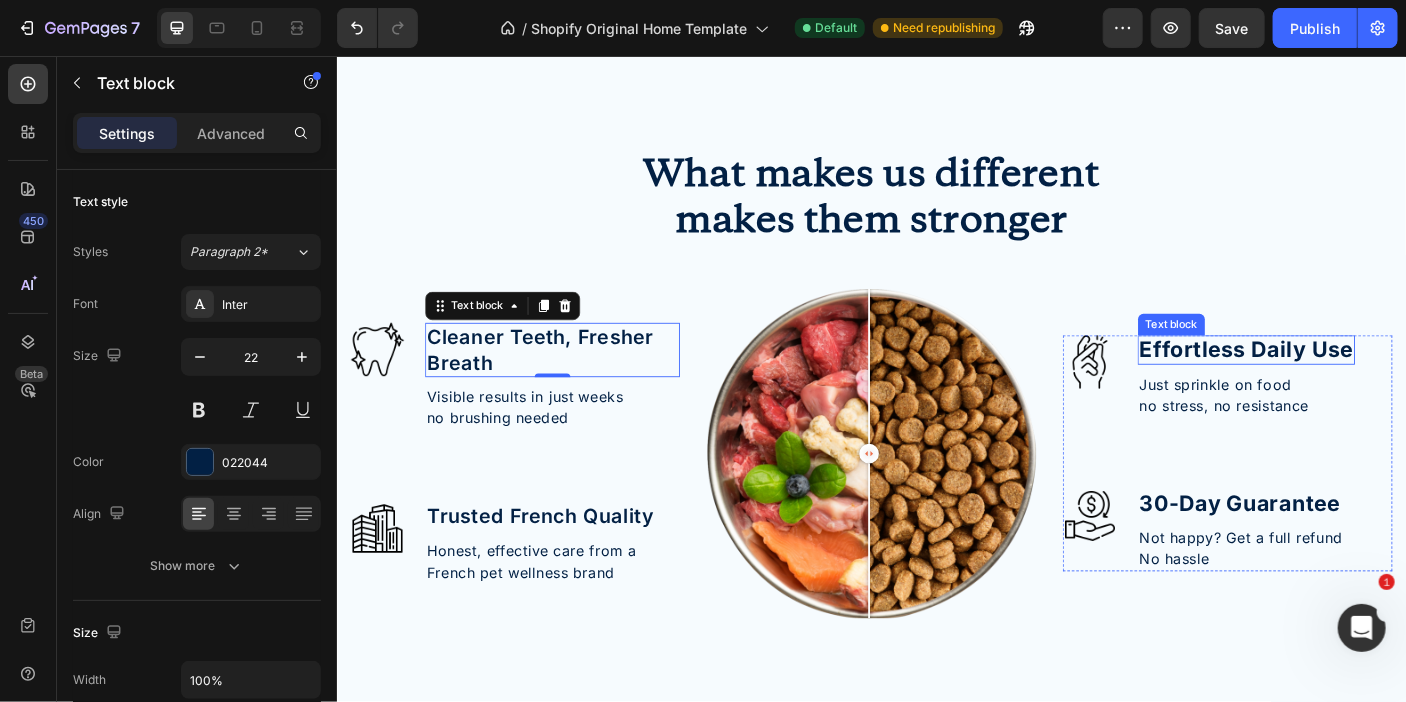 click on "Effortless Daily Use" at bounding box center [1357, 384] 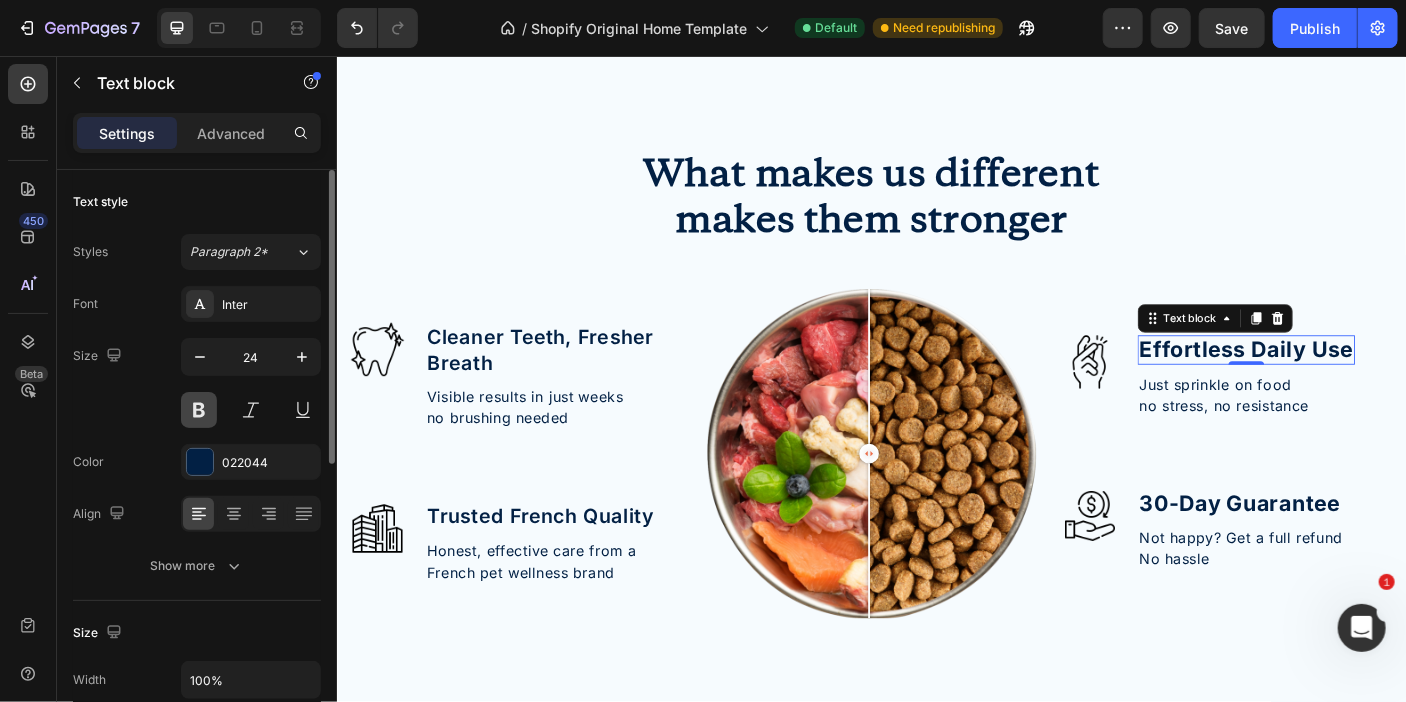 click at bounding box center (199, 410) 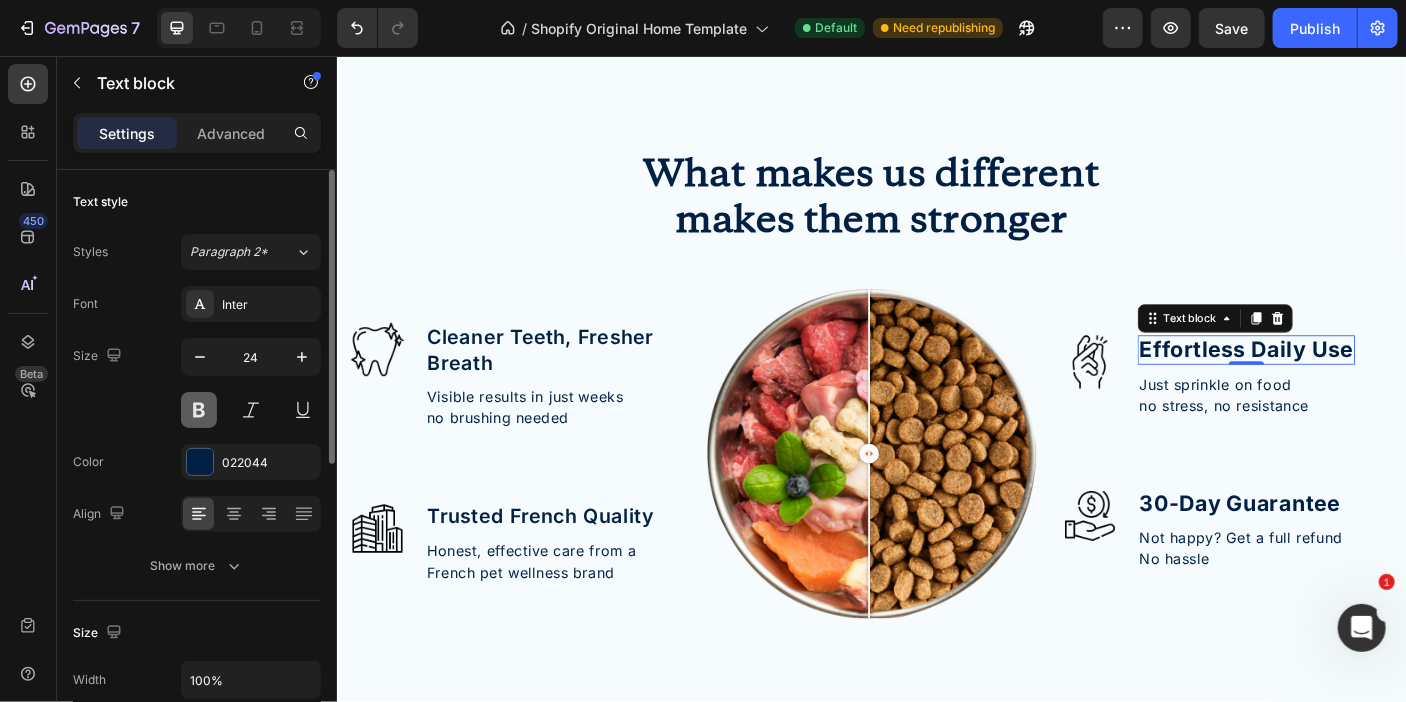 click at bounding box center (199, 410) 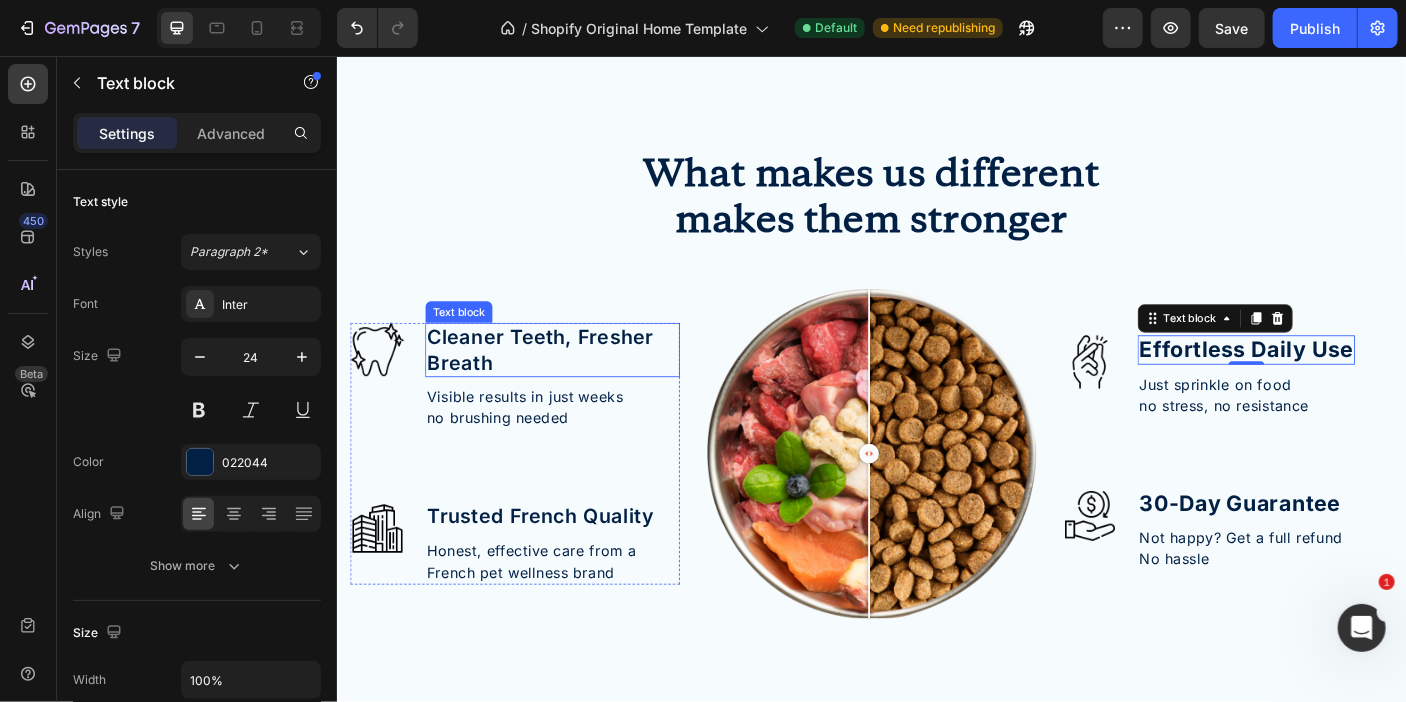 click on "Cleaner Teeth, Fresher Breath" at bounding box center [578, 385] 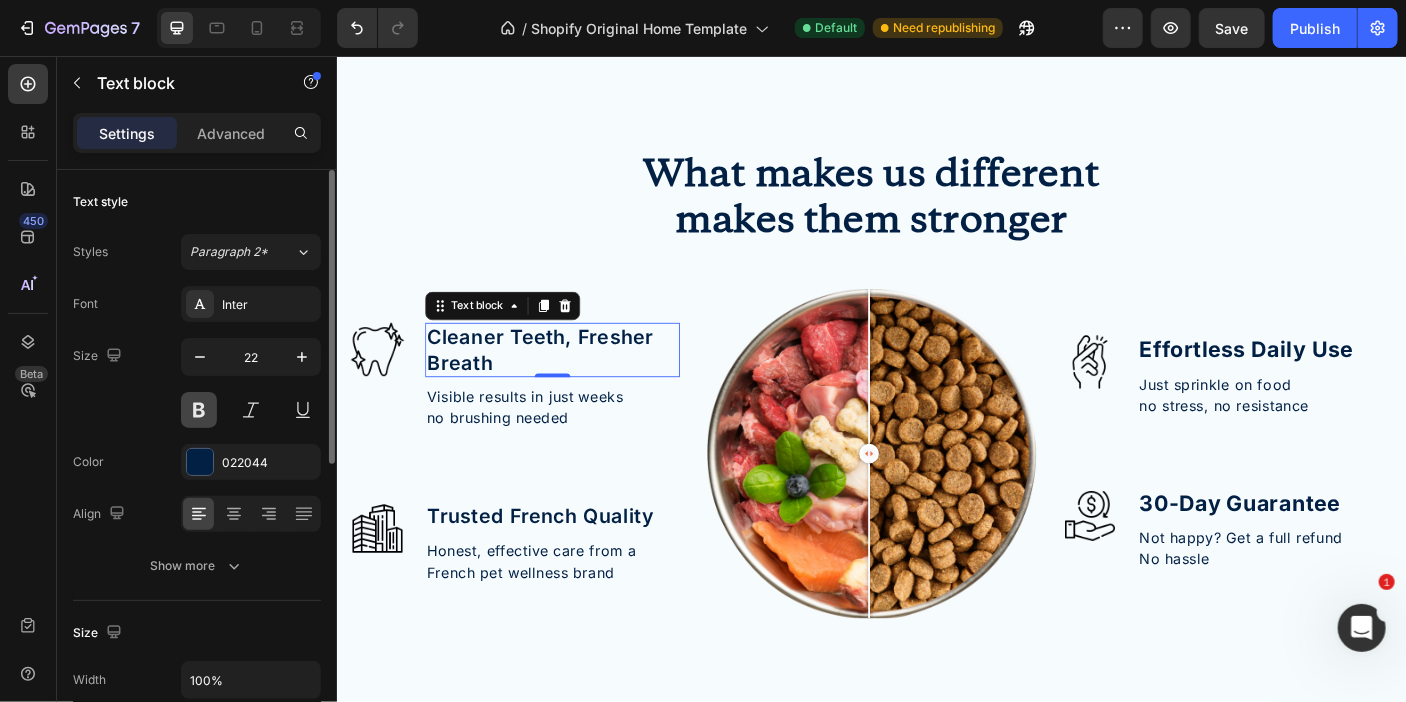 click at bounding box center [199, 410] 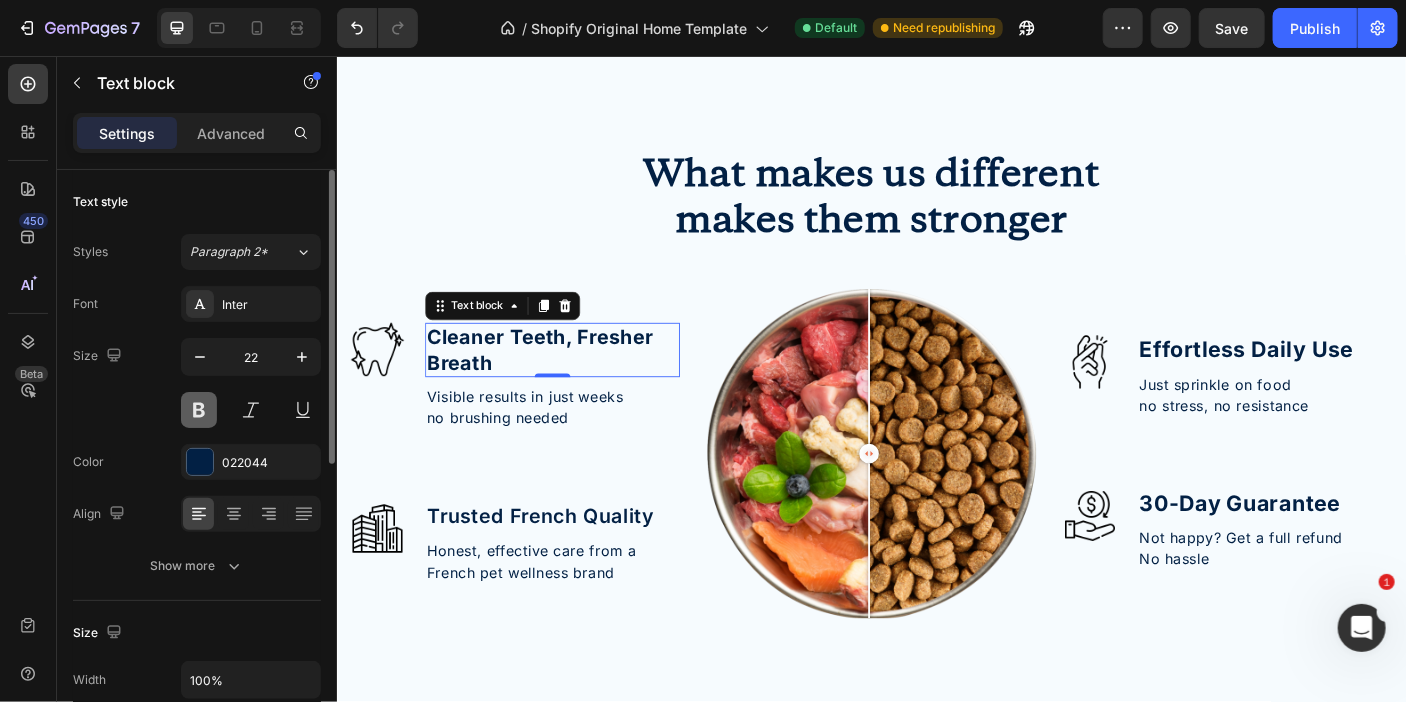 click at bounding box center [199, 410] 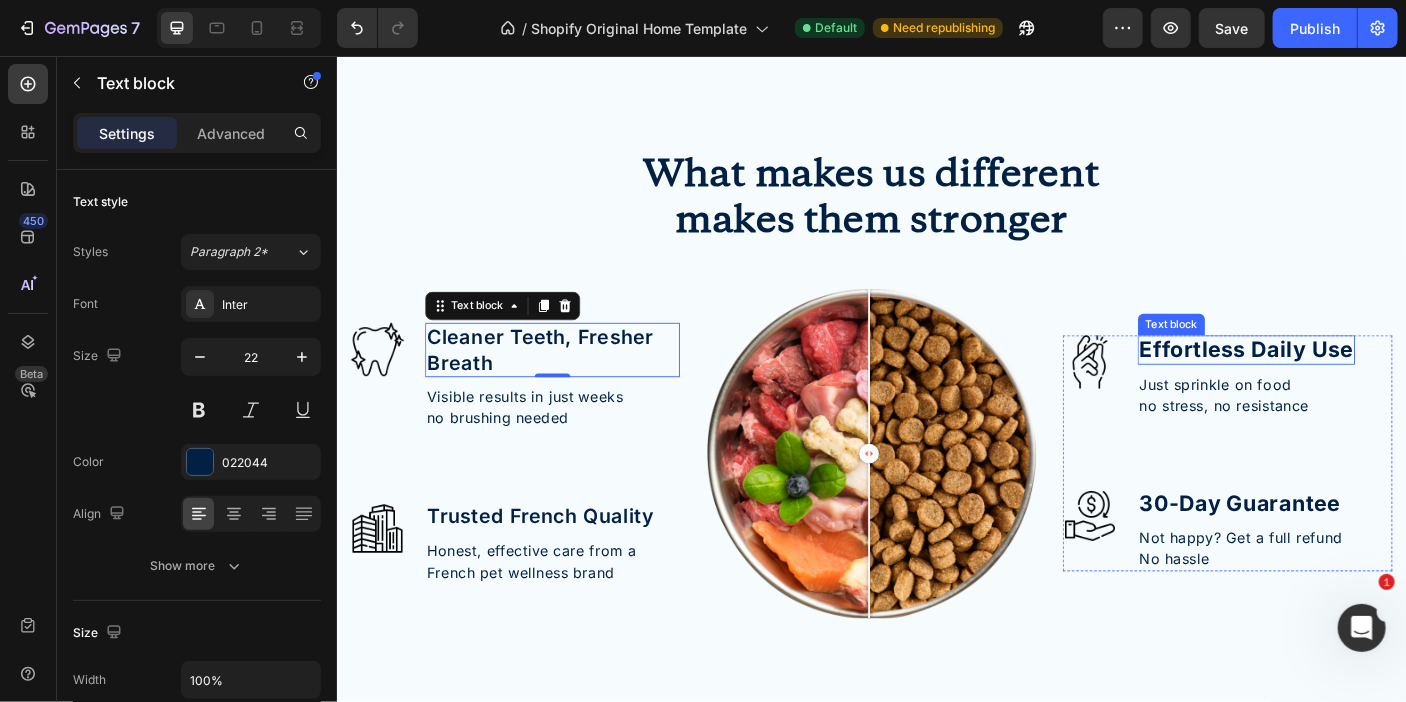 click on "Effortless Daily Use" at bounding box center [1357, 384] 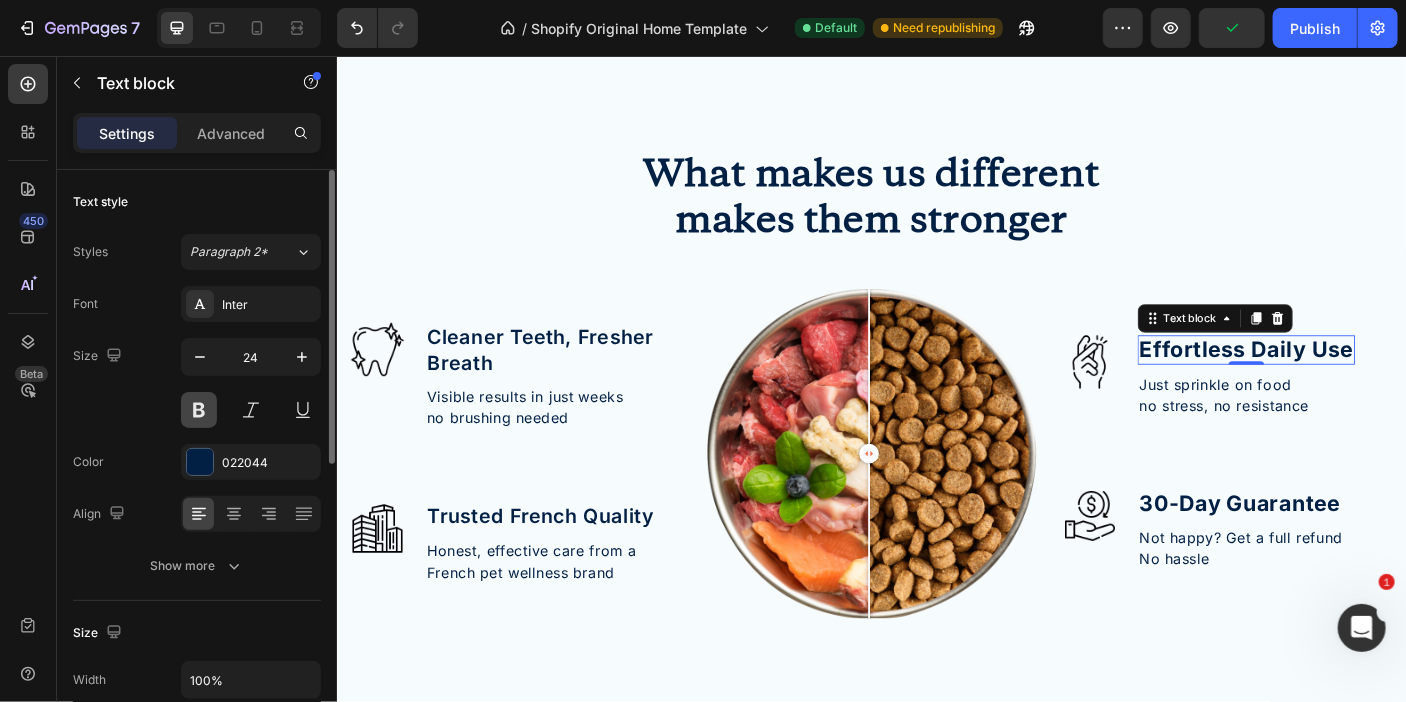 click at bounding box center [199, 410] 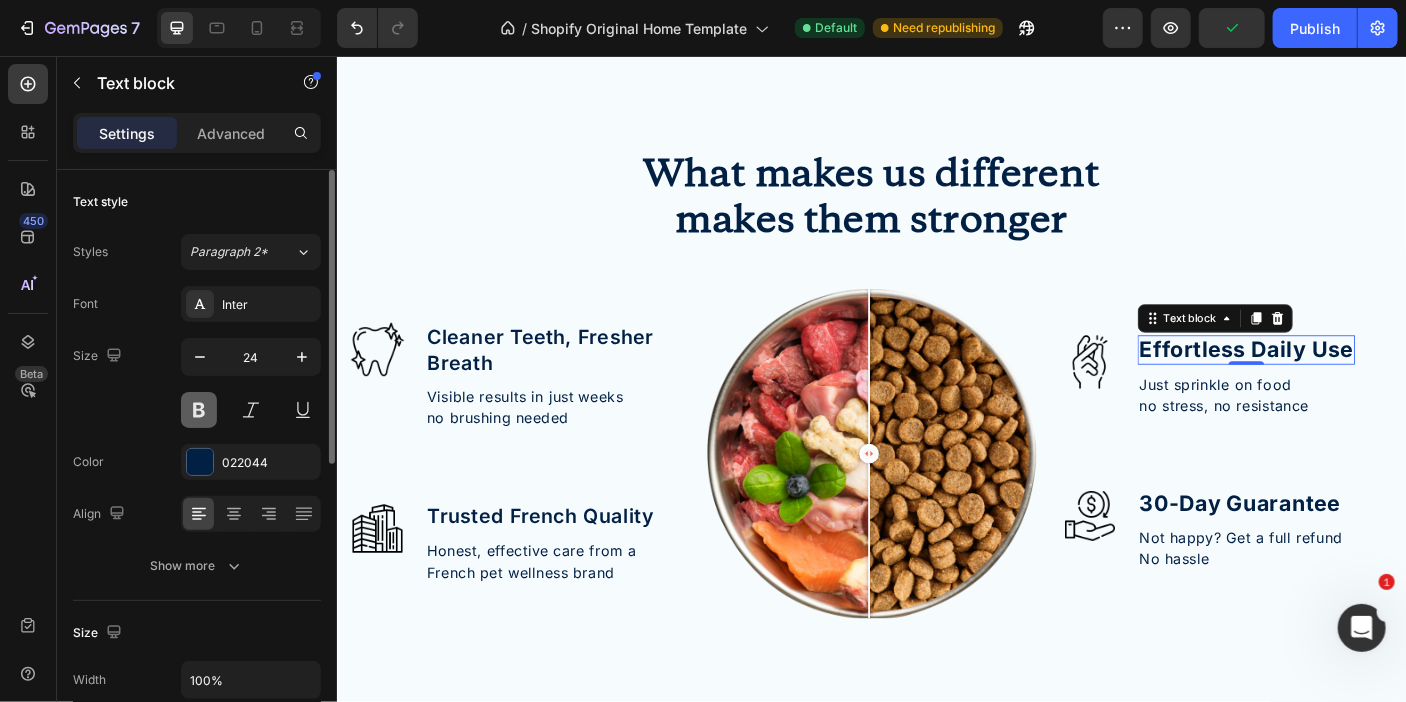click at bounding box center [199, 410] 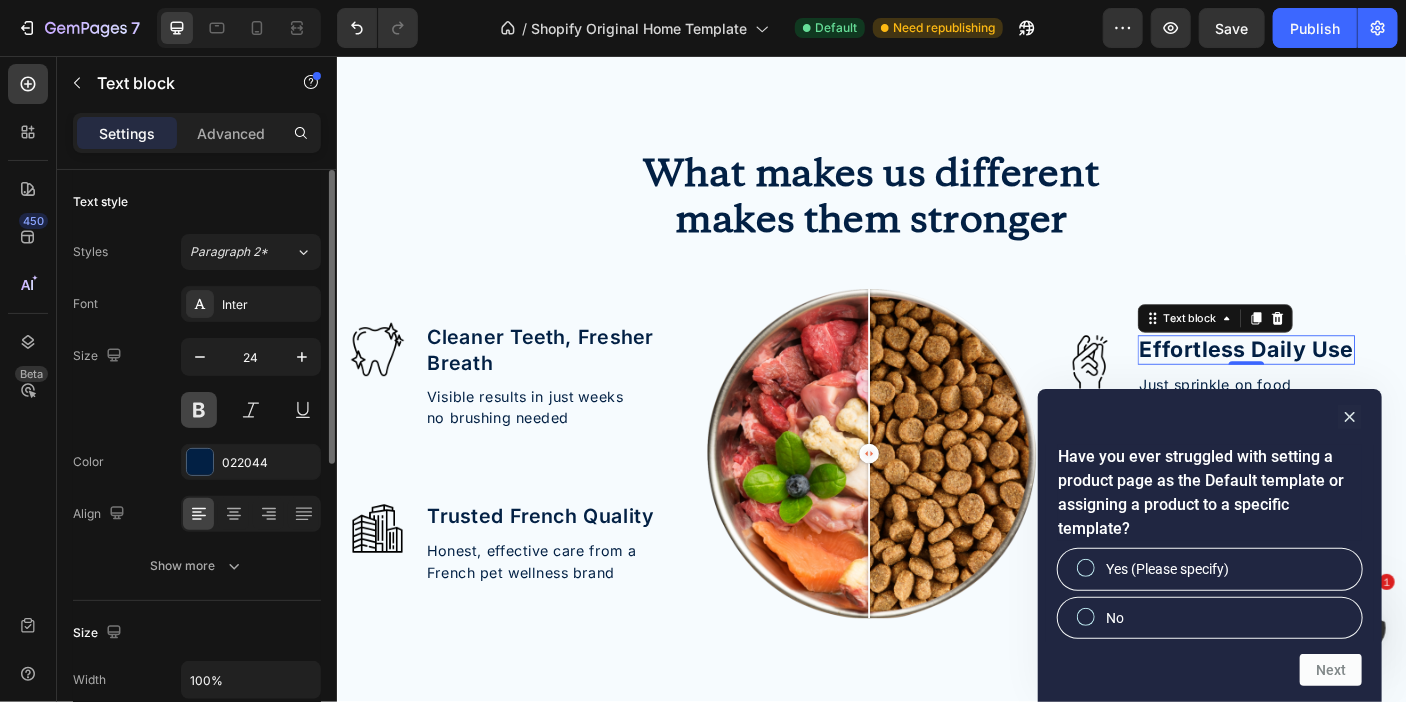 click at bounding box center [199, 410] 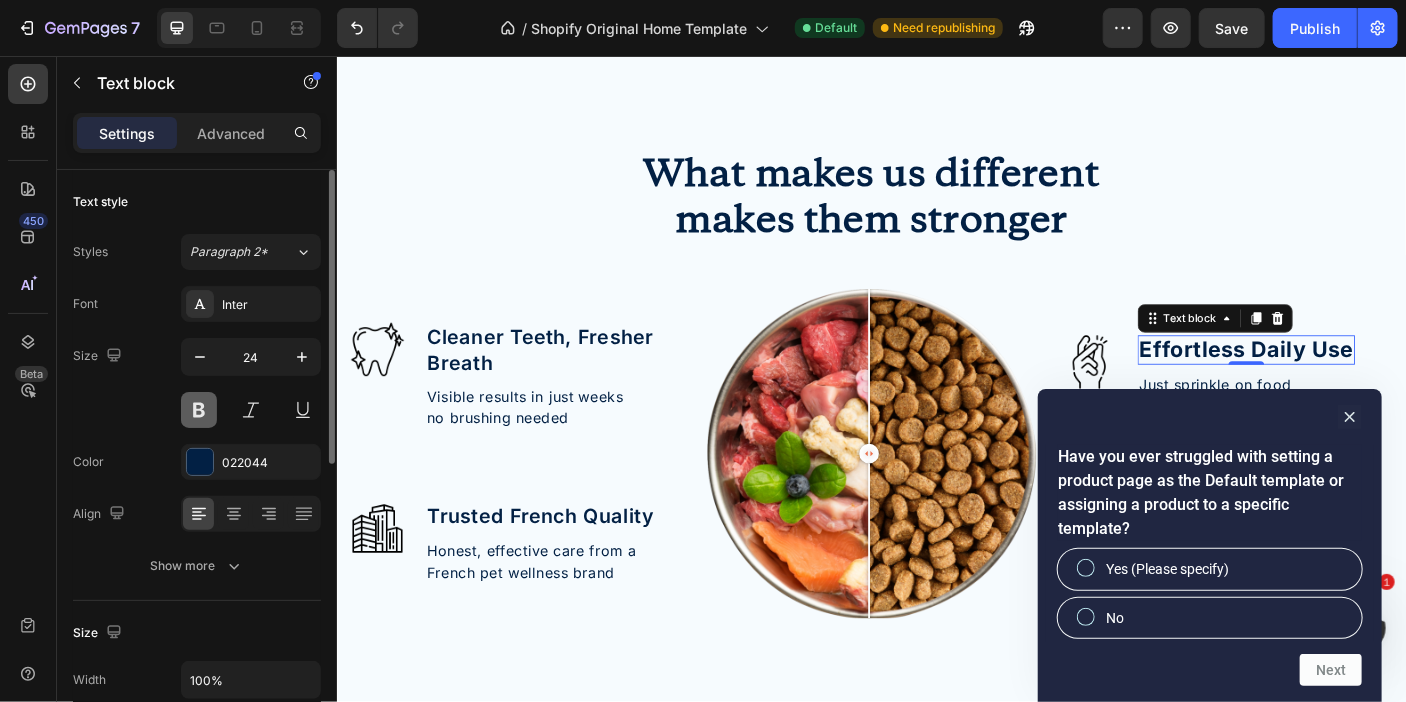 click at bounding box center (199, 410) 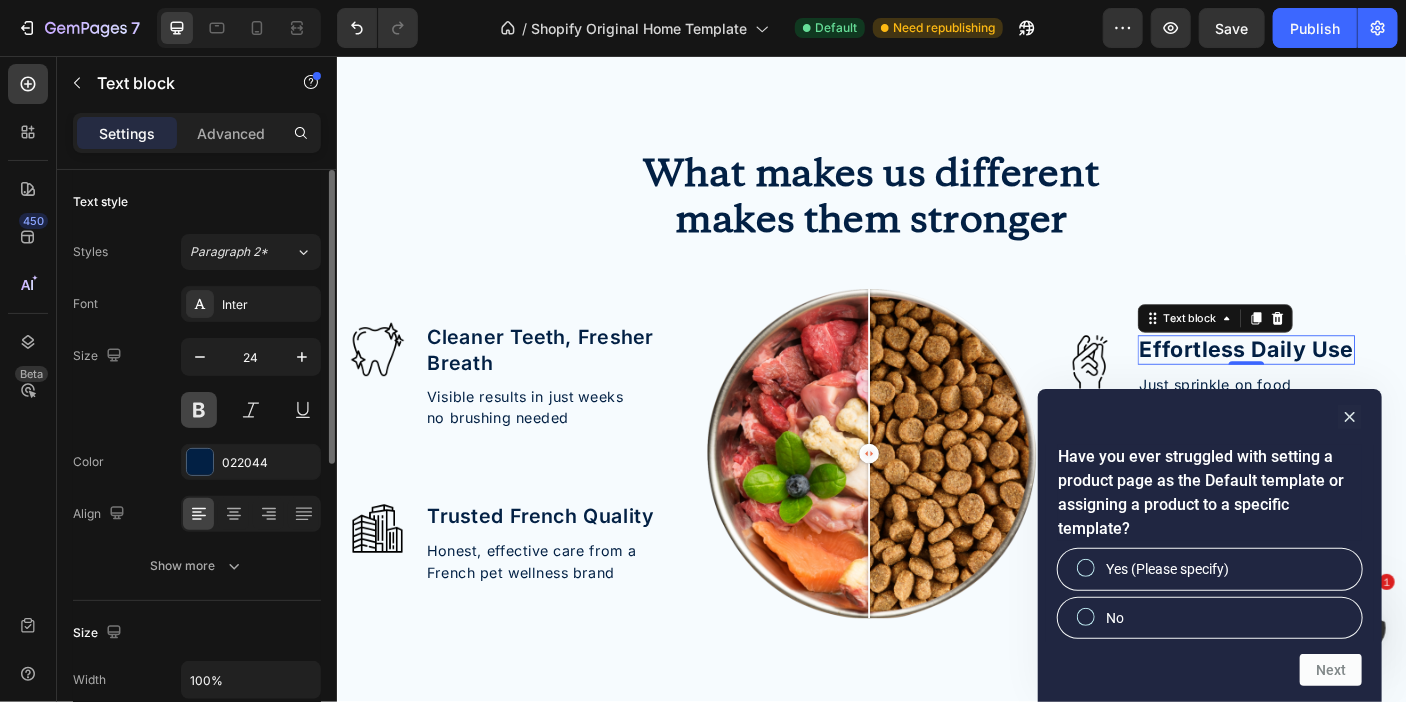 click at bounding box center [199, 410] 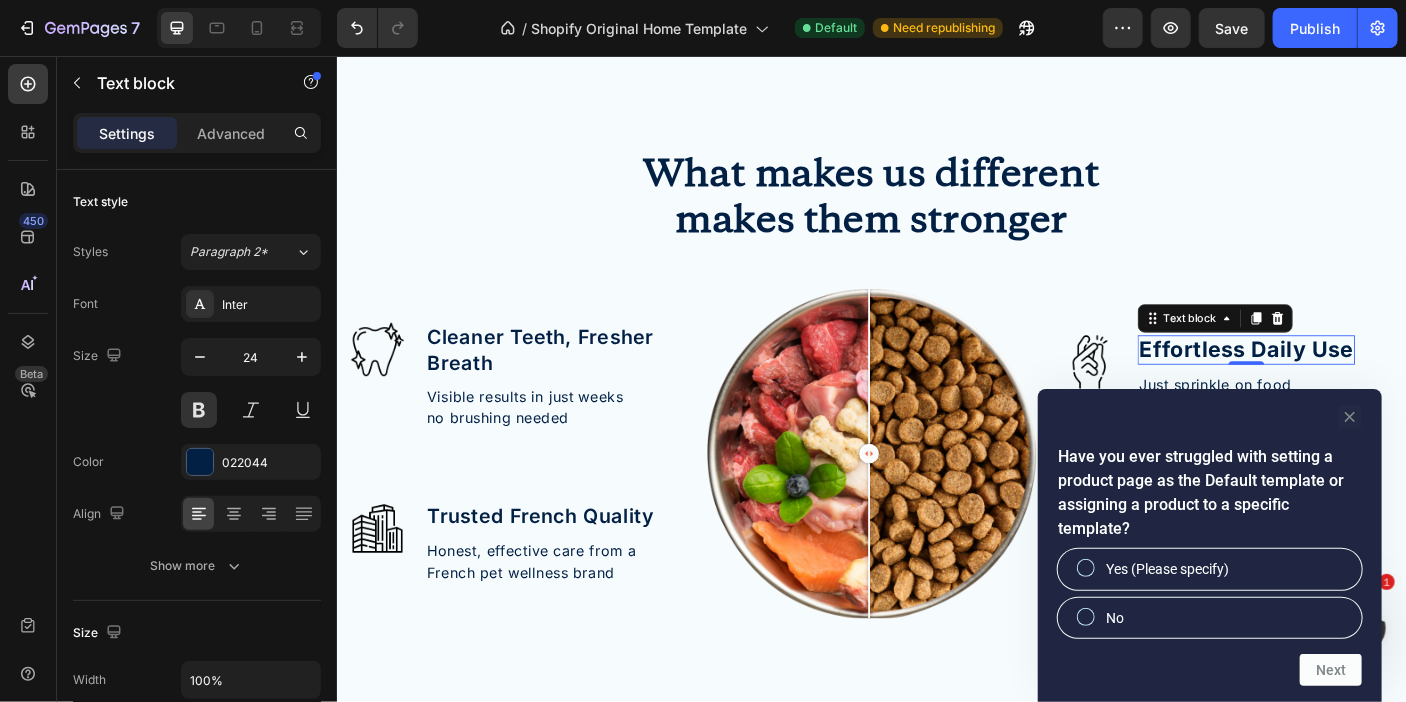click 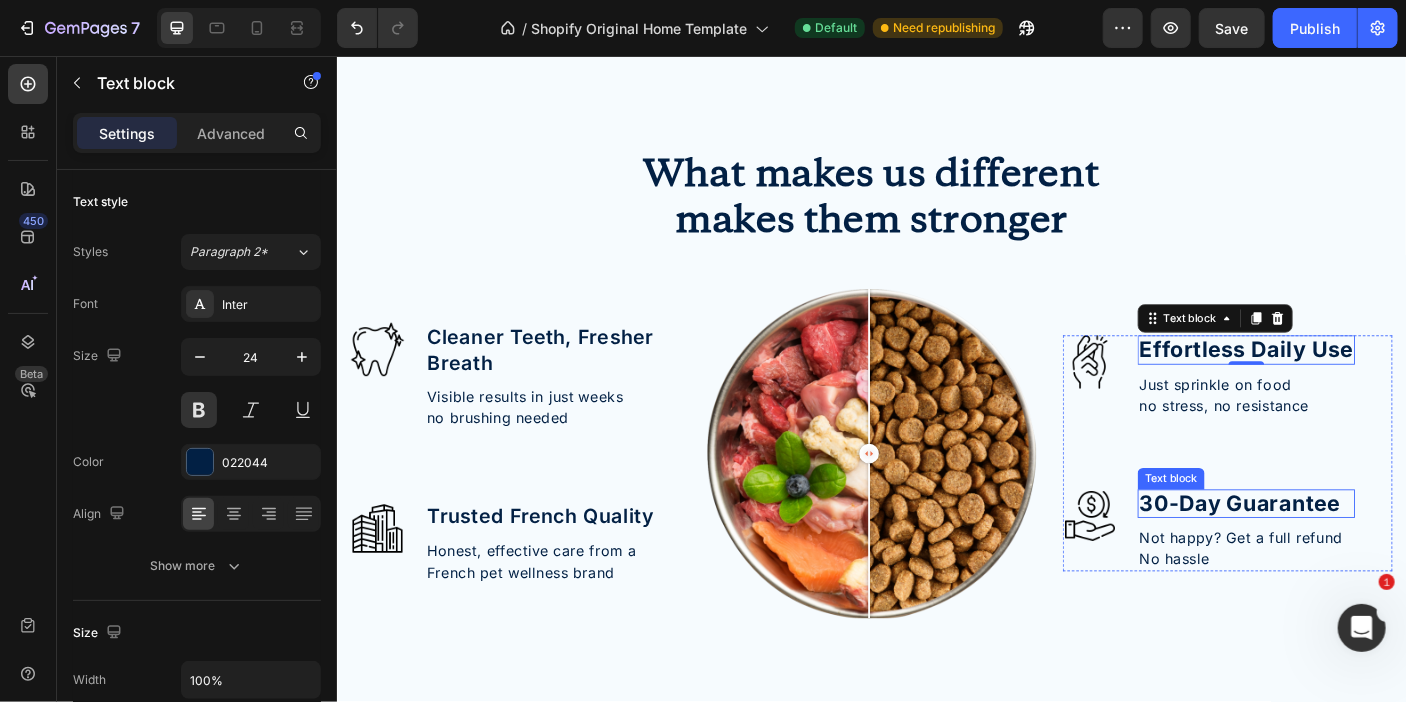 click on "30-Day Guarantee" at bounding box center [1349, 557] 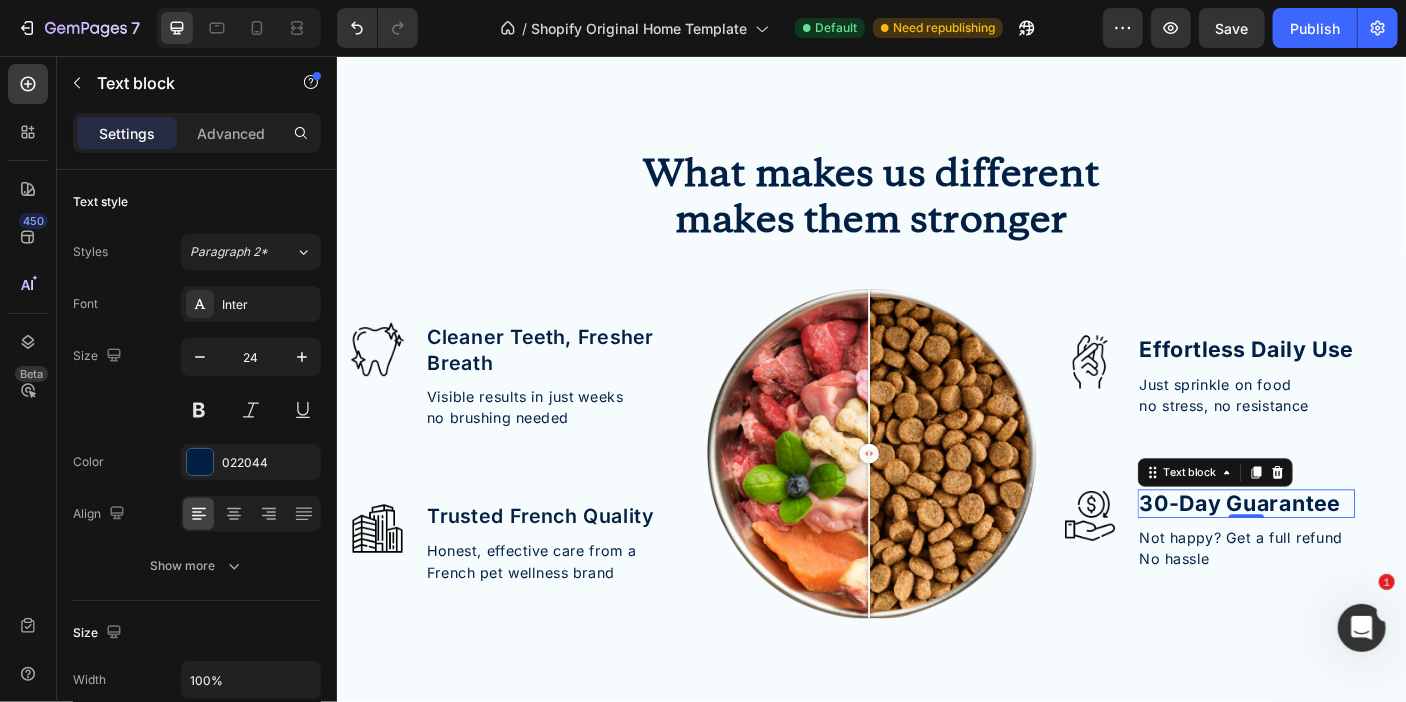 click on "30-Day Guarantee" at bounding box center (1349, 557) 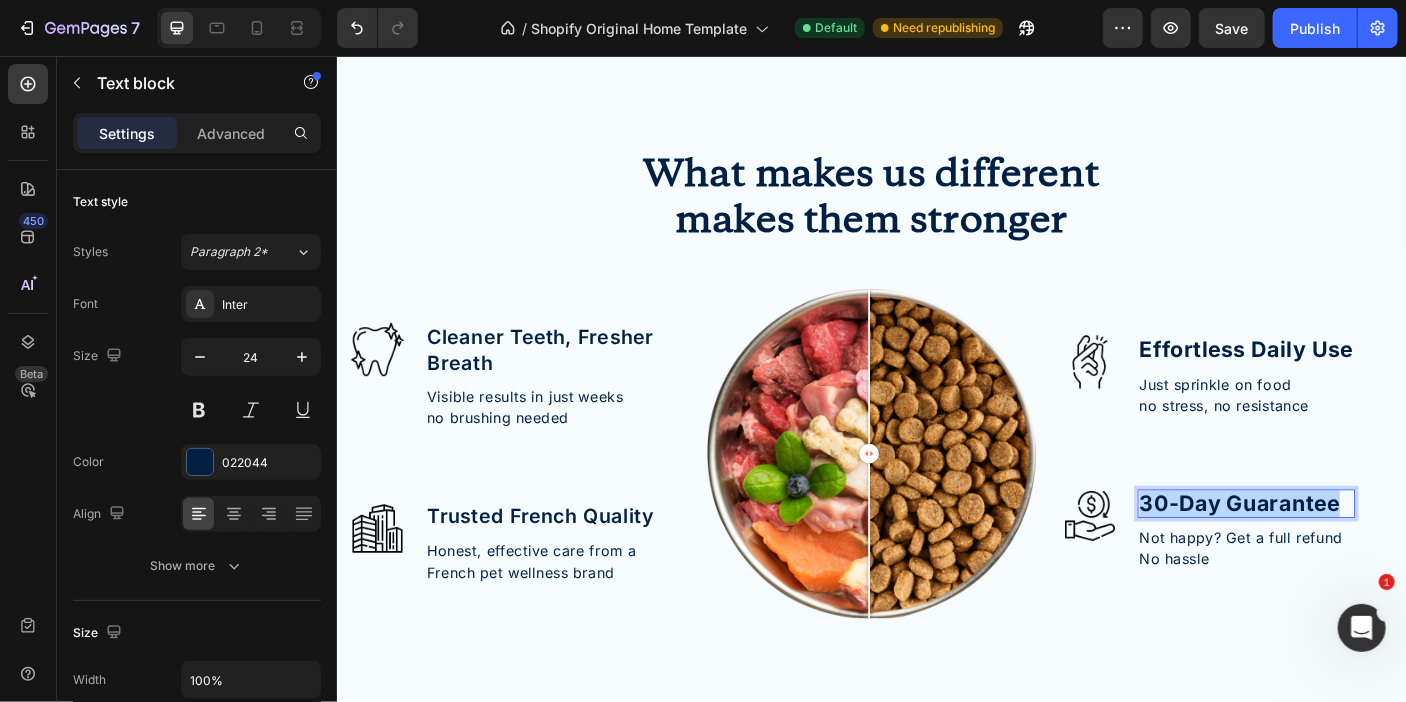 click on "30-Day Guarantee" at bounding box center (1349, 557) 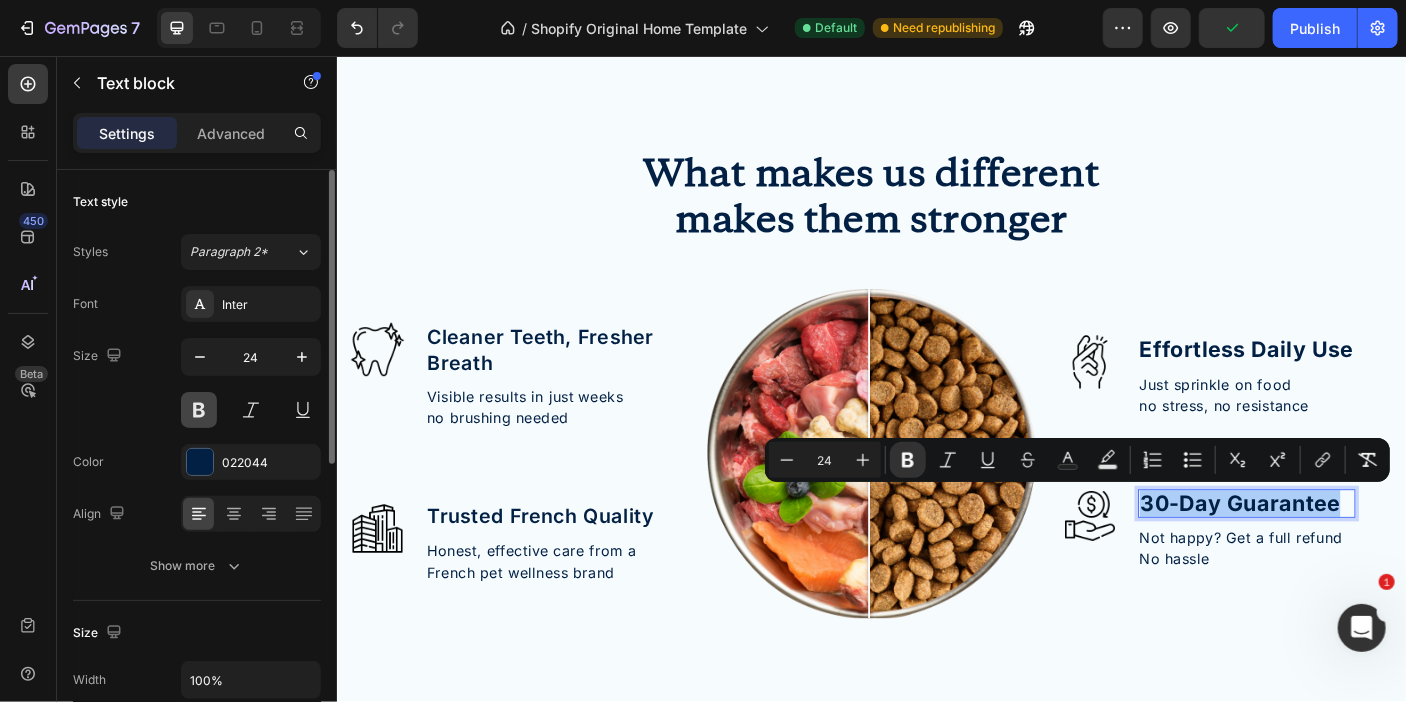 click at bounding box center [199, 410] 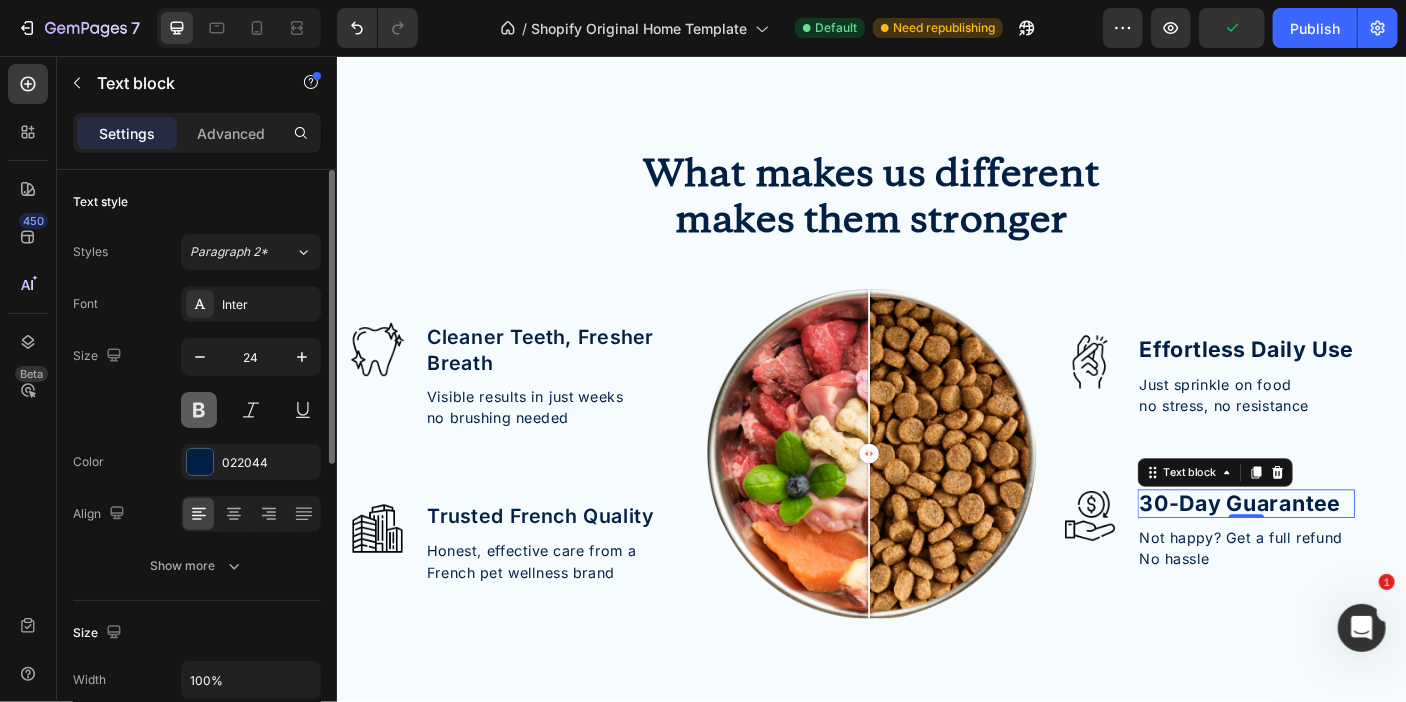 click at bounding box center (199, 410) 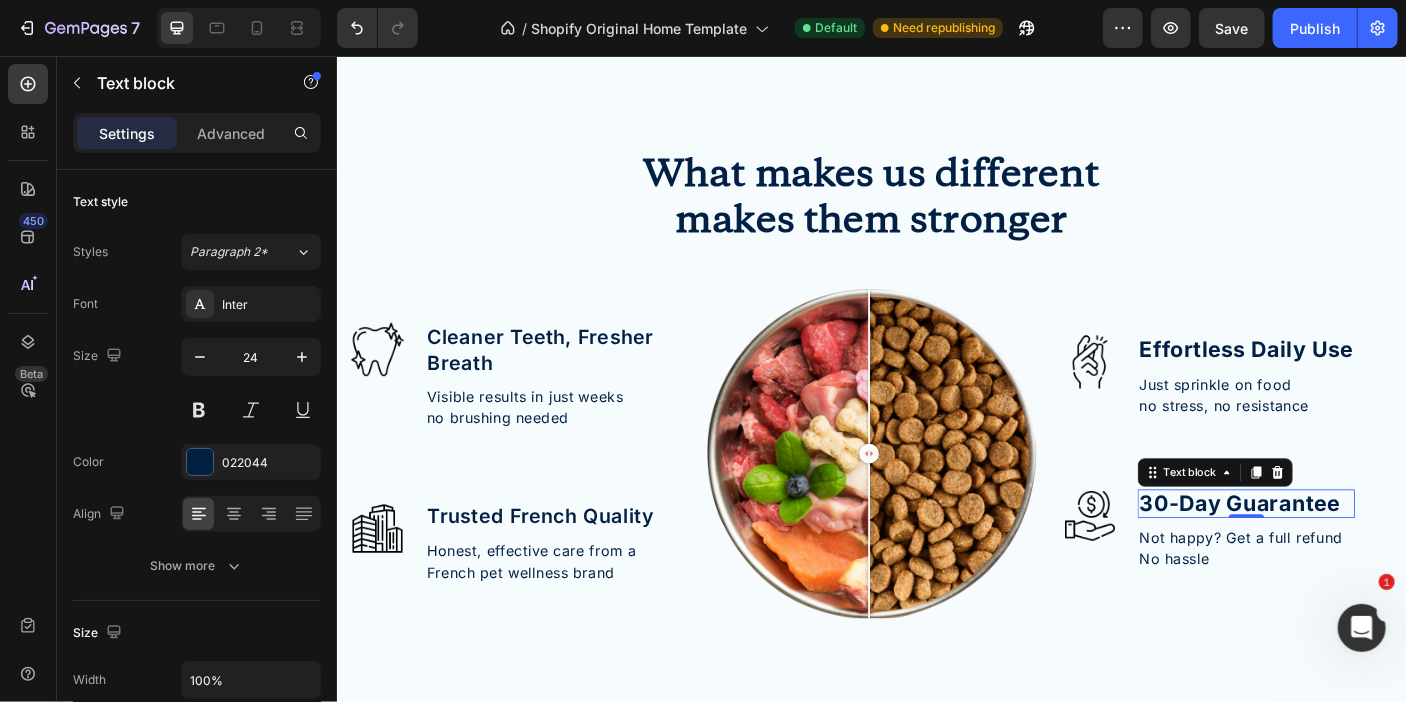 click on "Text block" at bounding box center (1322, 523) 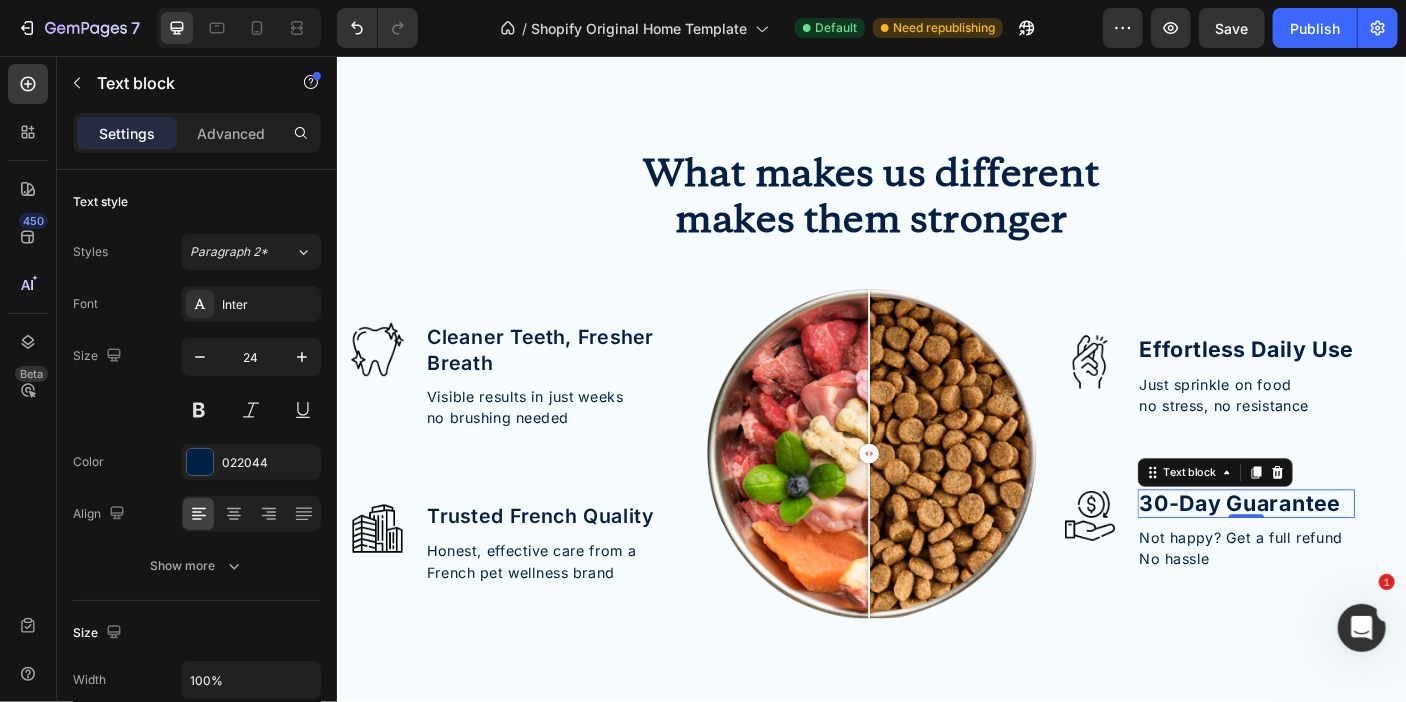 click on "Text block" at bounding box center (1322, 523) 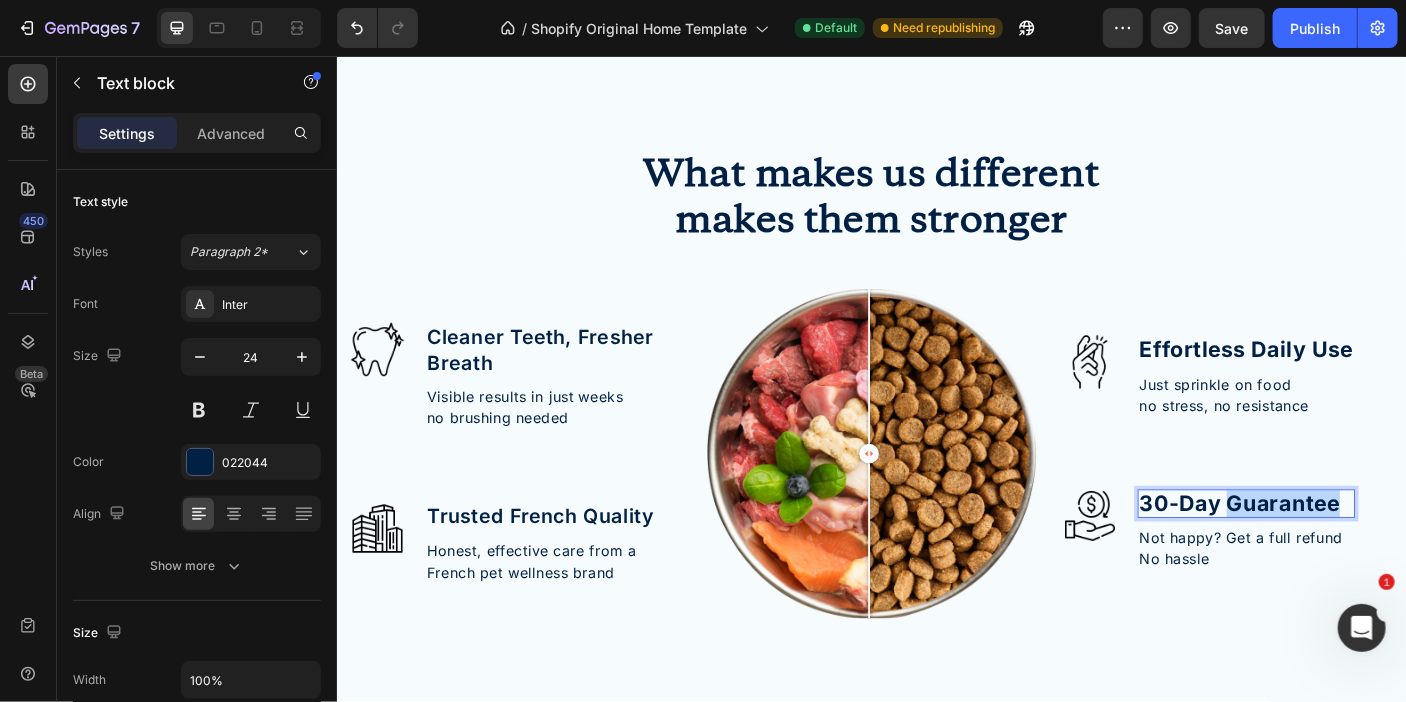 click on "30-Day Guarantee" at bounding box center (1349, 557) 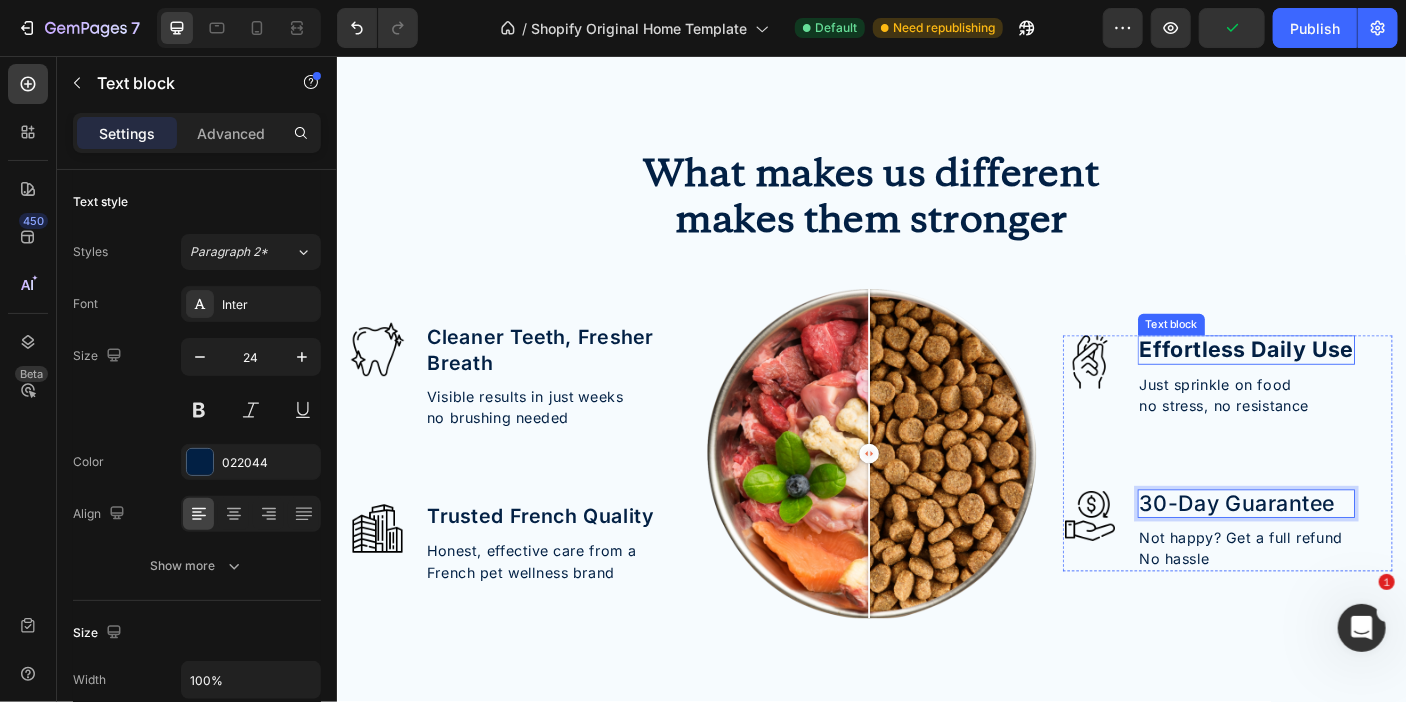 click on "Effortless Daily Use" at bounding box center (1357, 384) 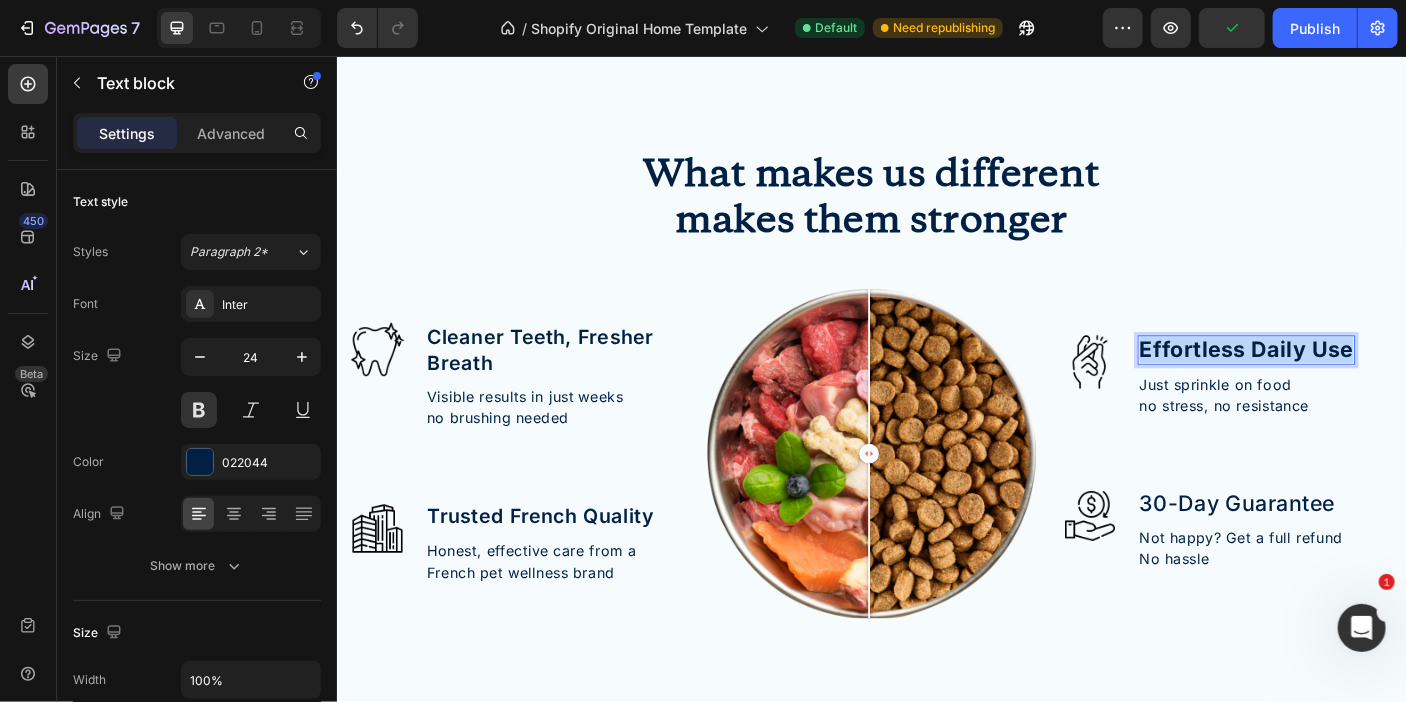 click on "Effortless Daily Use" at bounding box center [1357, 384] 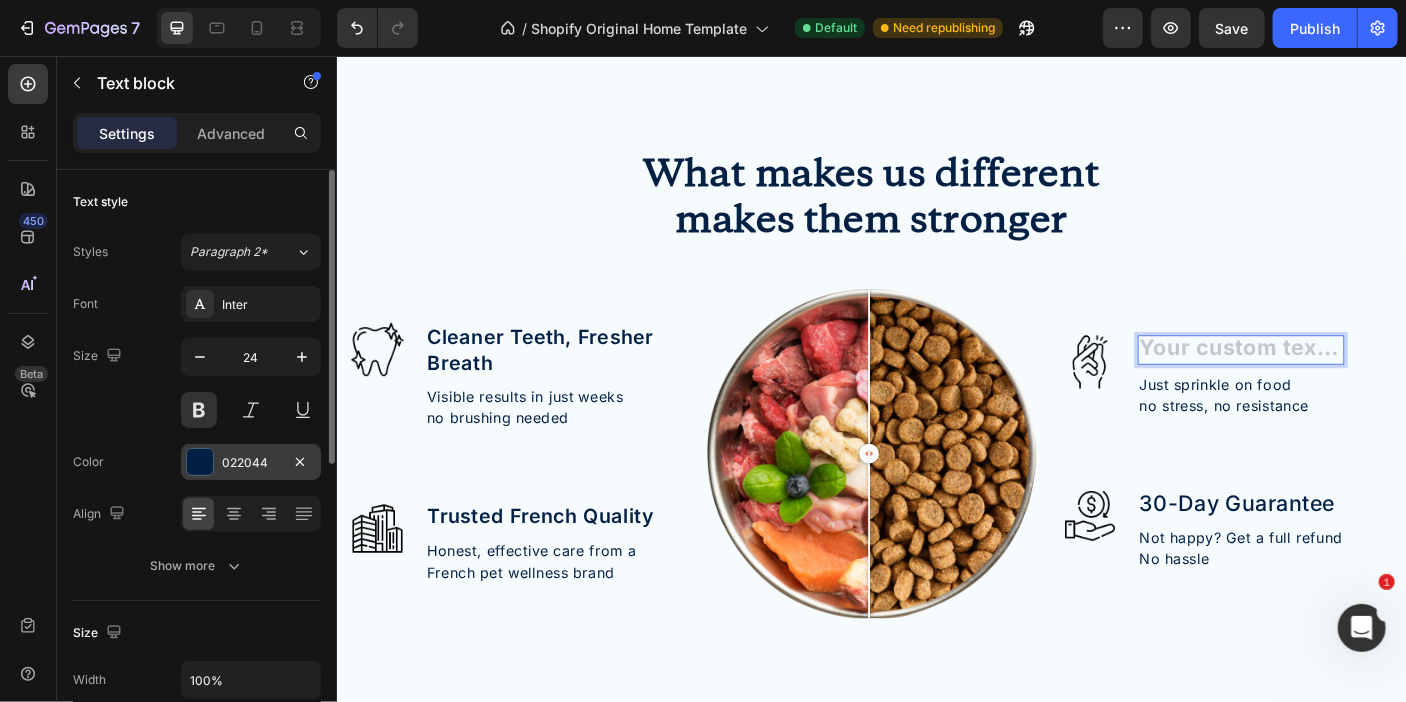 click at bounding box center (200, 462) 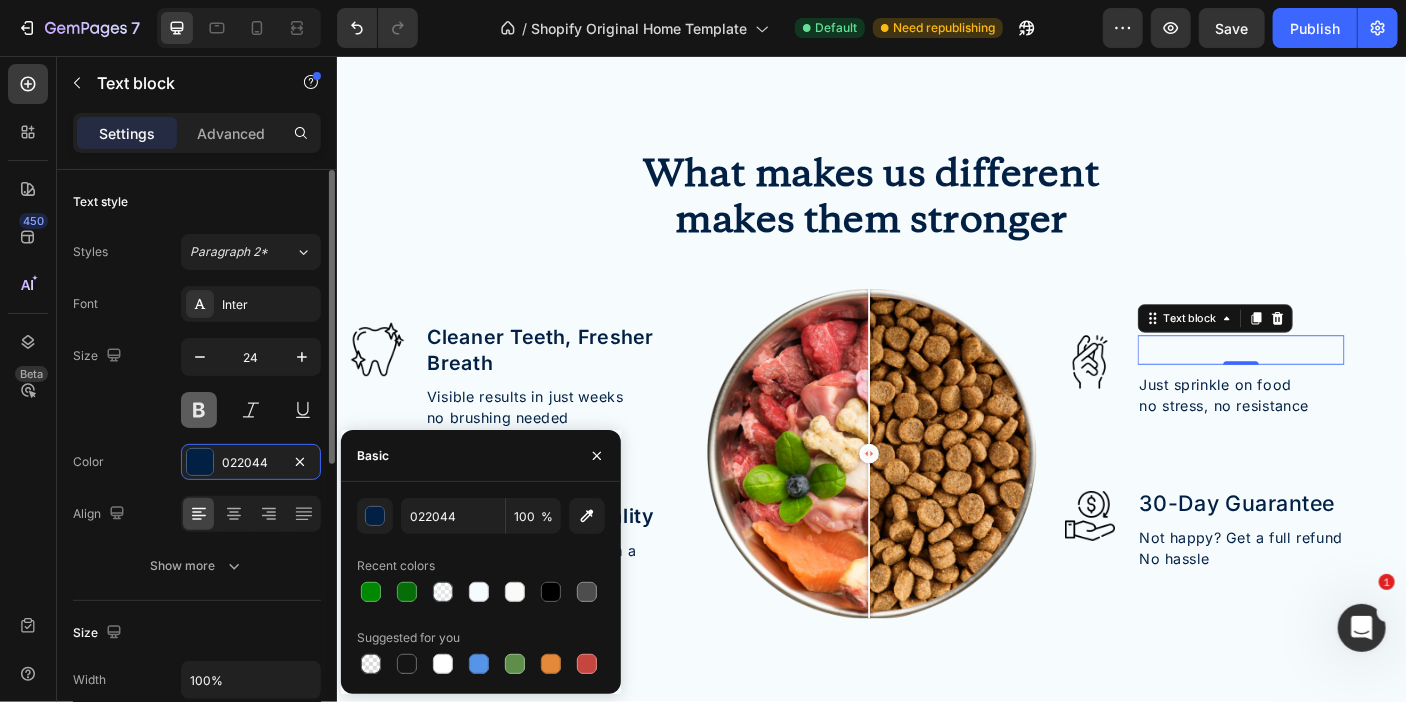 click at bounding box center (199, 410) 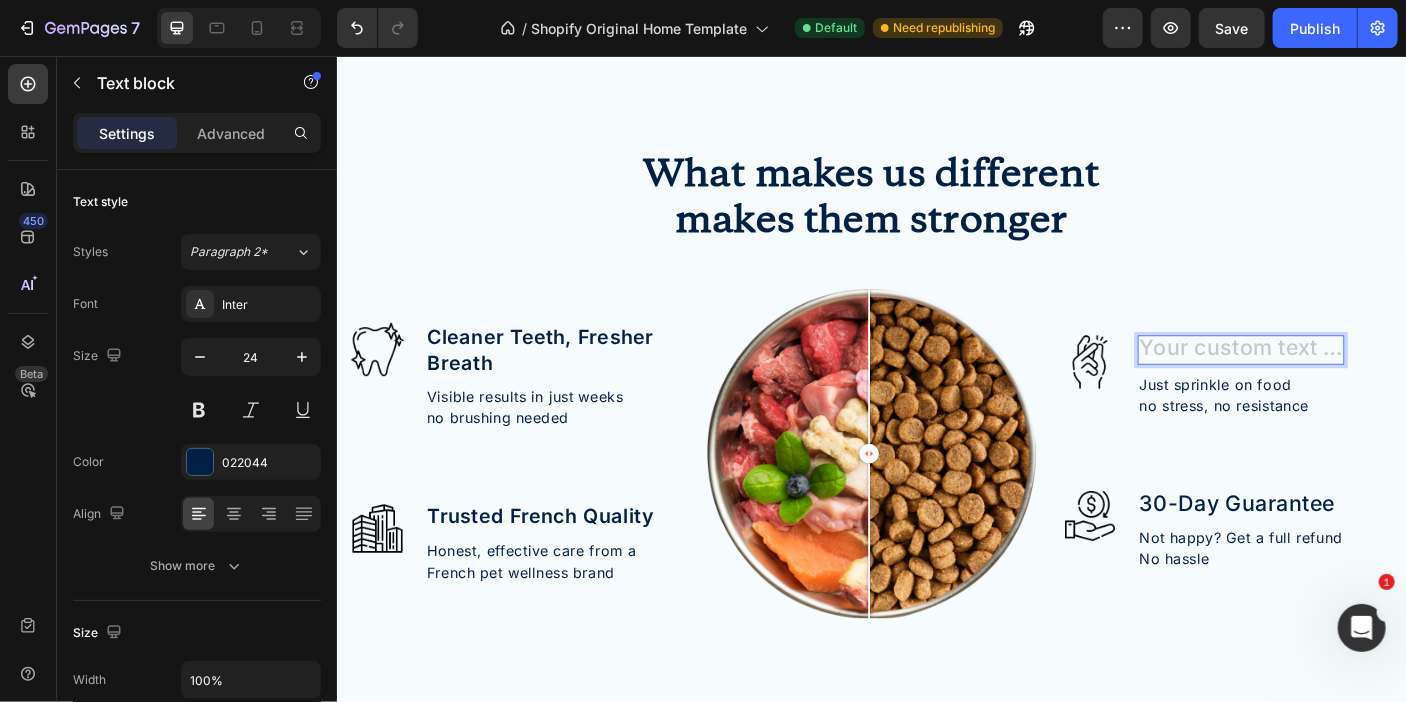 click at bounding box center [1351, 385] 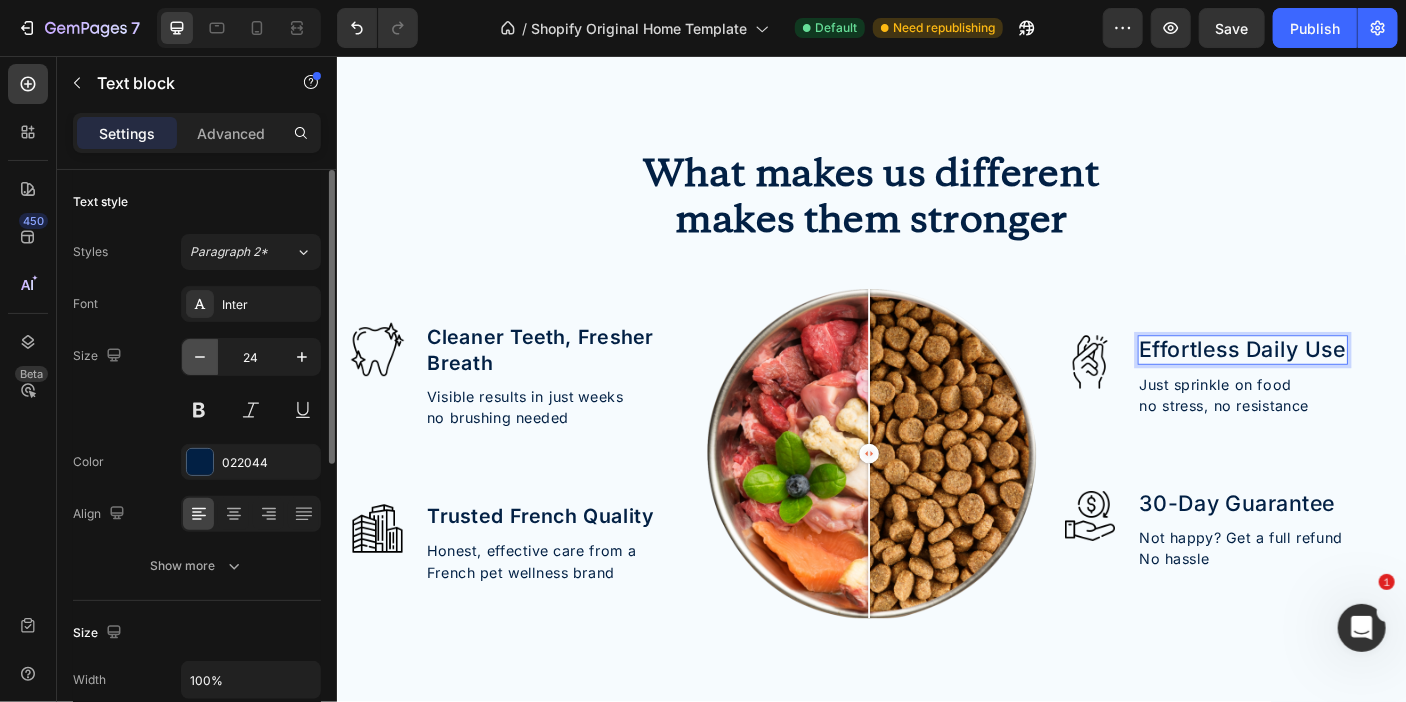 click 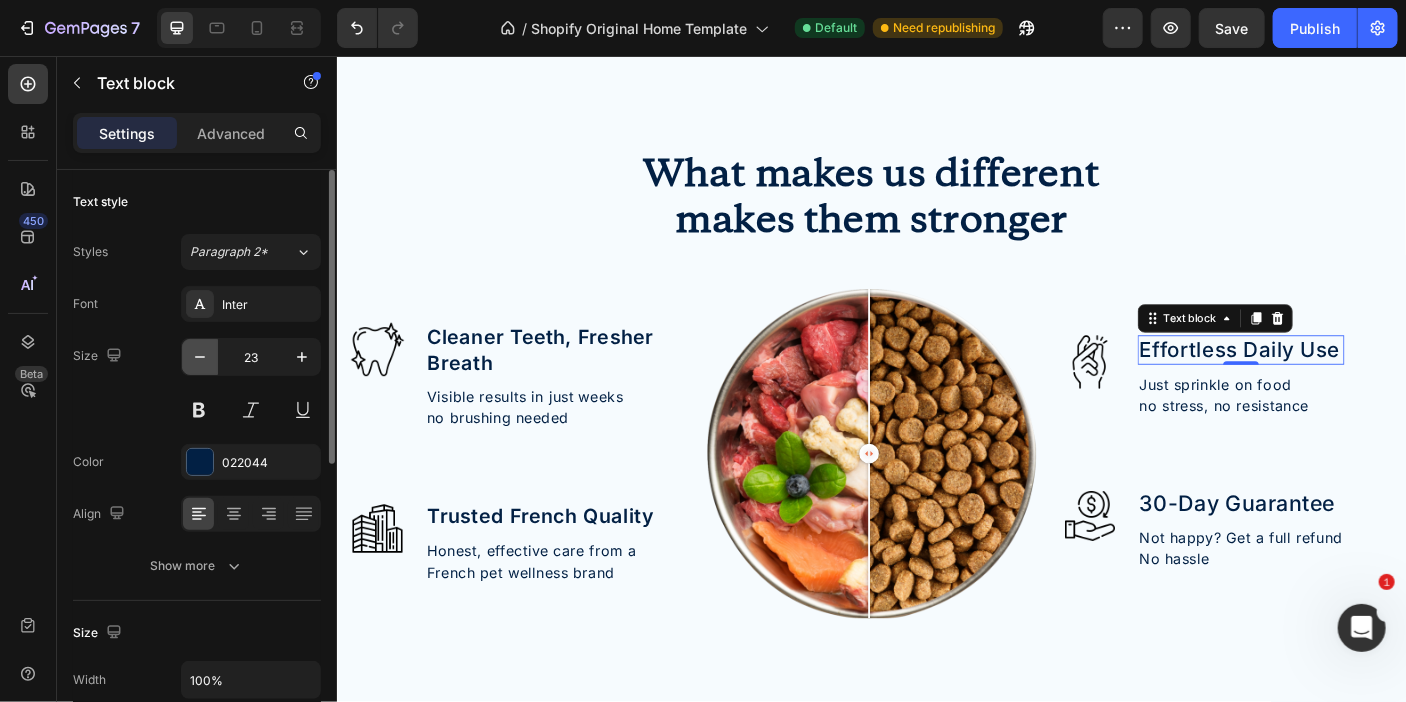 type on "22" 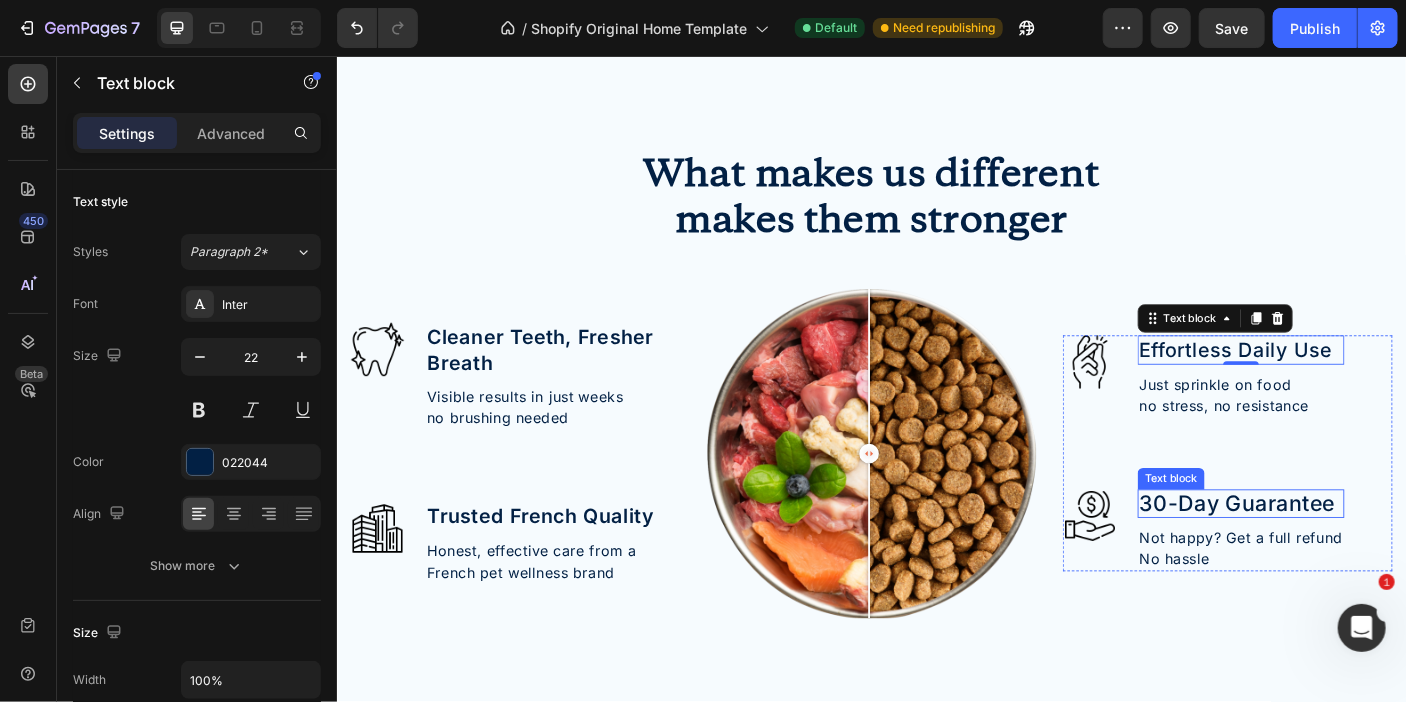 click on "30-Day Guarantee" at bounding box center (1351, 558) 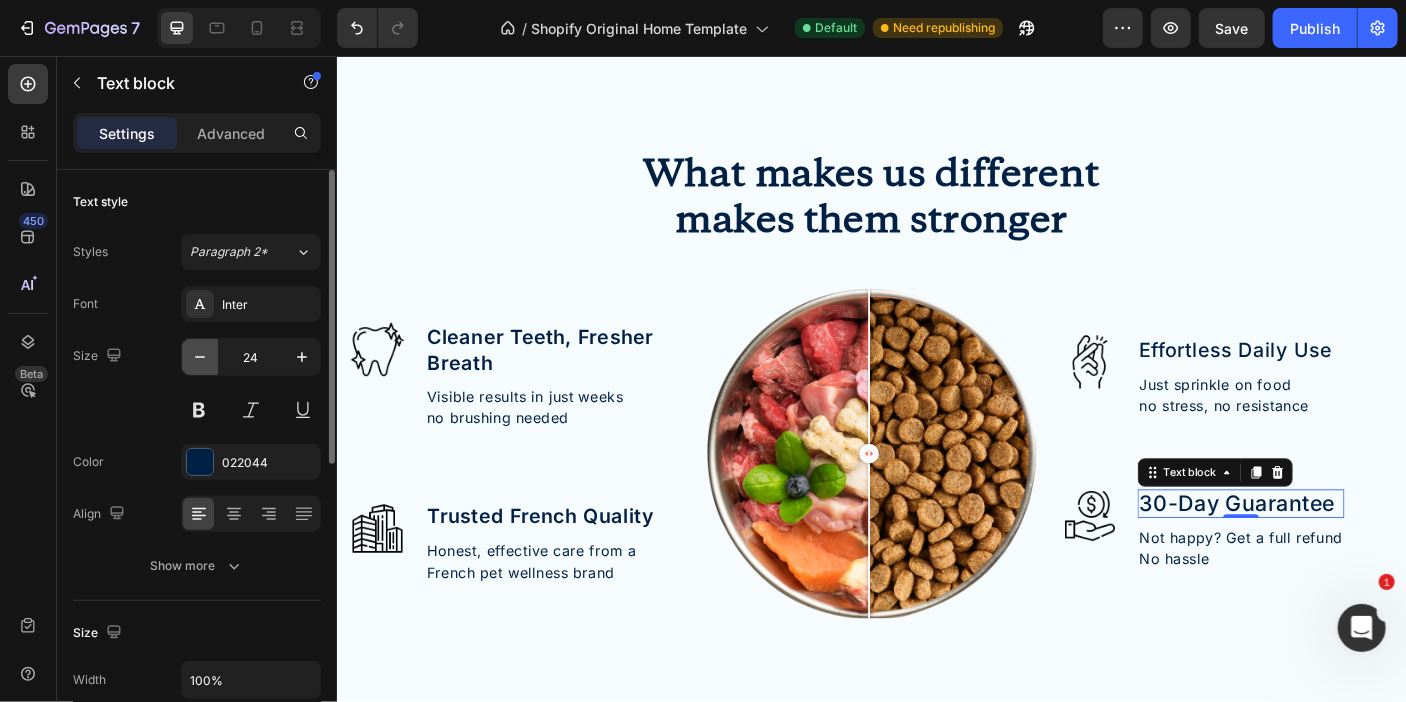 click 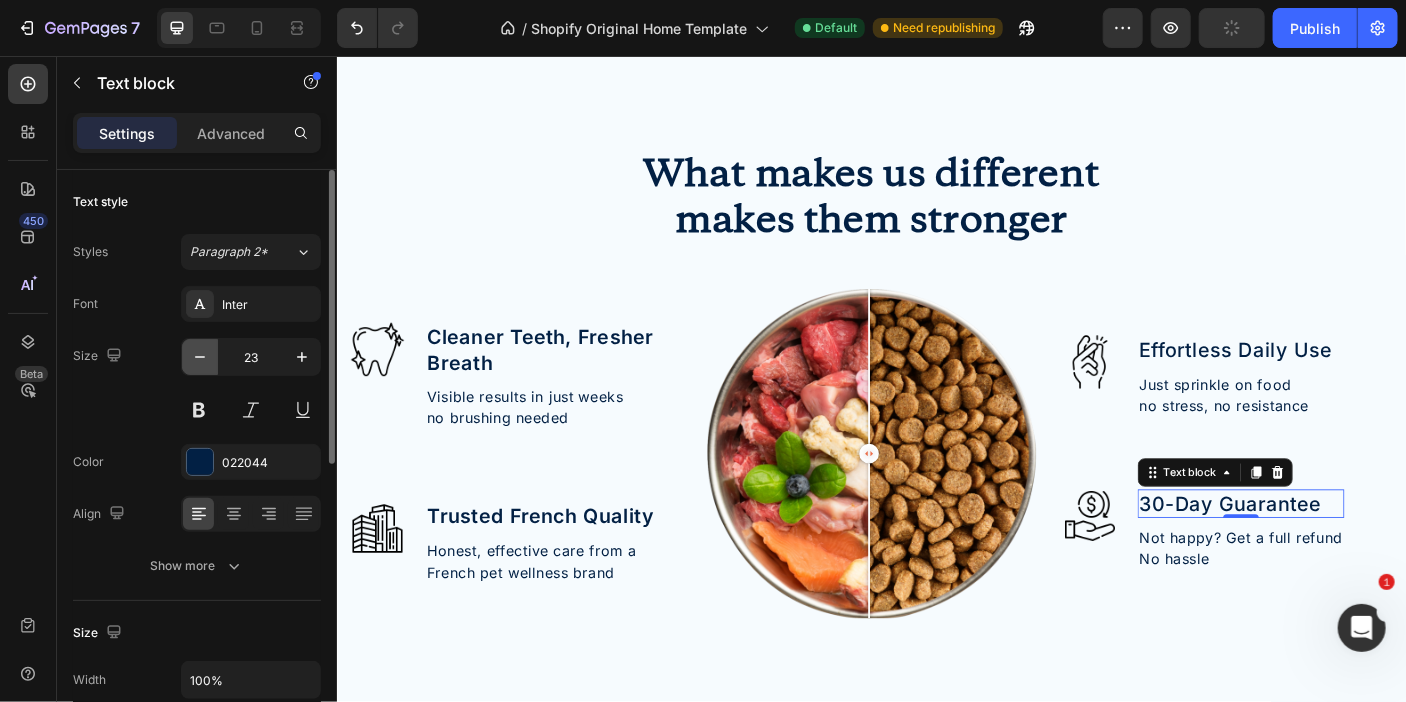 type on "22" 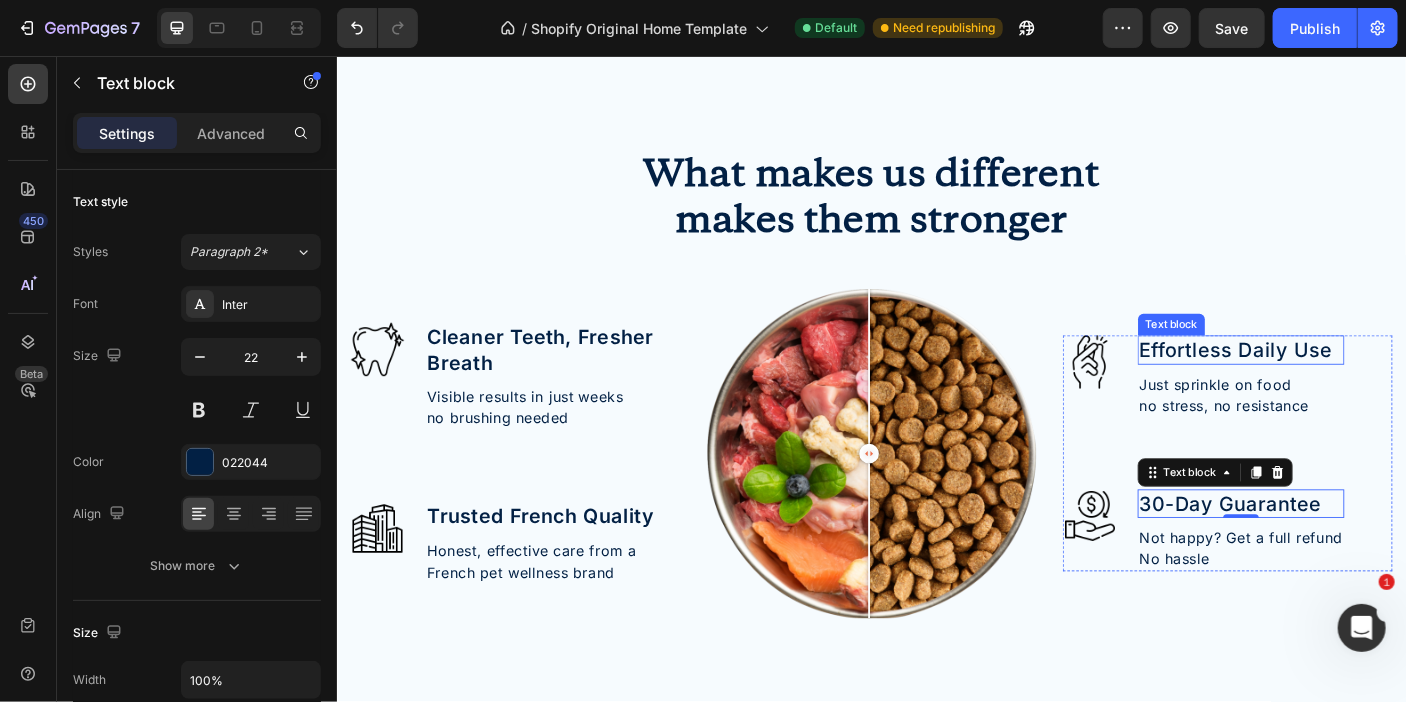 click on "Effortless Daily Use" at bounding box center (1351, 385) 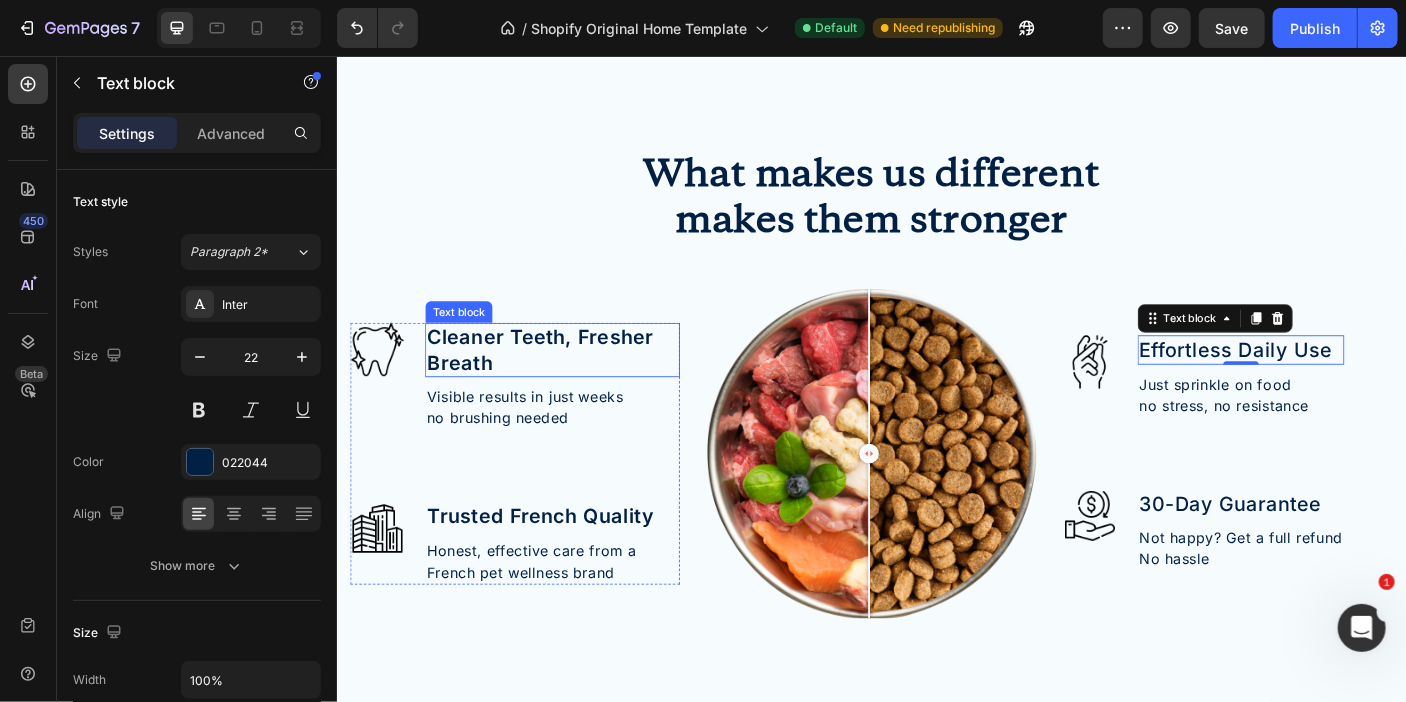 click on "Cleaner Teeth, Fresher Breath" at bounding box center (578, 385) 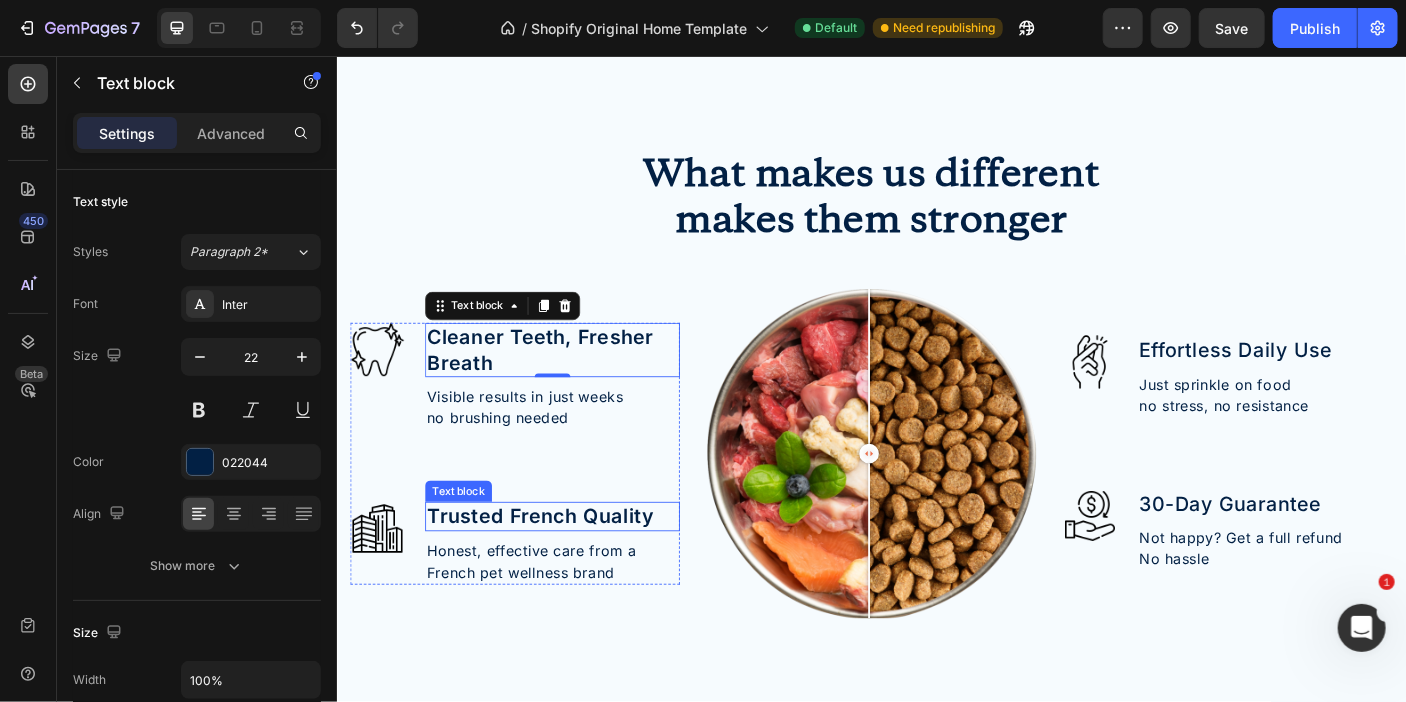 click on "Trusted French Quality" at bounding box center (578, 572) 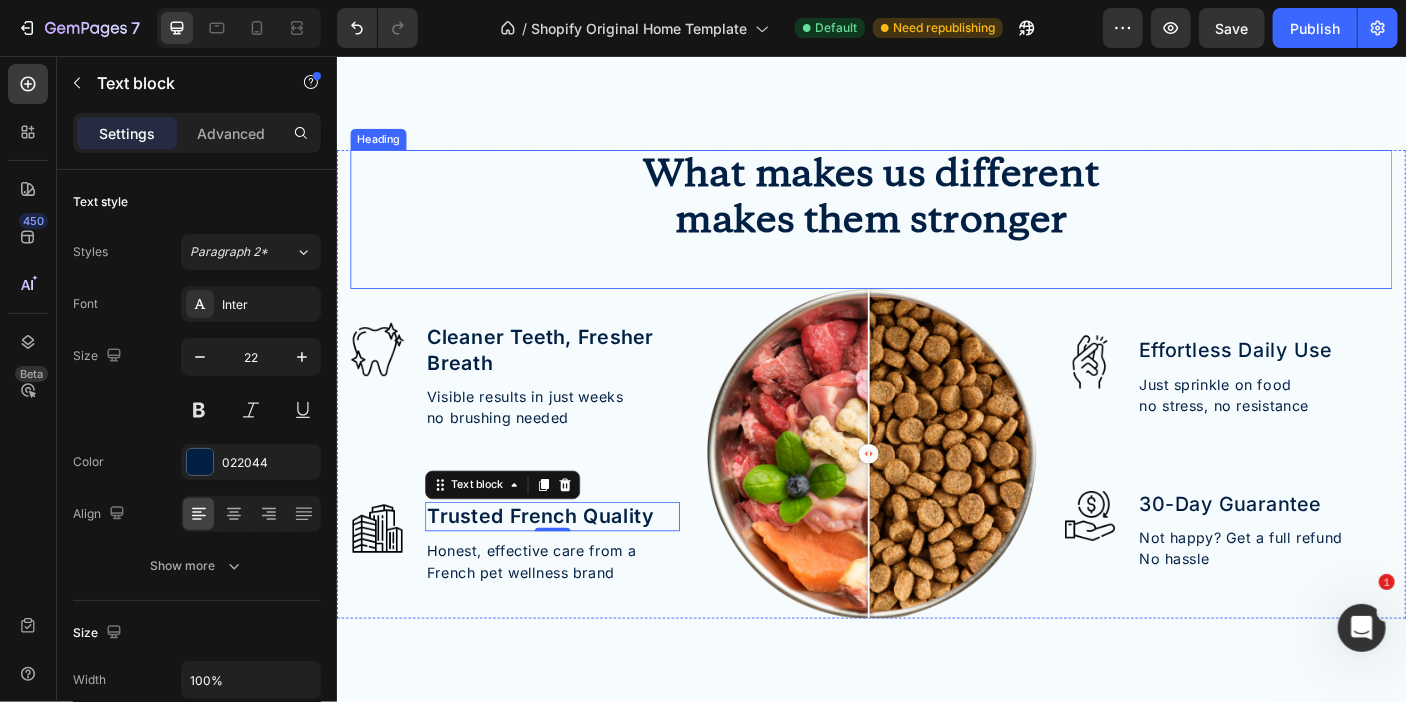 click on "What makes us different makes them stronger" at bounding box center [936, 215] 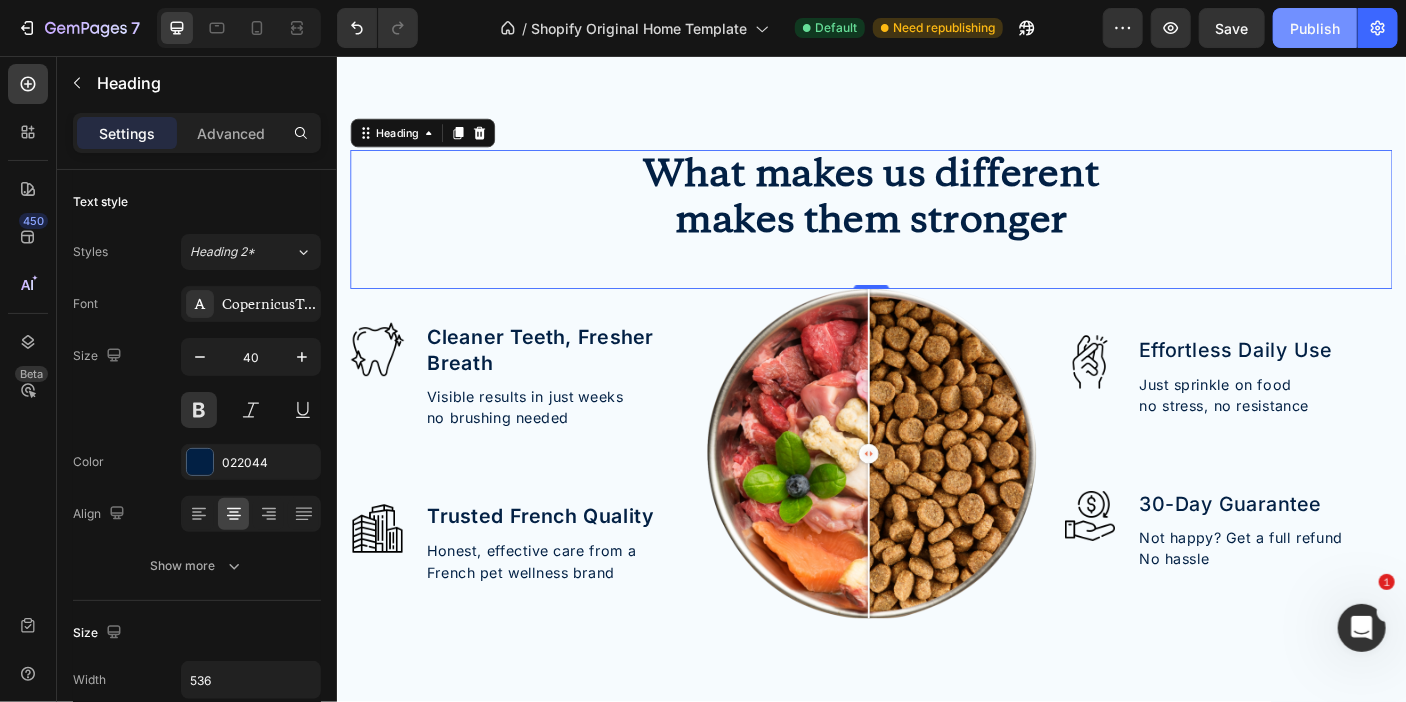click on "Publish" 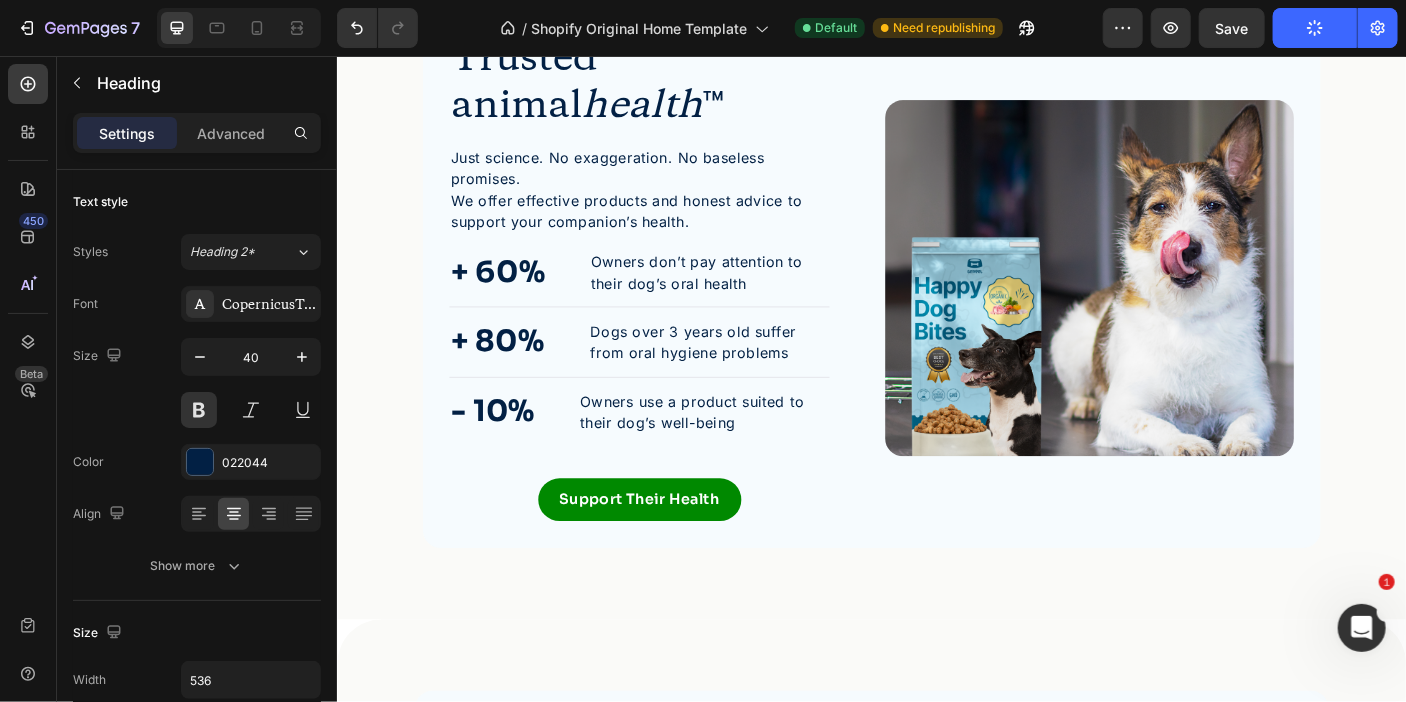 scroll, scrollTop: 3544, scrollLeft: 0, axis: vertical 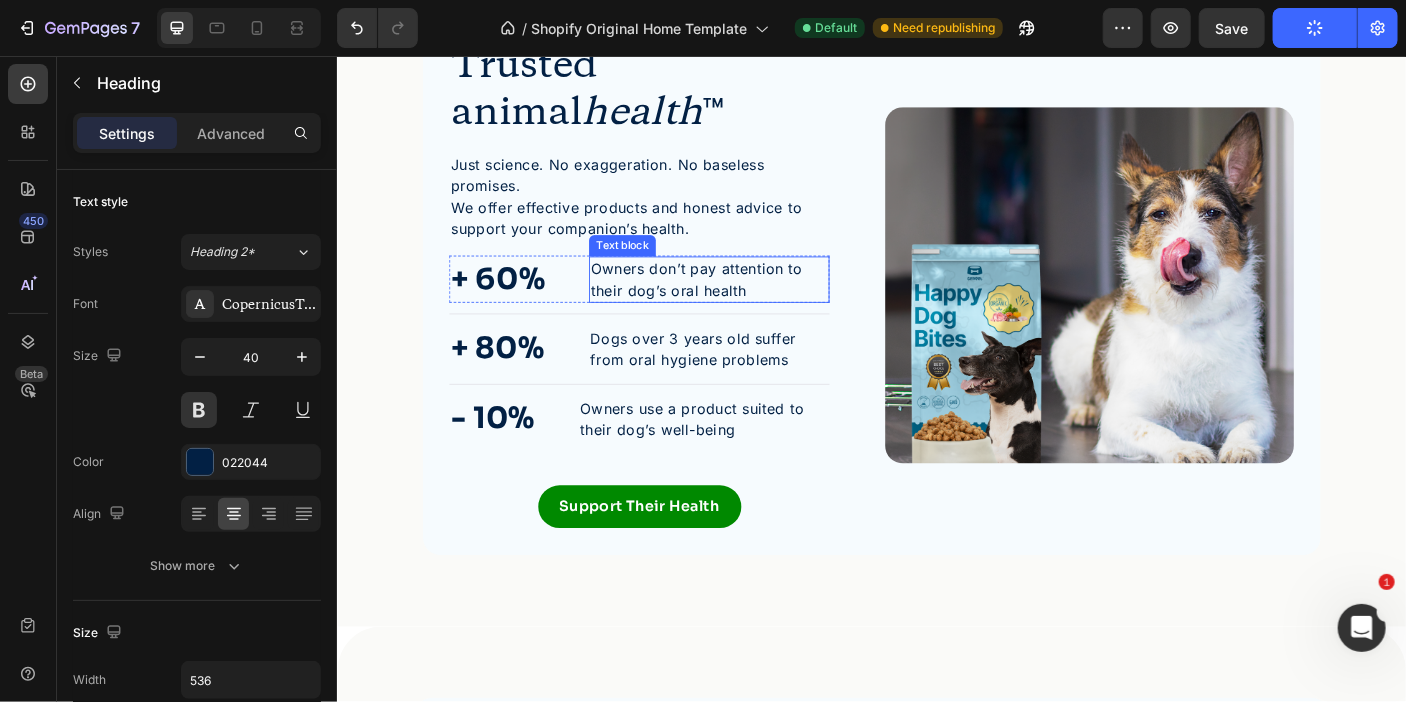 click on "Owners don’t pay attention to their dog’s oral health" at bounding box center [754, 307] 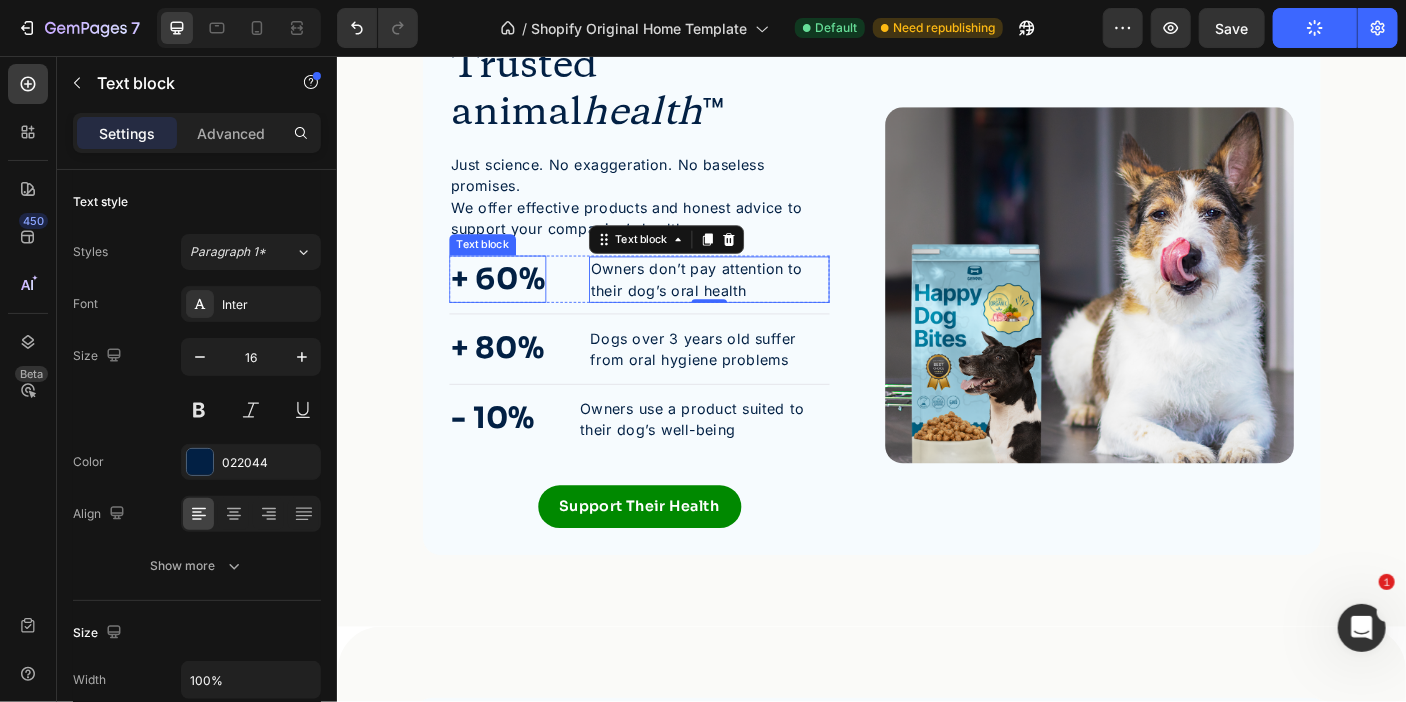 click on "+ 60%" at bounding box center (516, 307) 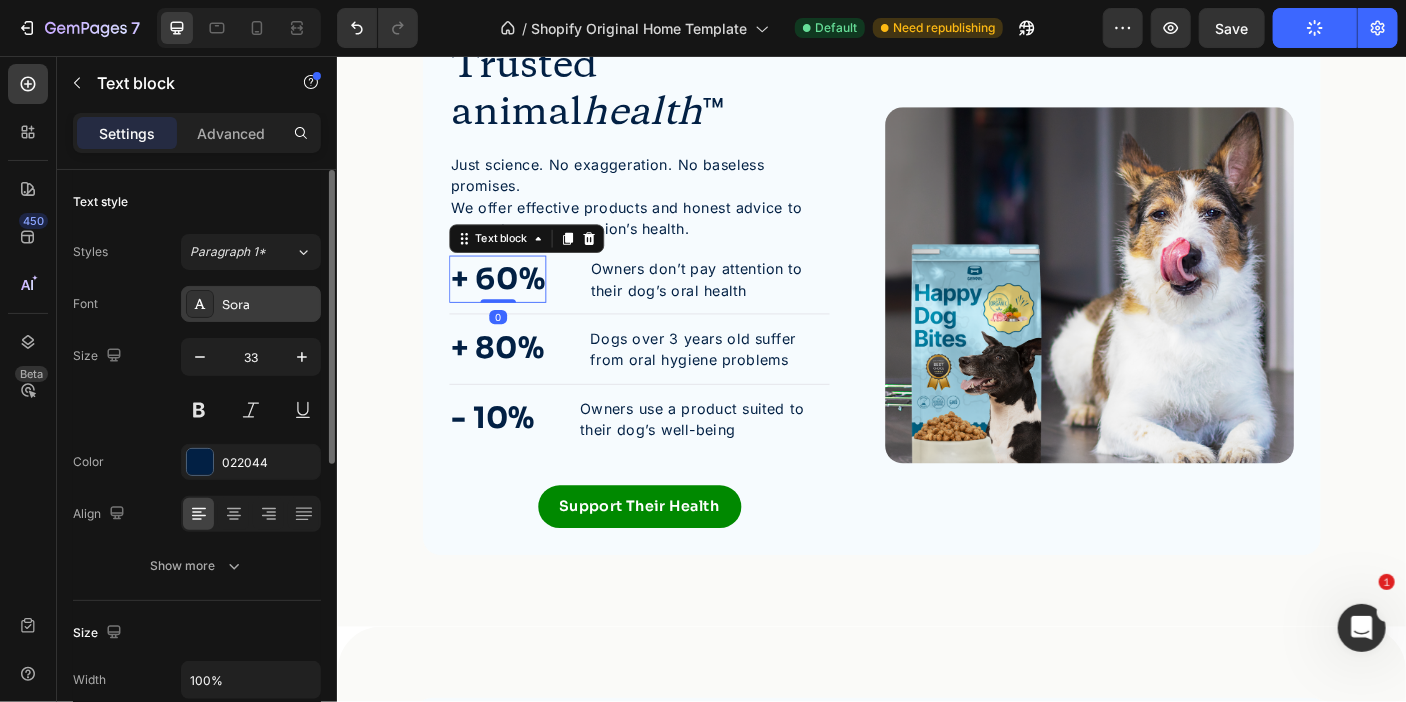 click on "Sora" at bounding box center (269, 305) 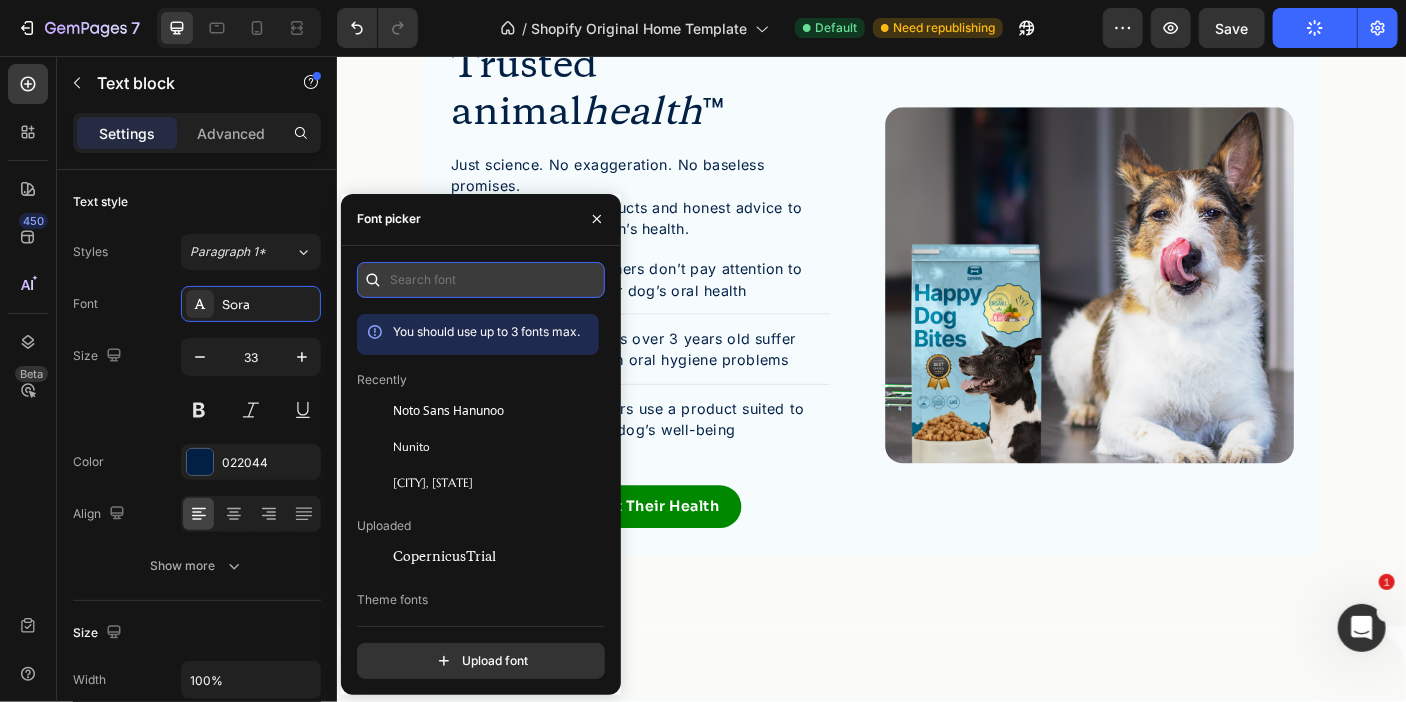 click at bounding box center [481, 280] 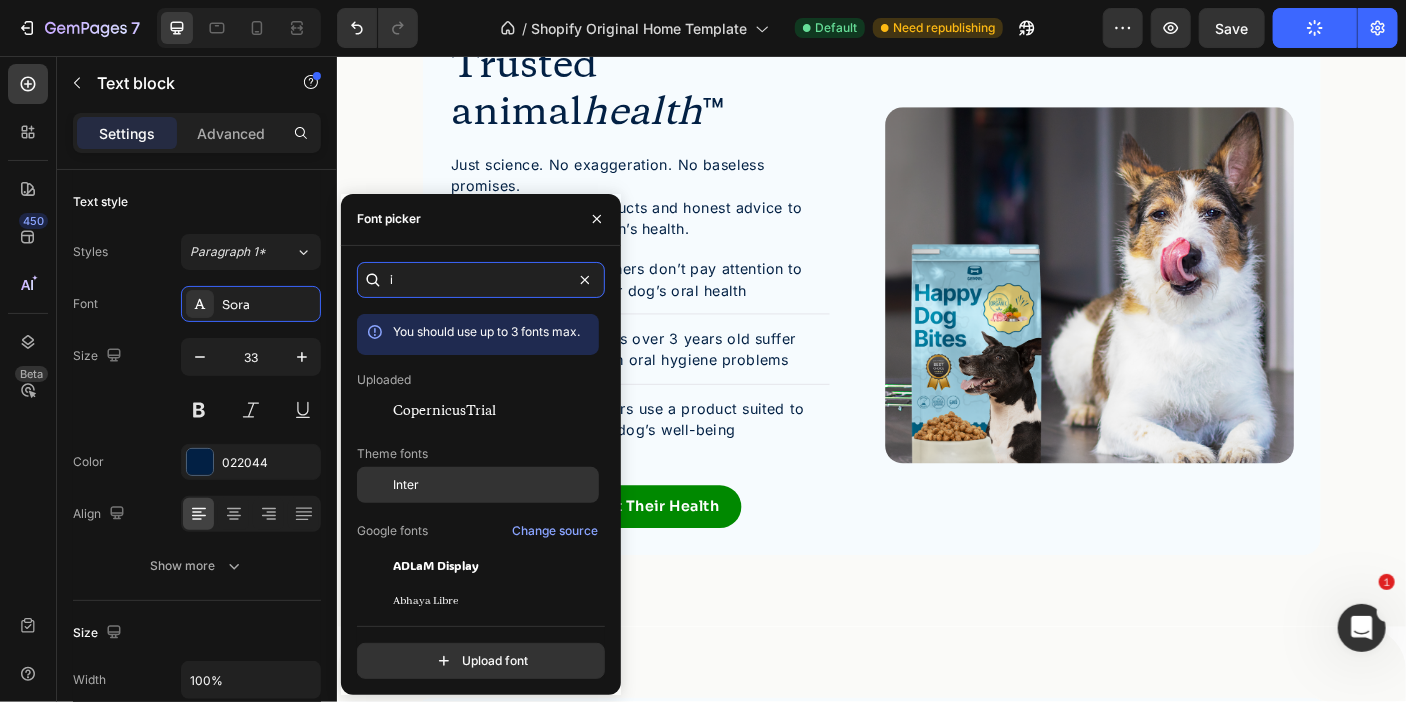 type on "i" 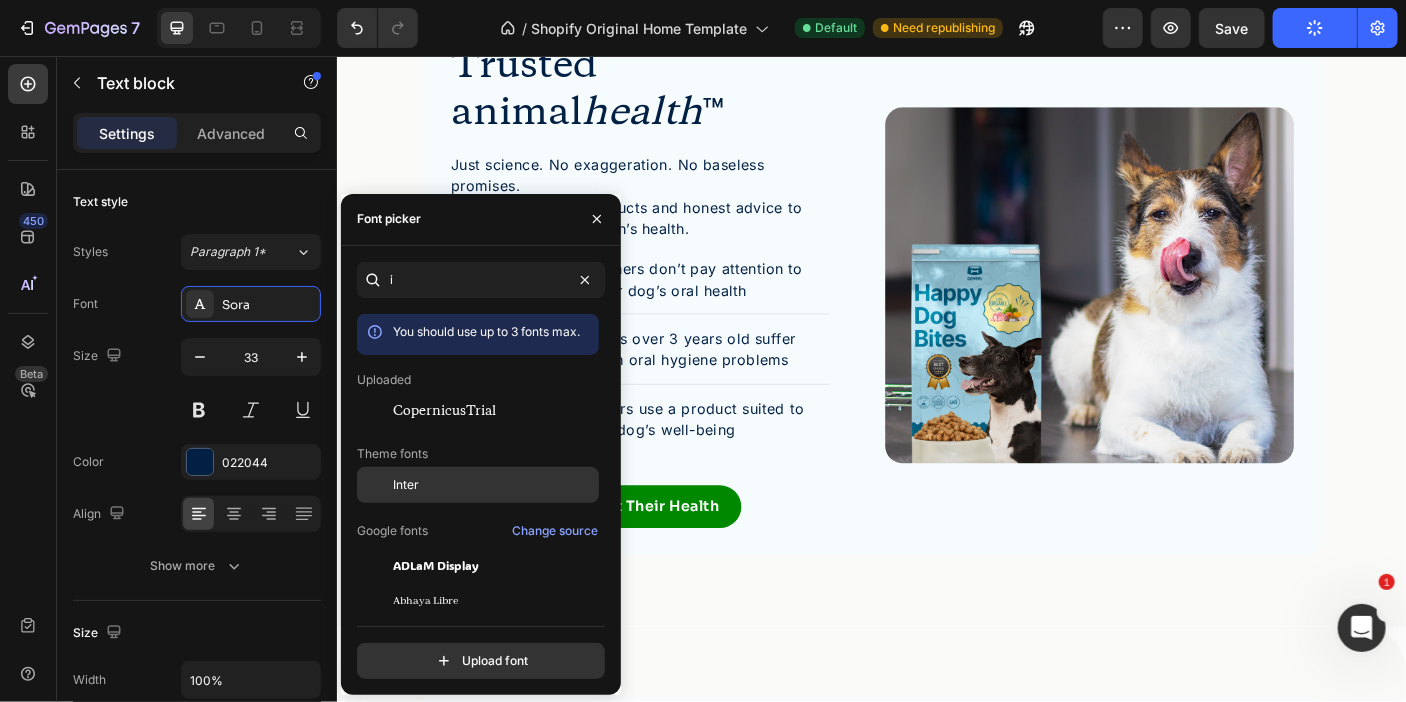 click on "Inter" at bounding box center [494, 485] 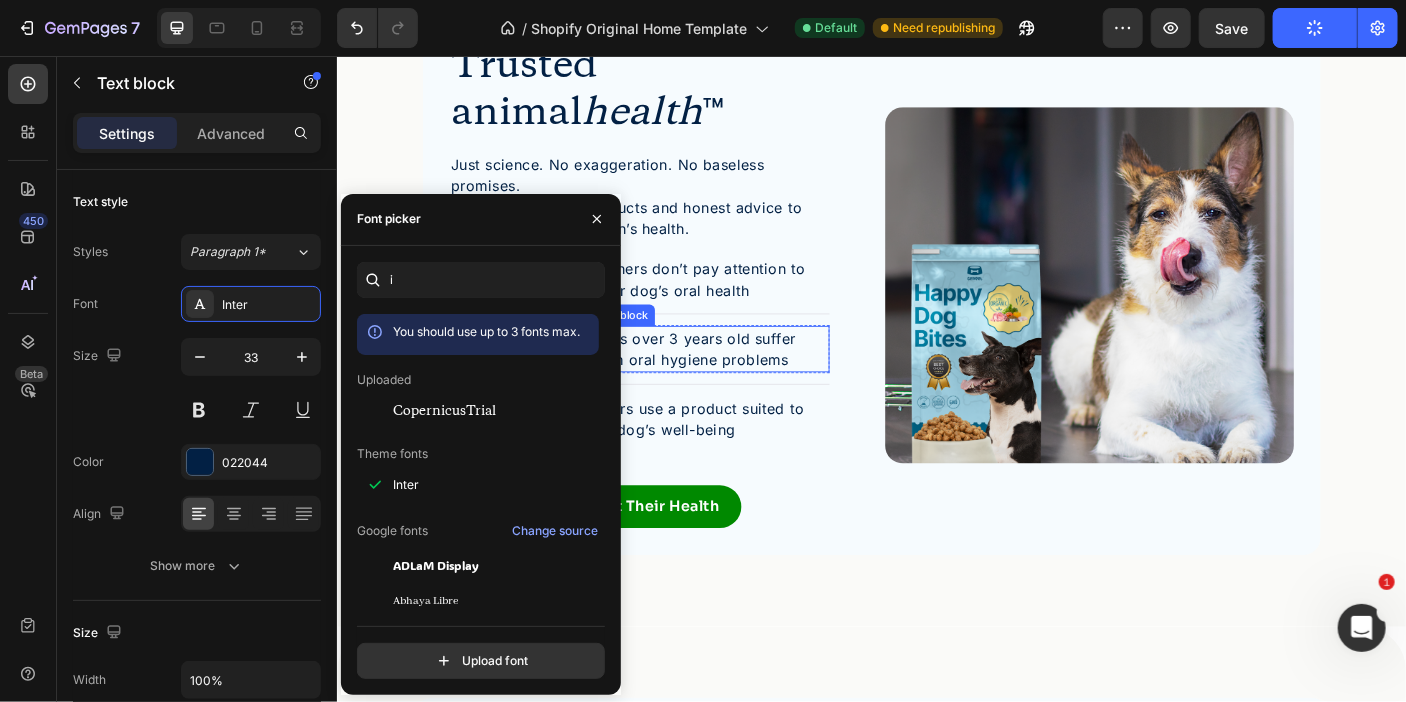 click on "Dogs over 3 years old suffer from oral hygiene problems" at bounding box center (753, 385) 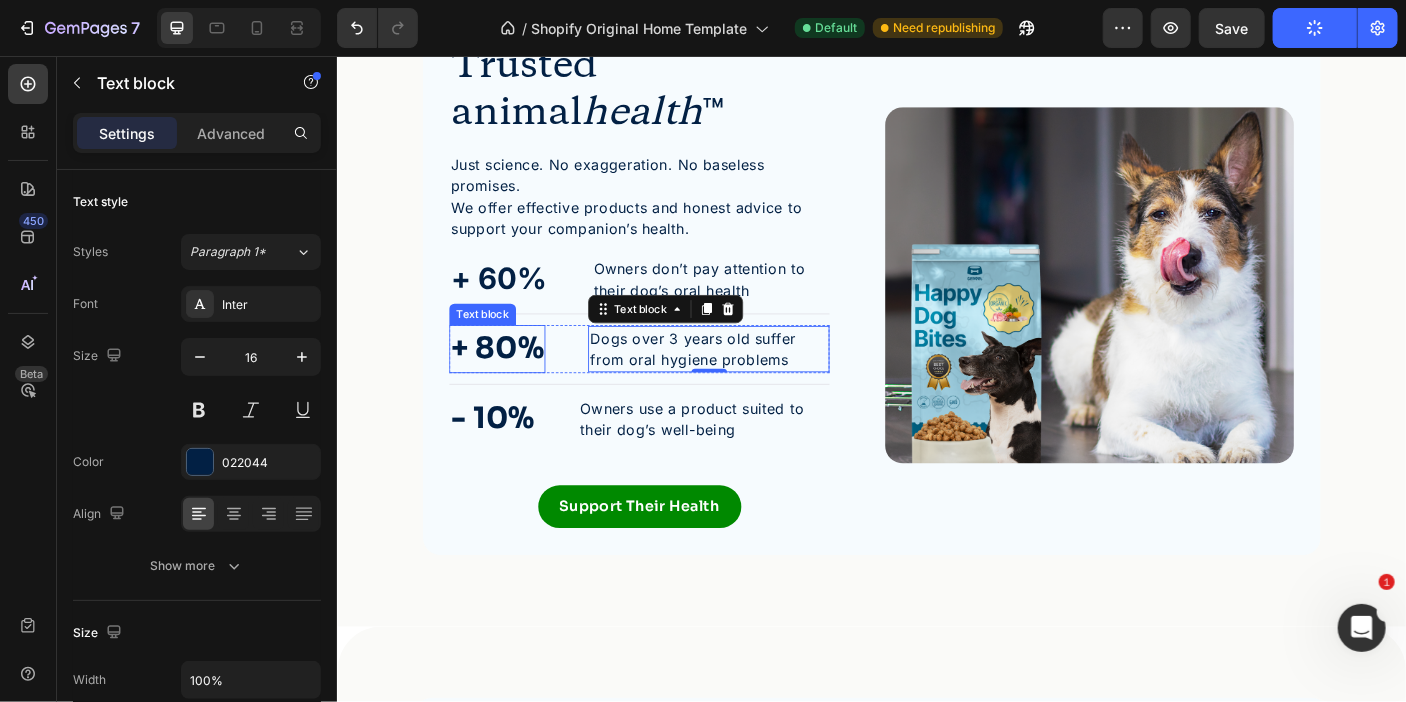 click on "+ 80%" at bounding box center (516, 385) 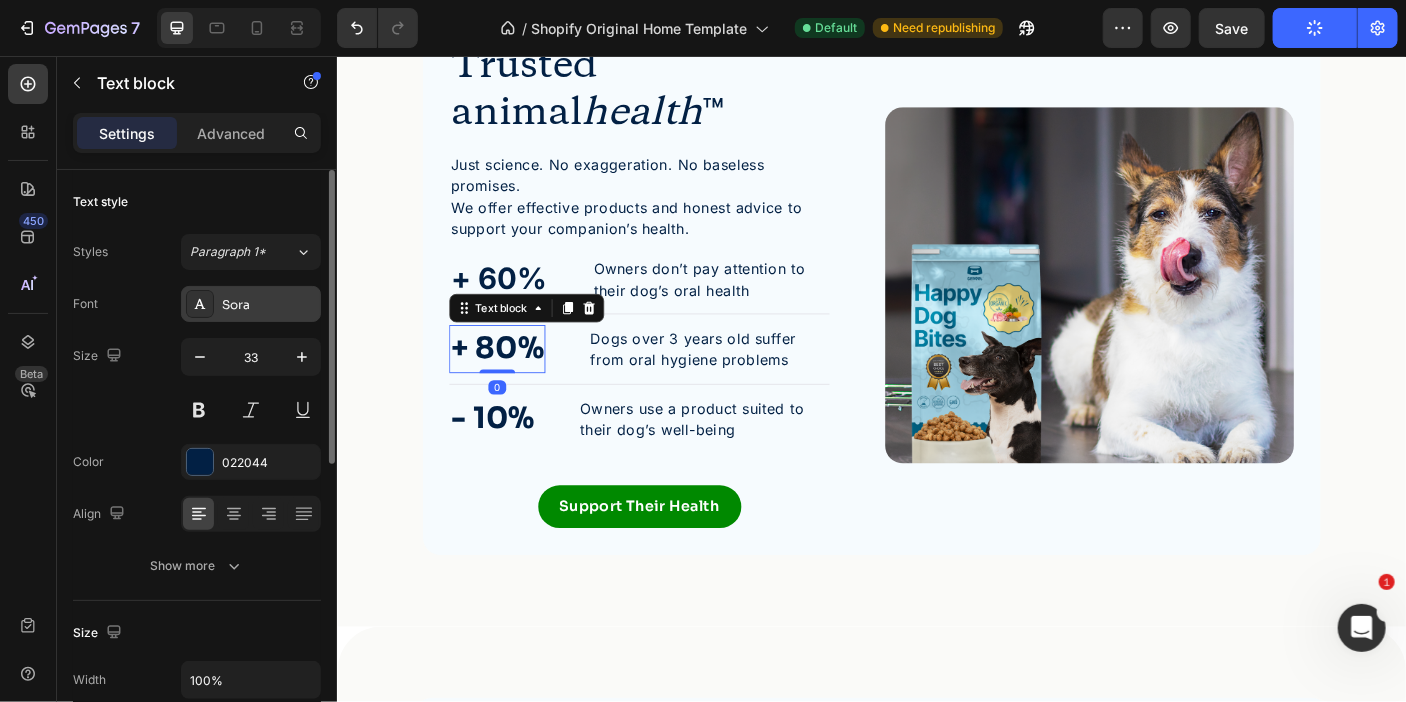 click on "Sora" at bounding box center (269, 305) 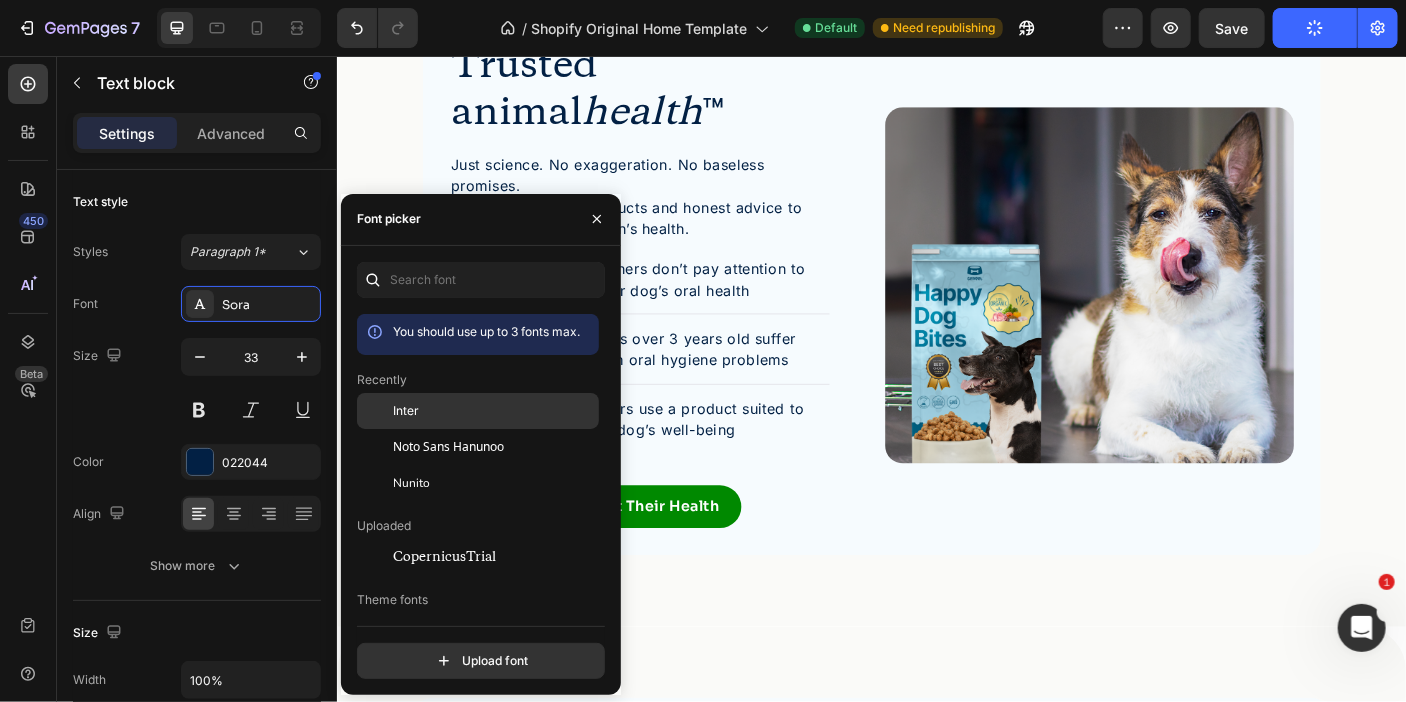 click on "Inter" at bounding box center [494, 411] 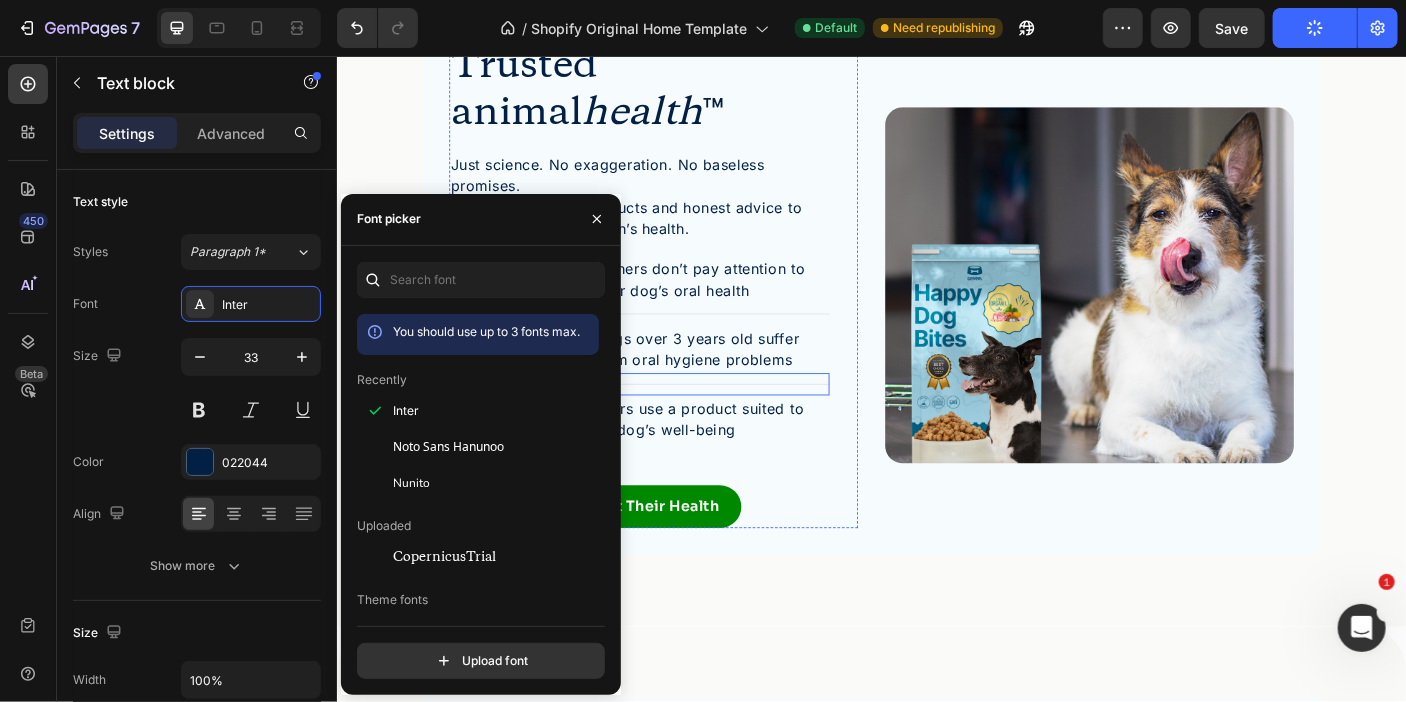 click on "Dogs over 3 years old suffer from oral hygiene problems" at bounding box center (755, 385) 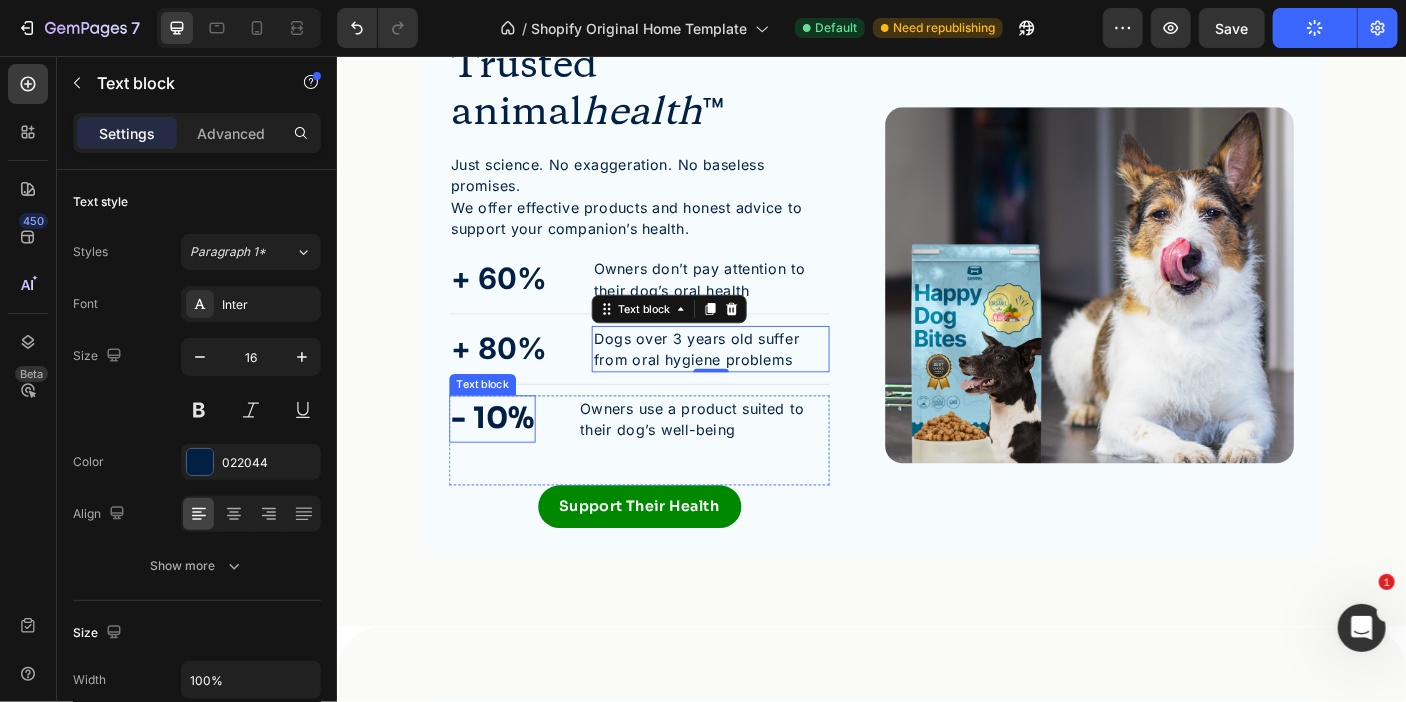 click on "- 10%" at bounding box center (510, 464) 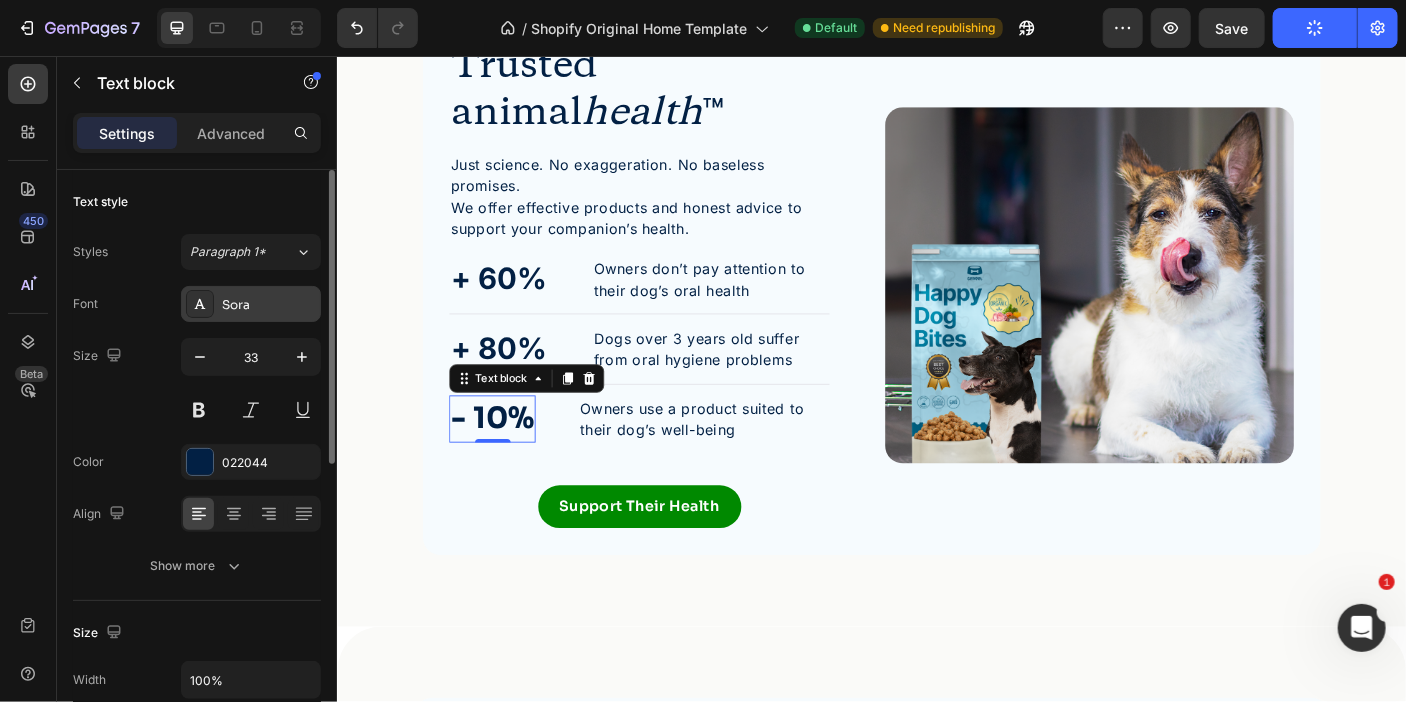 click on "Sora" at bounding box center (251, 304) 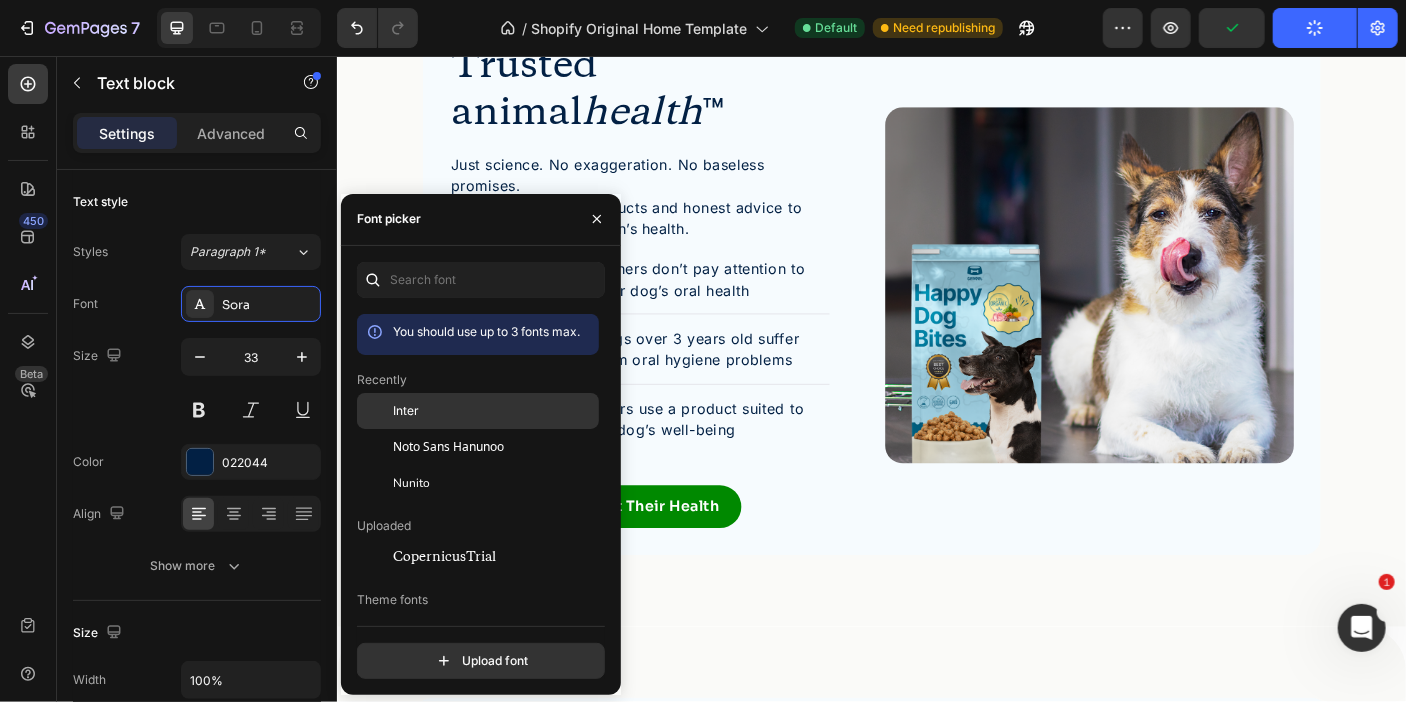 click on "Inter" 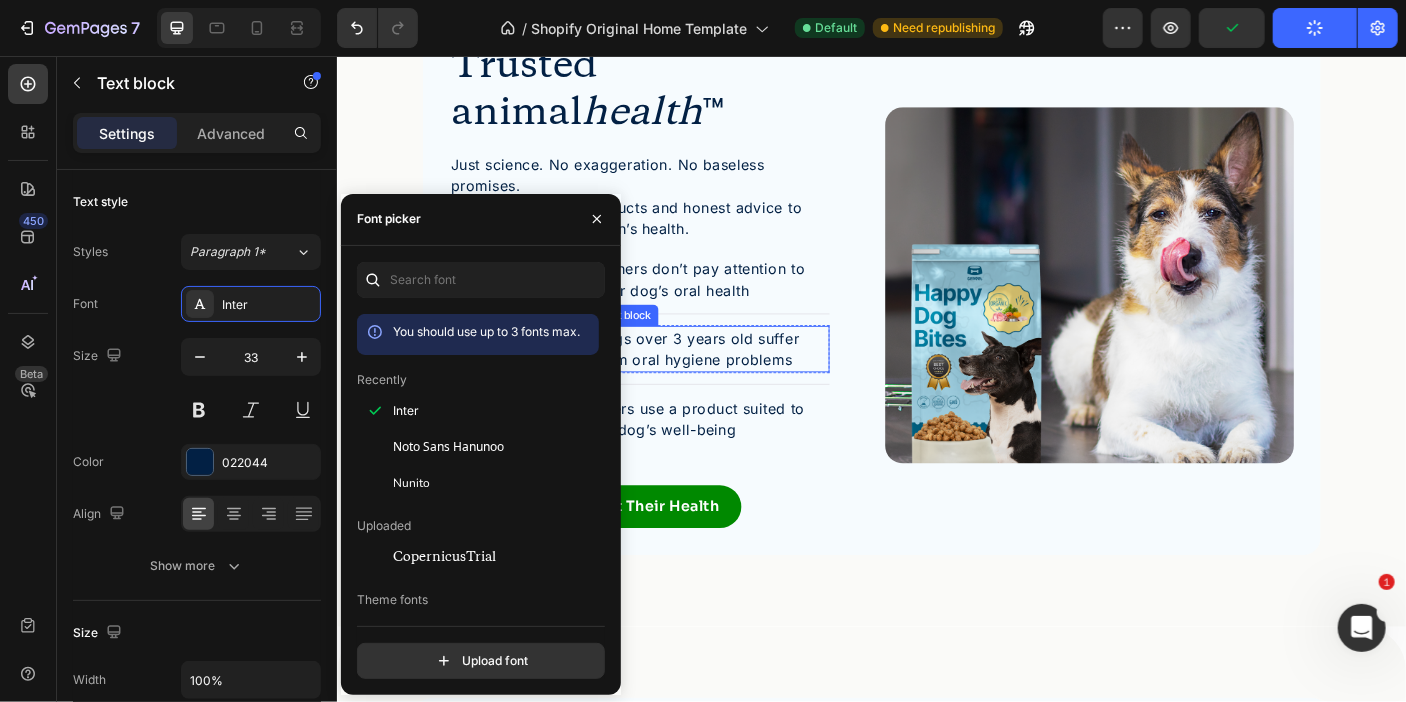 click on "Dogs over 3 years old suffer from oral hygiene problems" at bounding box center (755, 385) 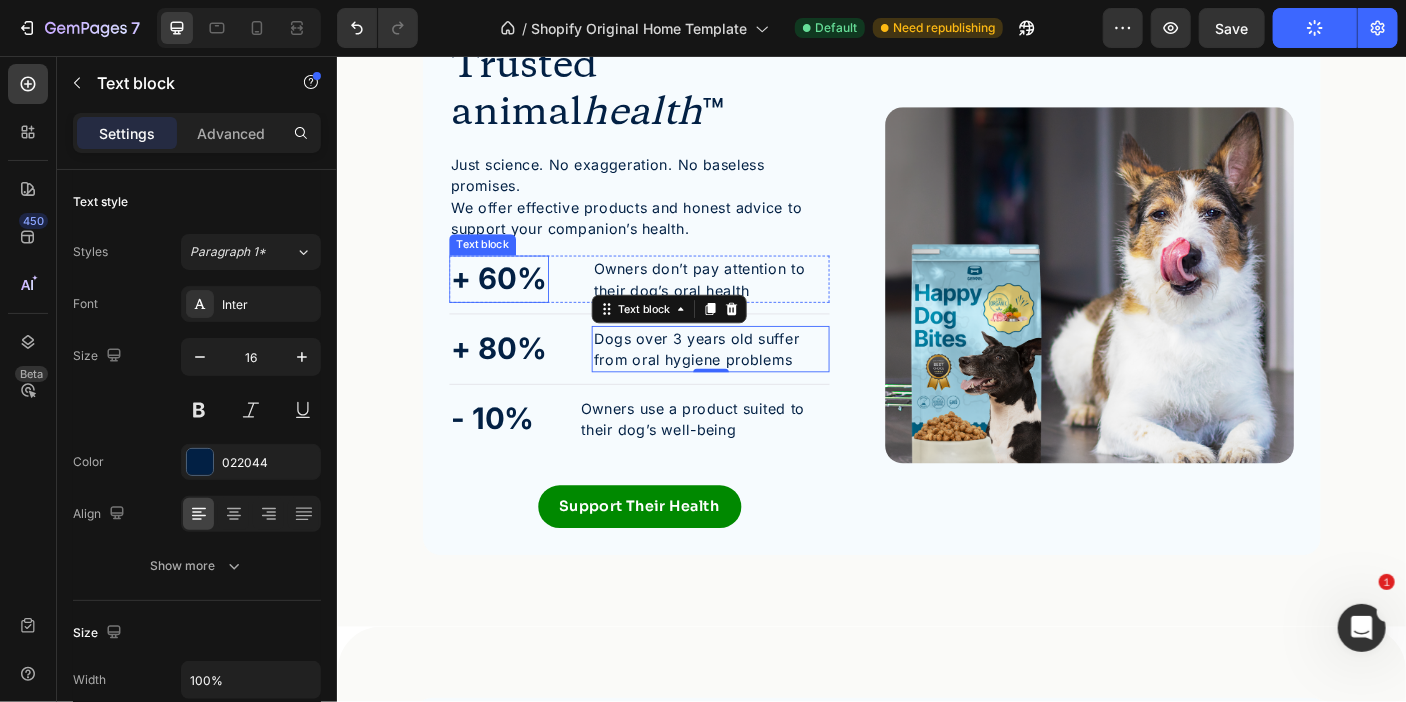 click on "+ 60%" at bounding box center (518, 307) 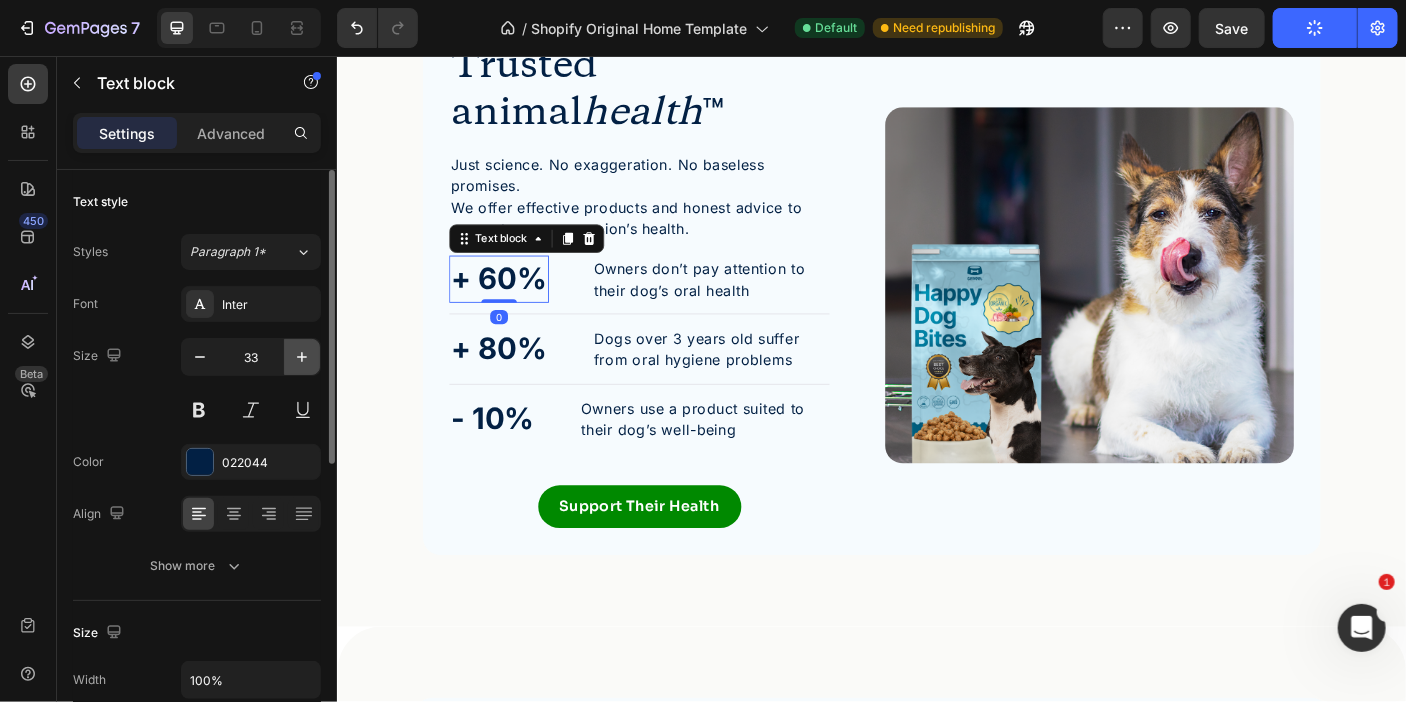 click 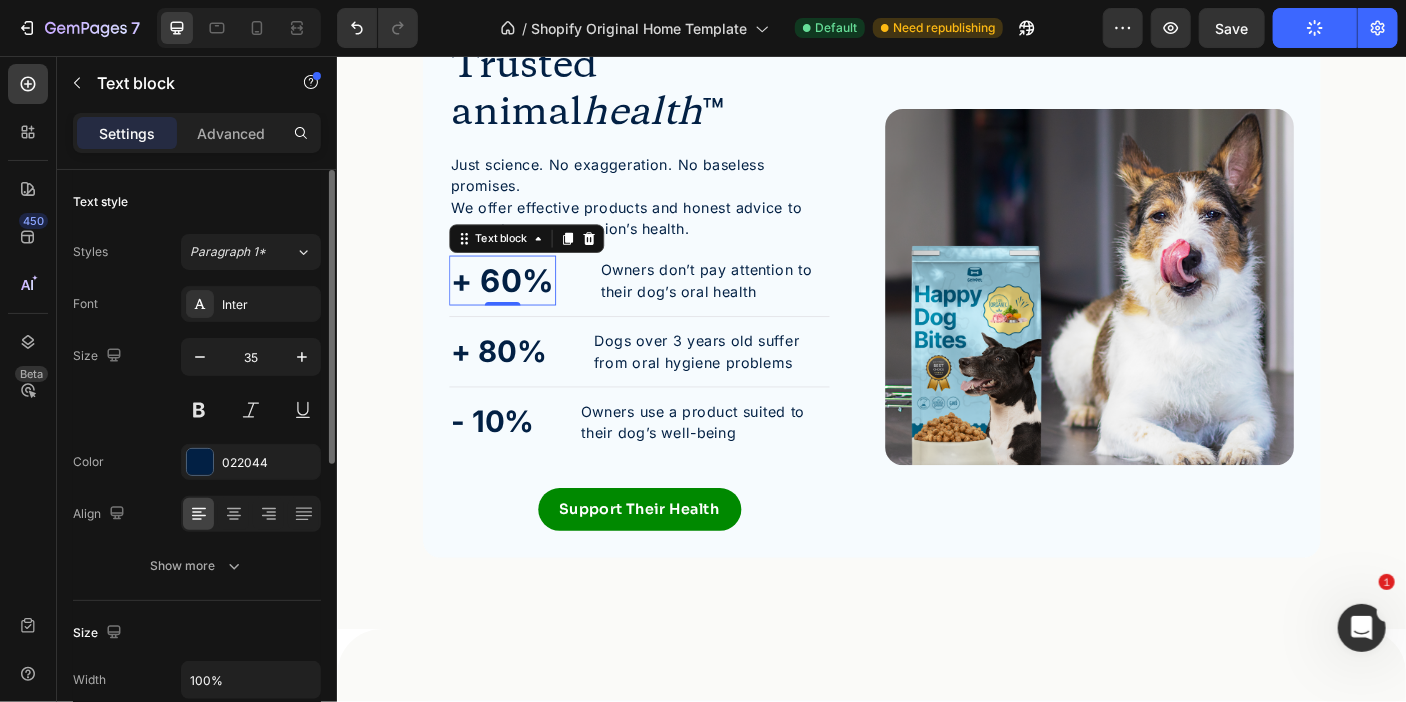 click on "Size 35" at bounding box center [197, 383] 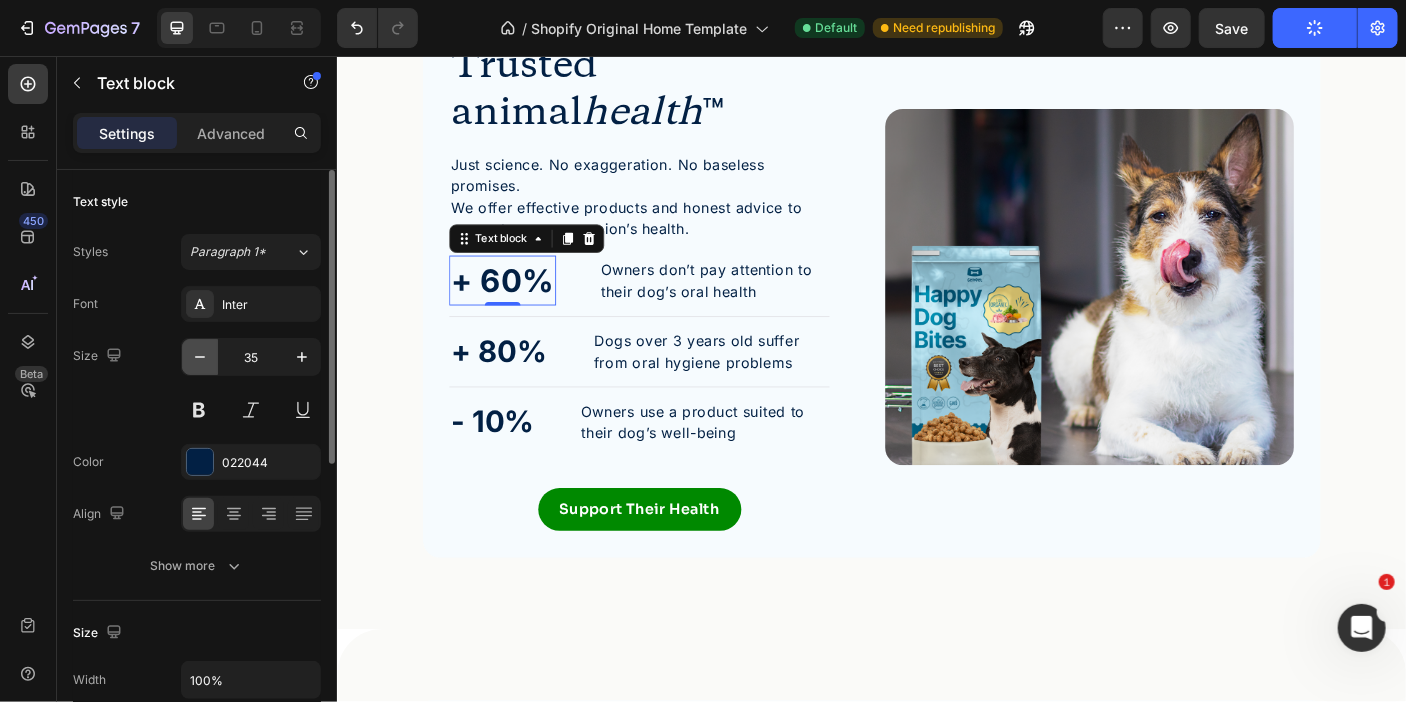 click 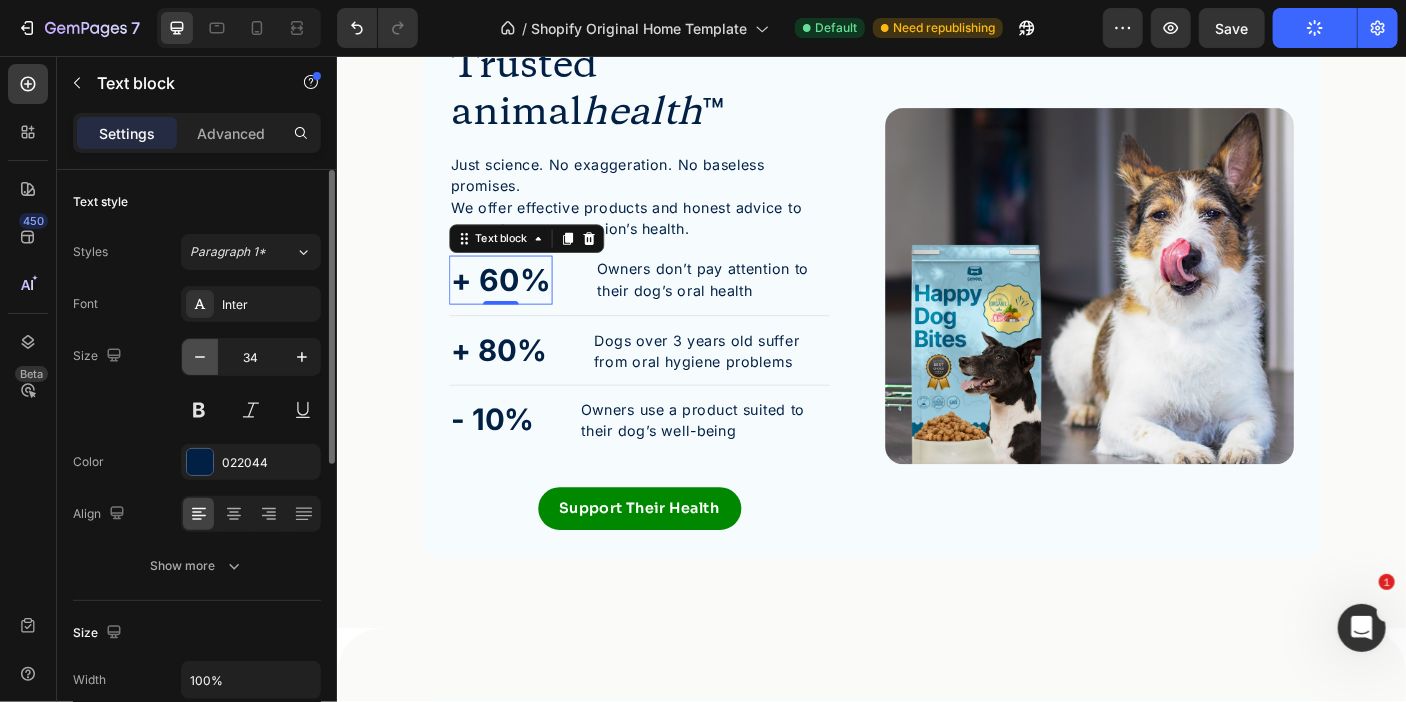click 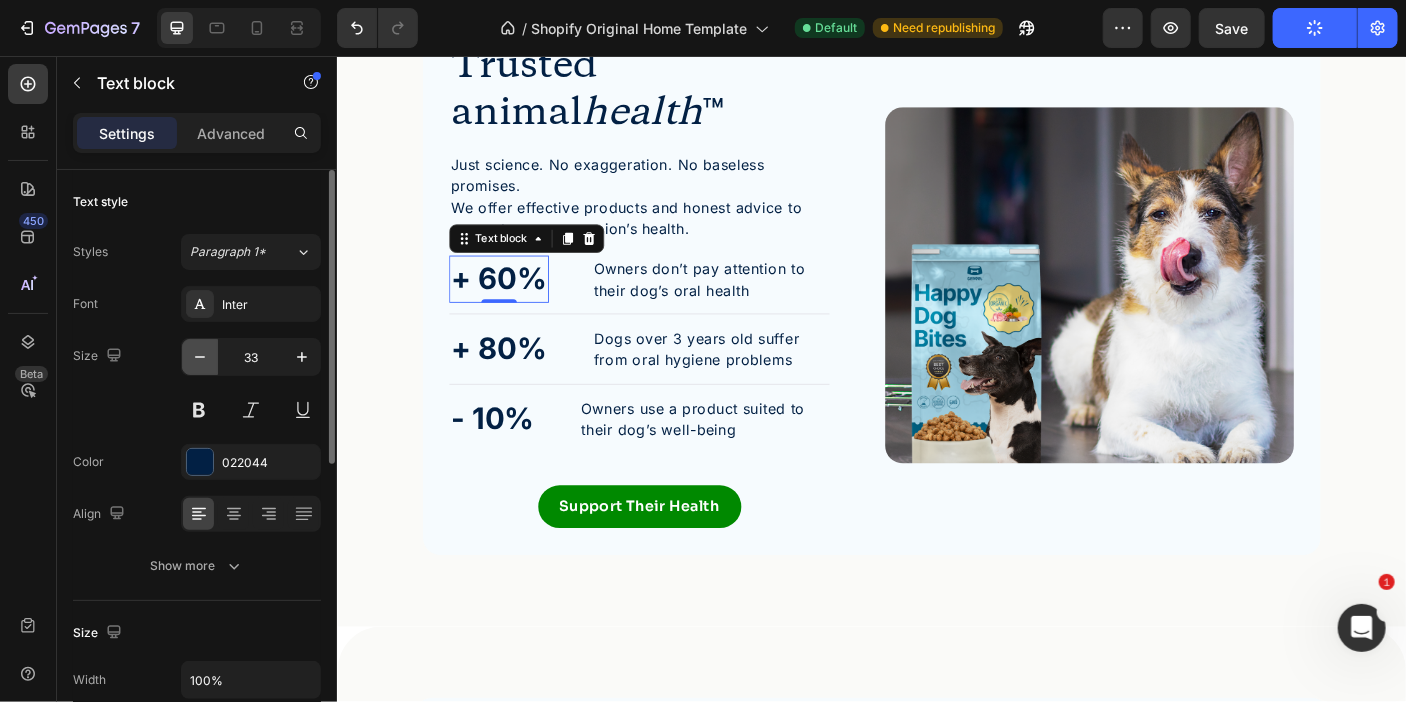 click 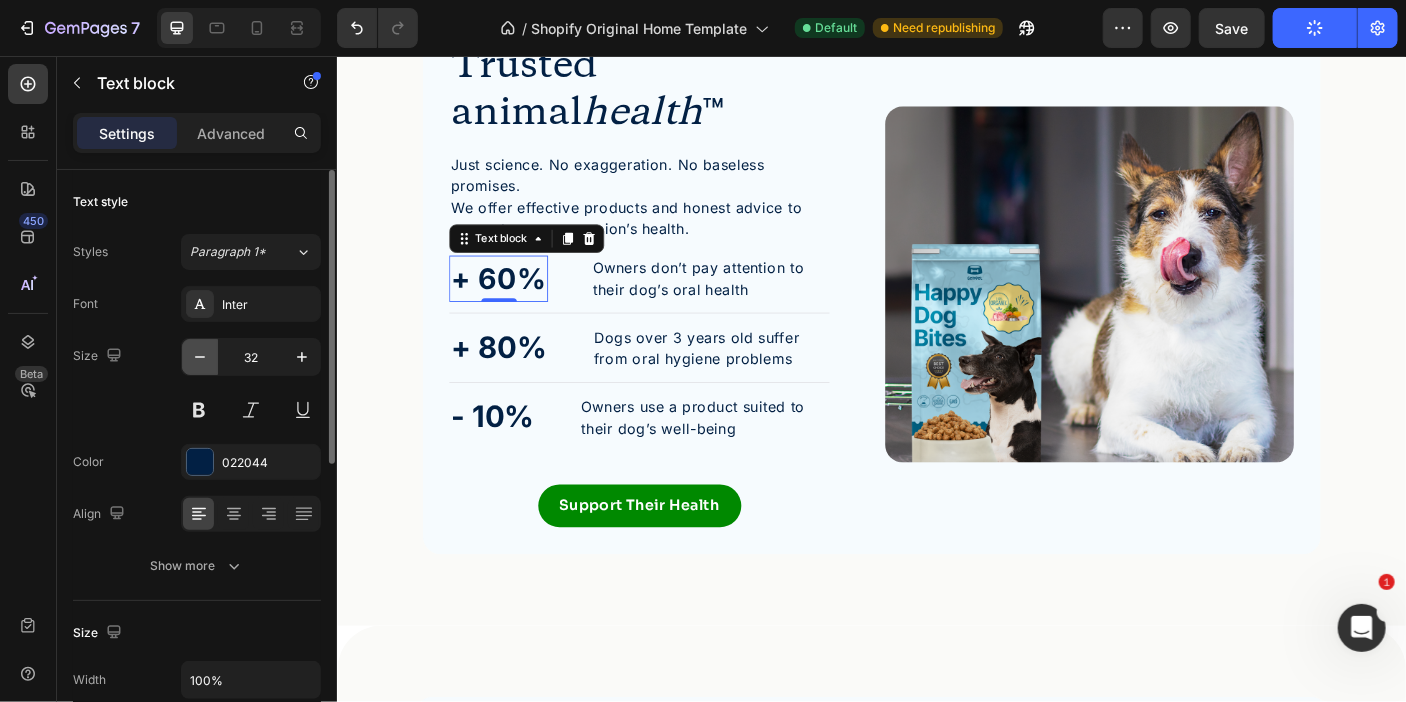 click 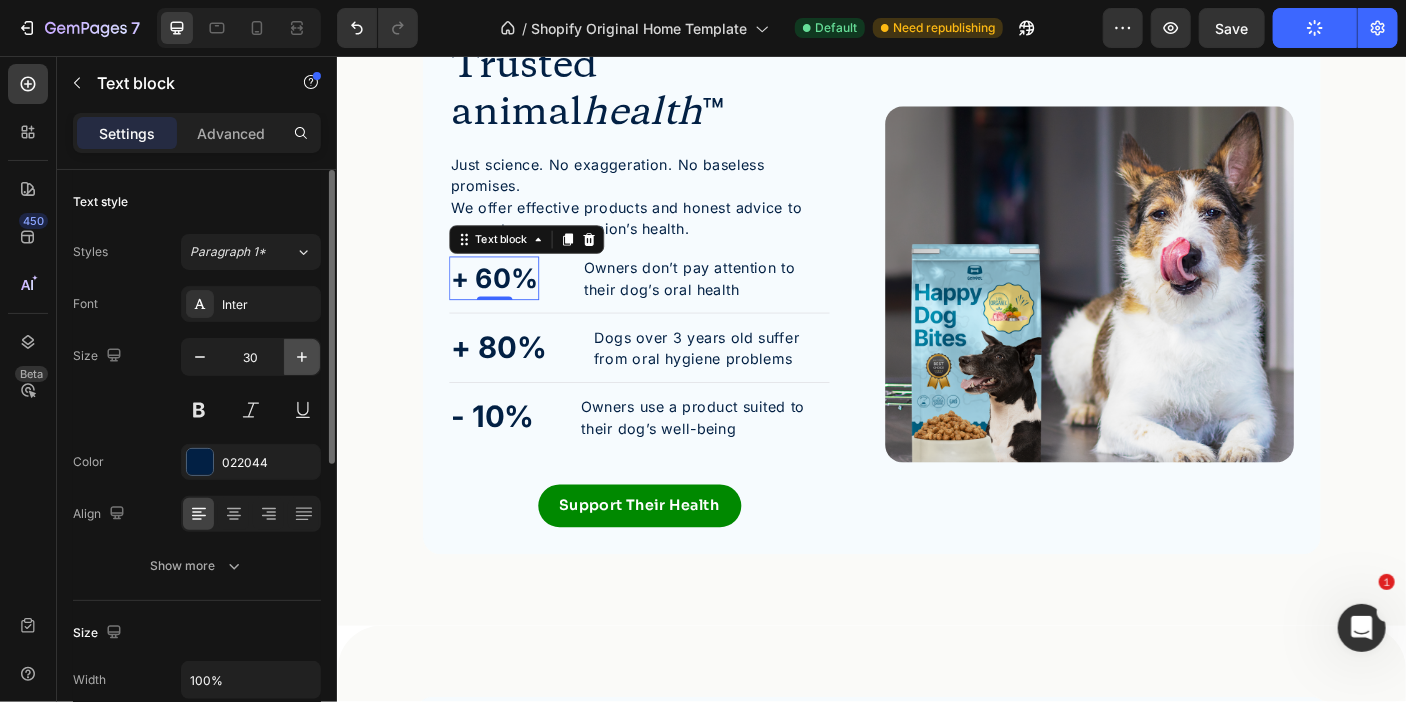 click 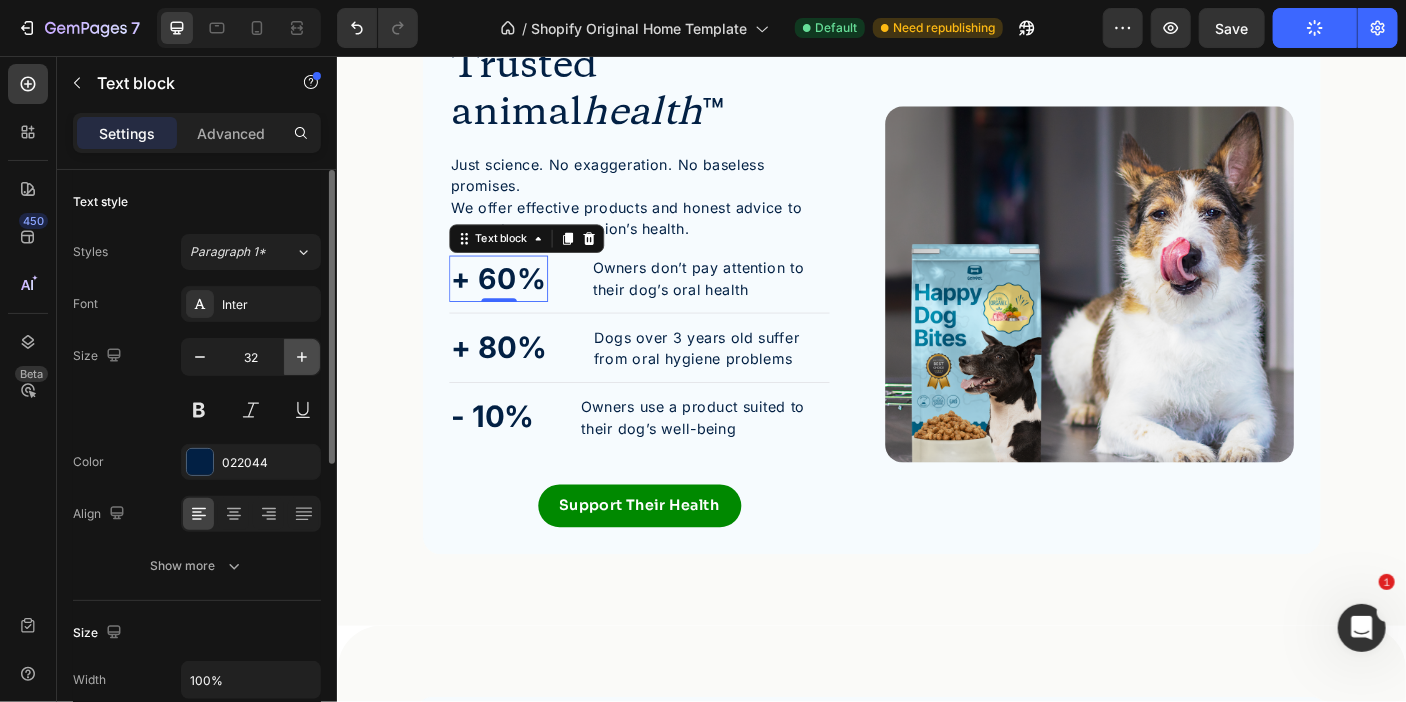 click 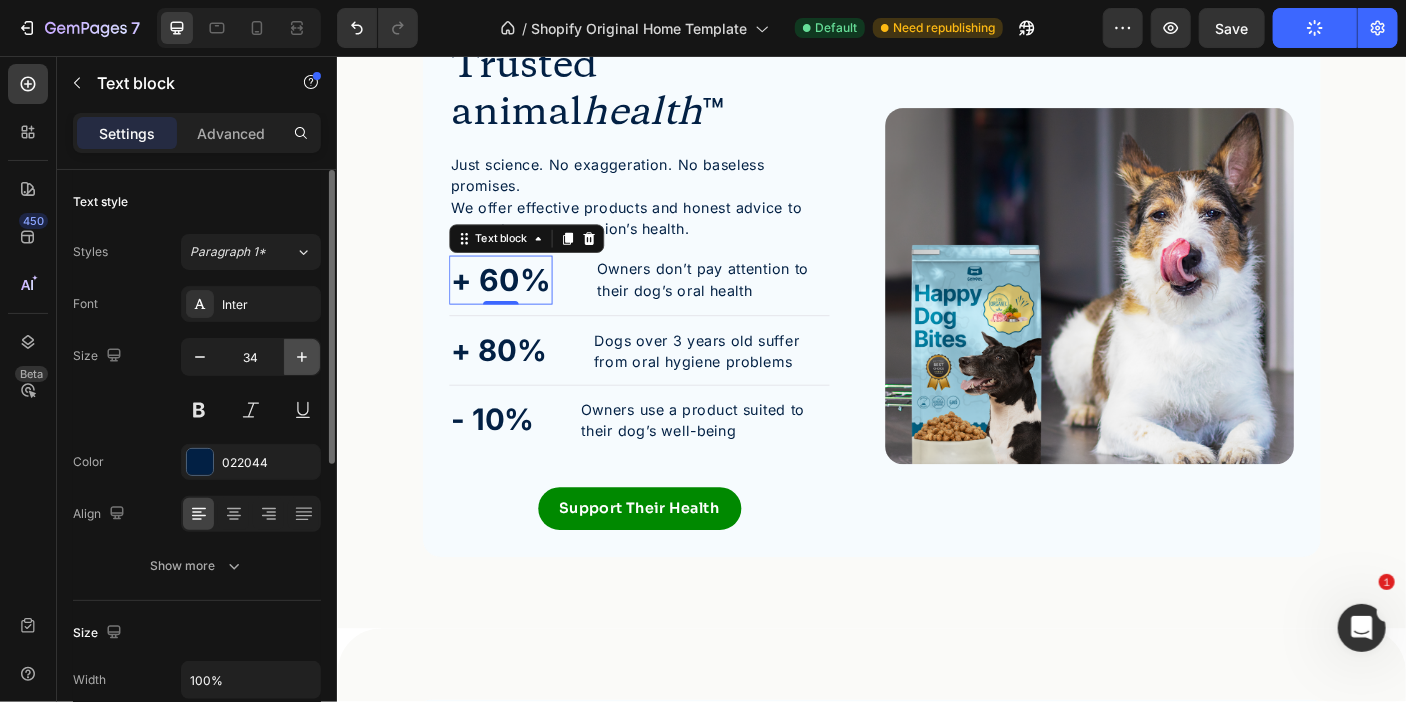 click 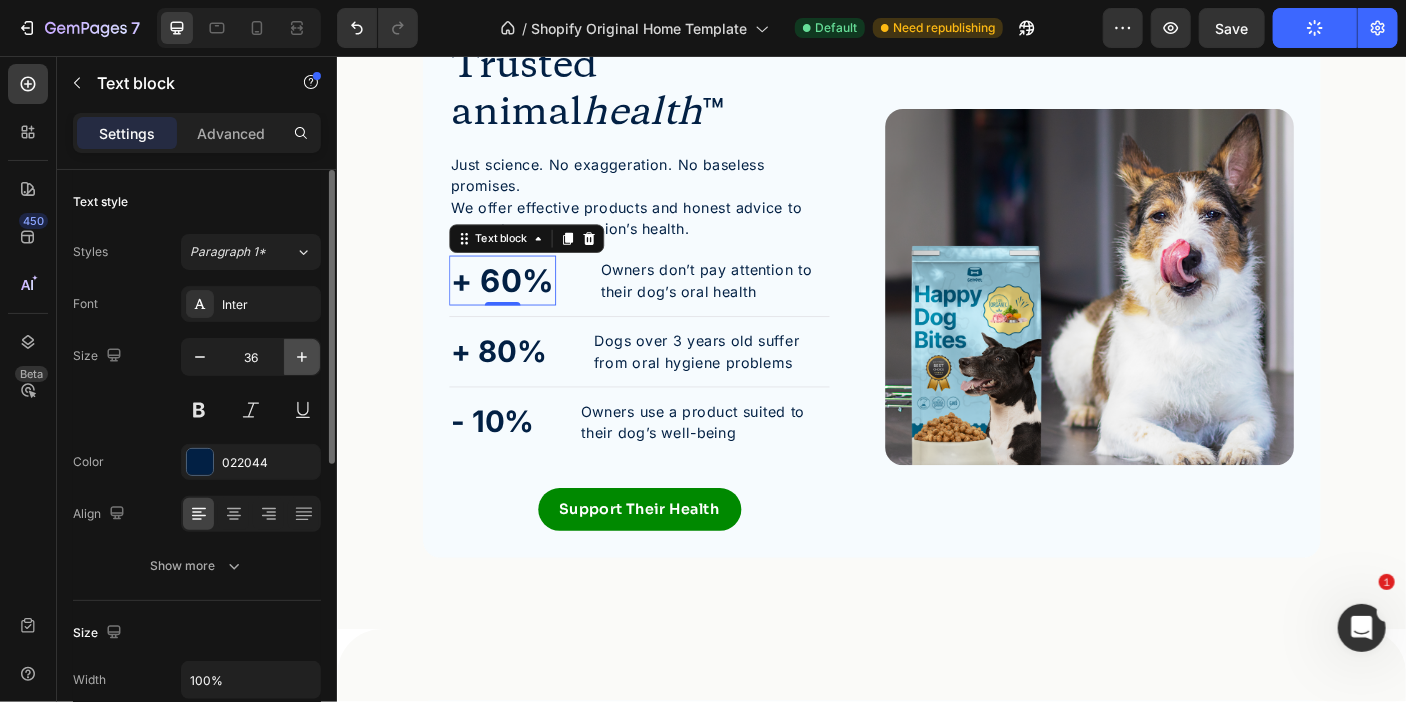 click 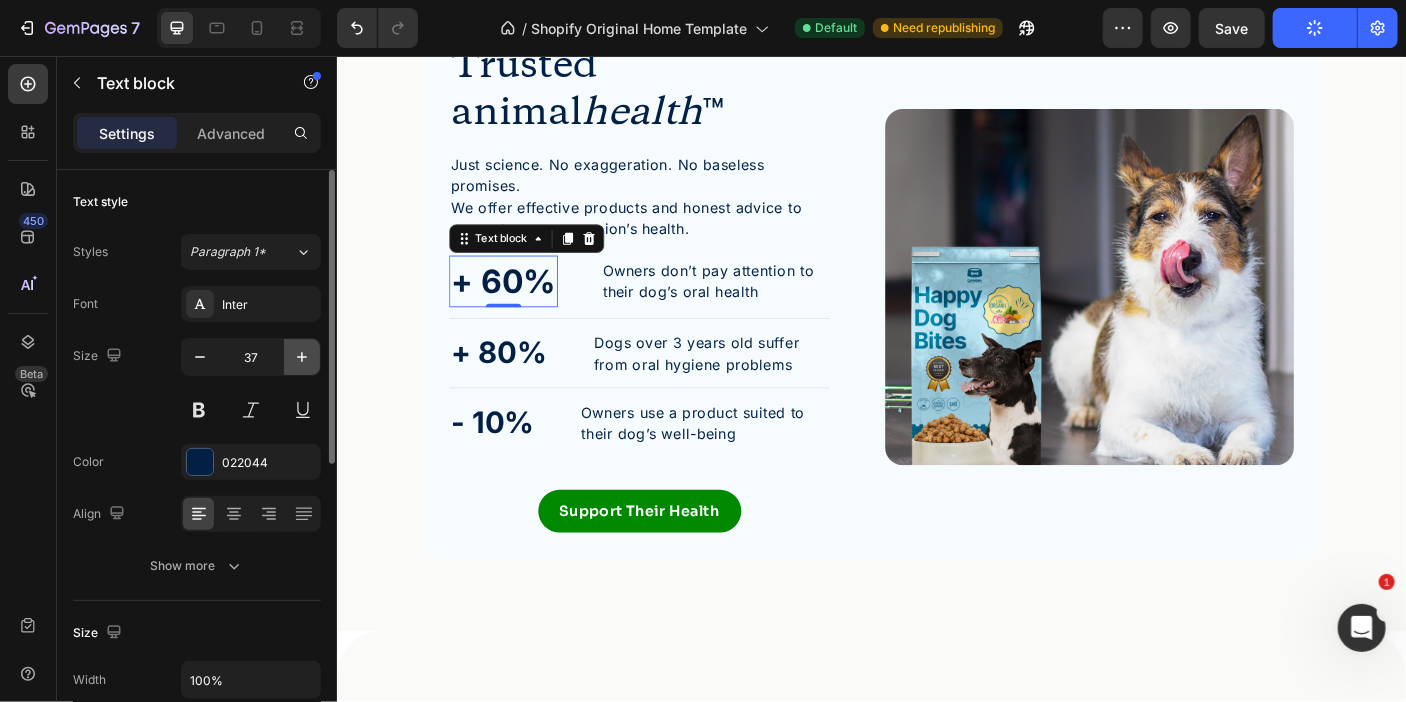 click 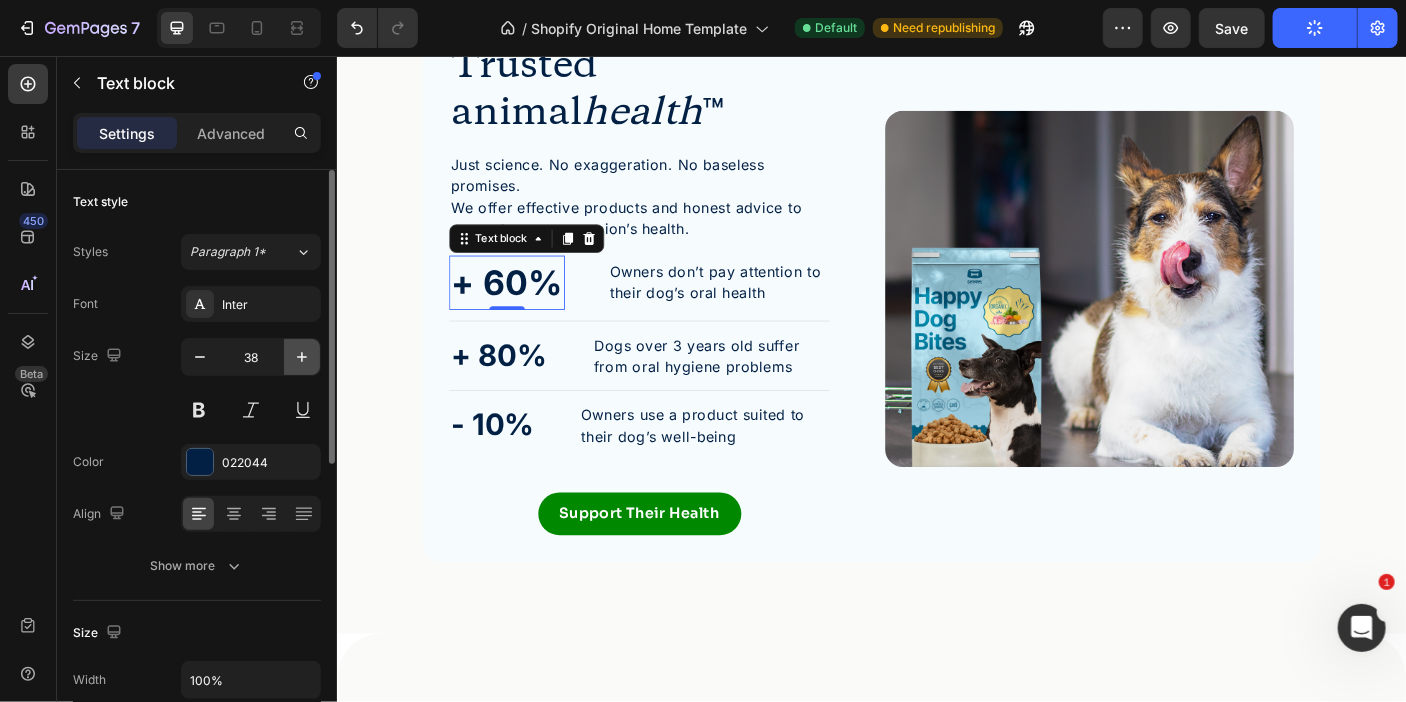 click 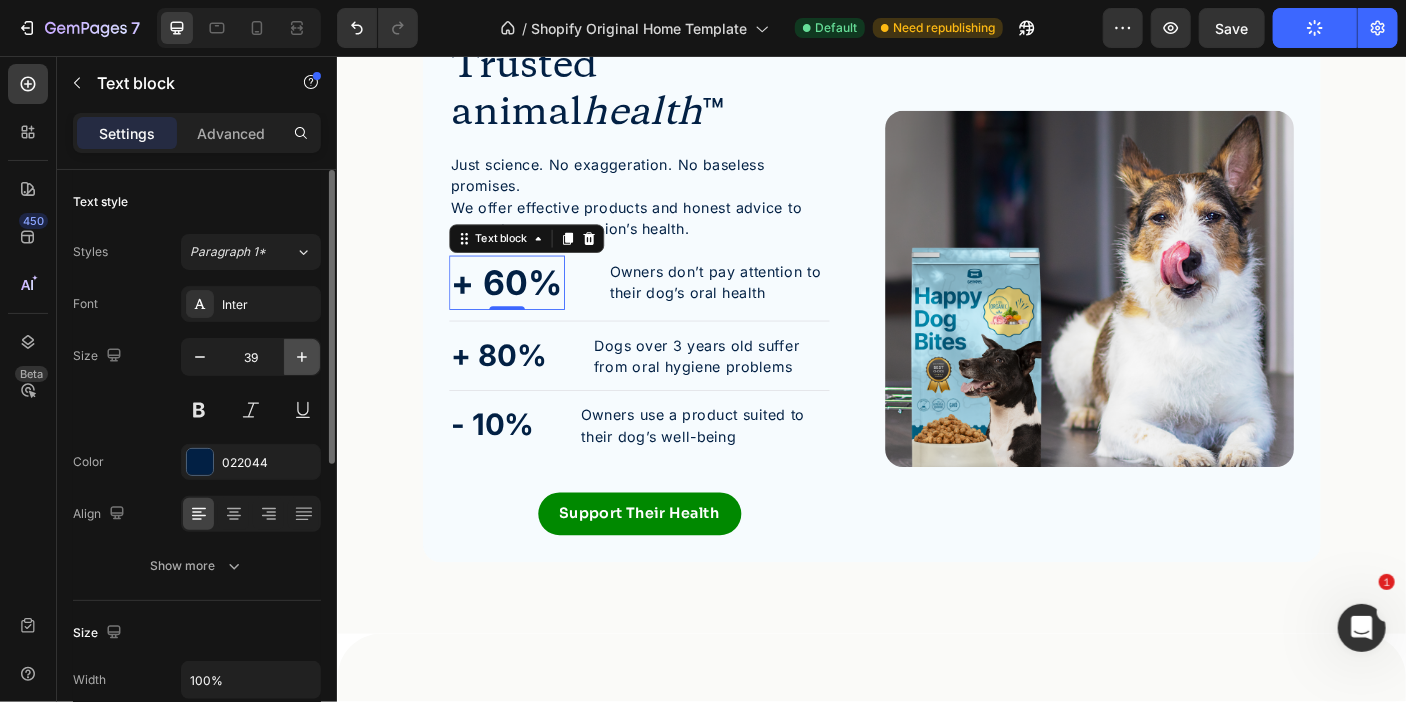 click 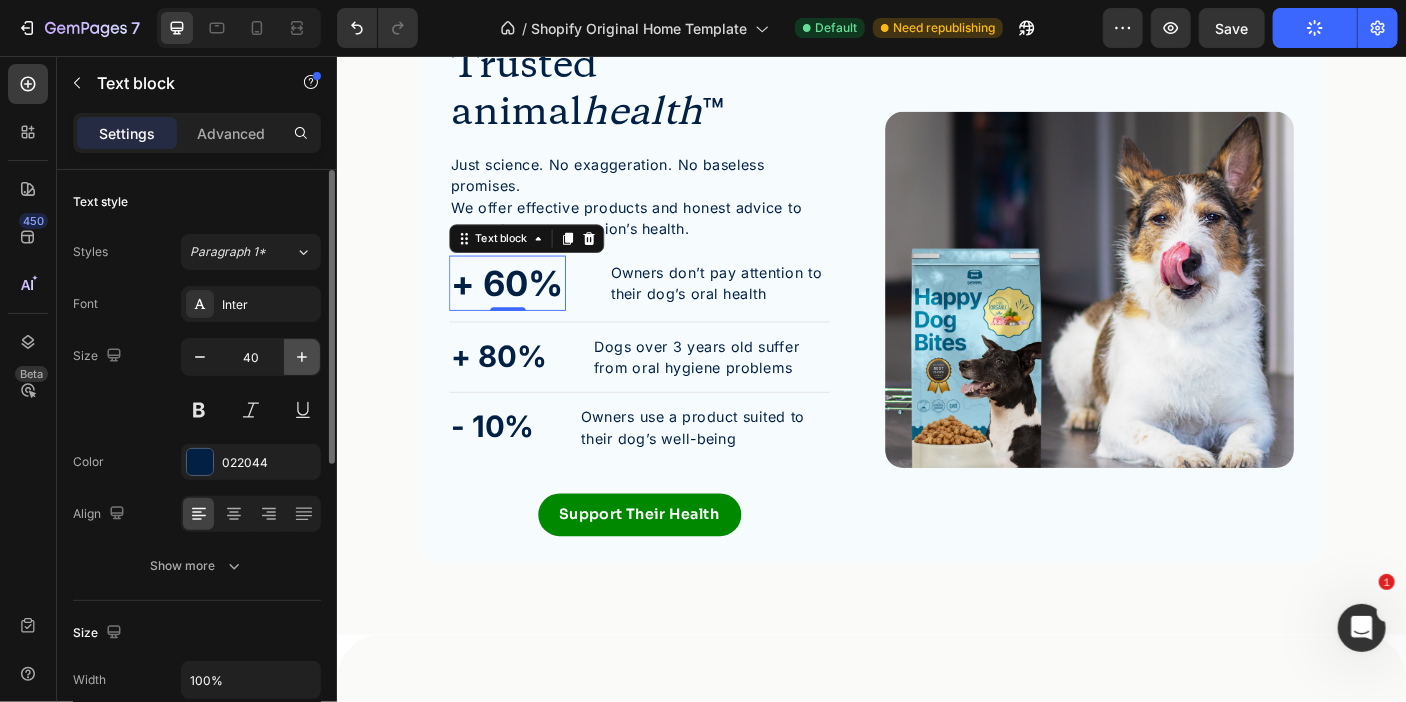 click 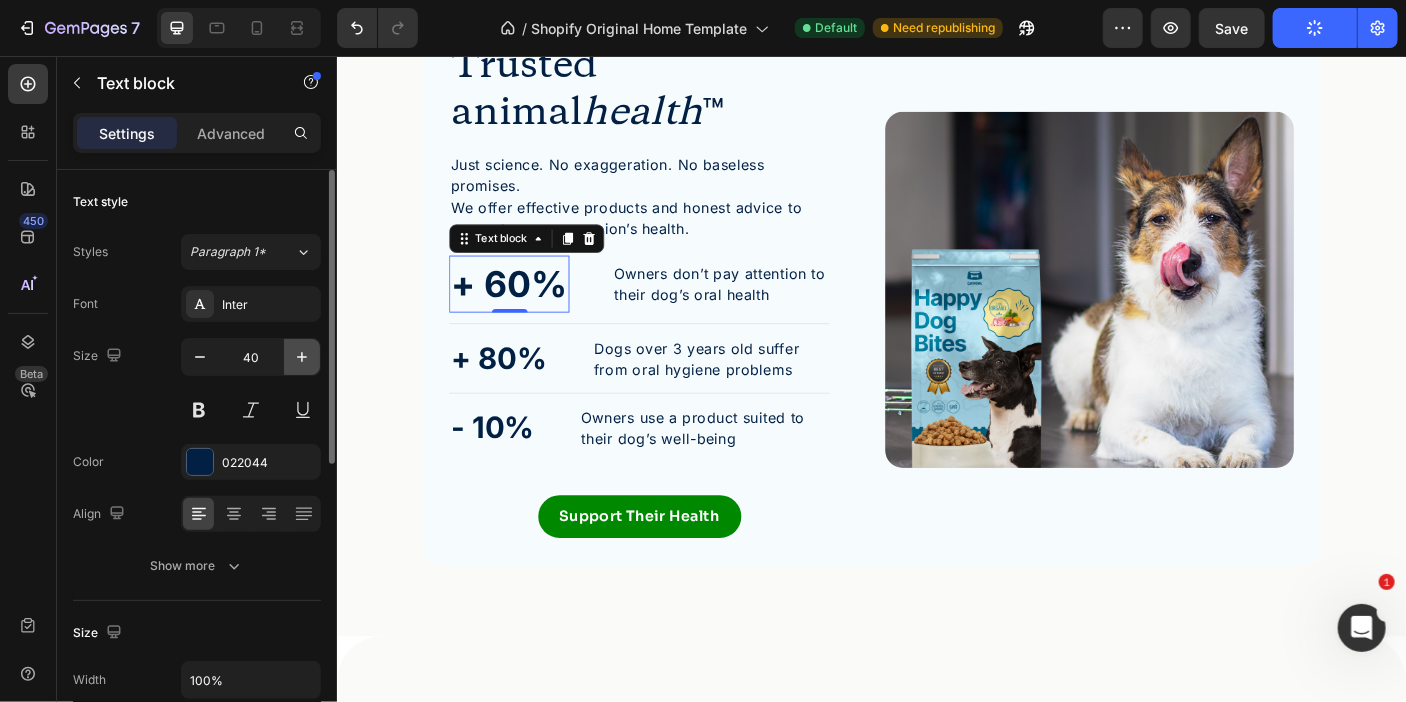 click 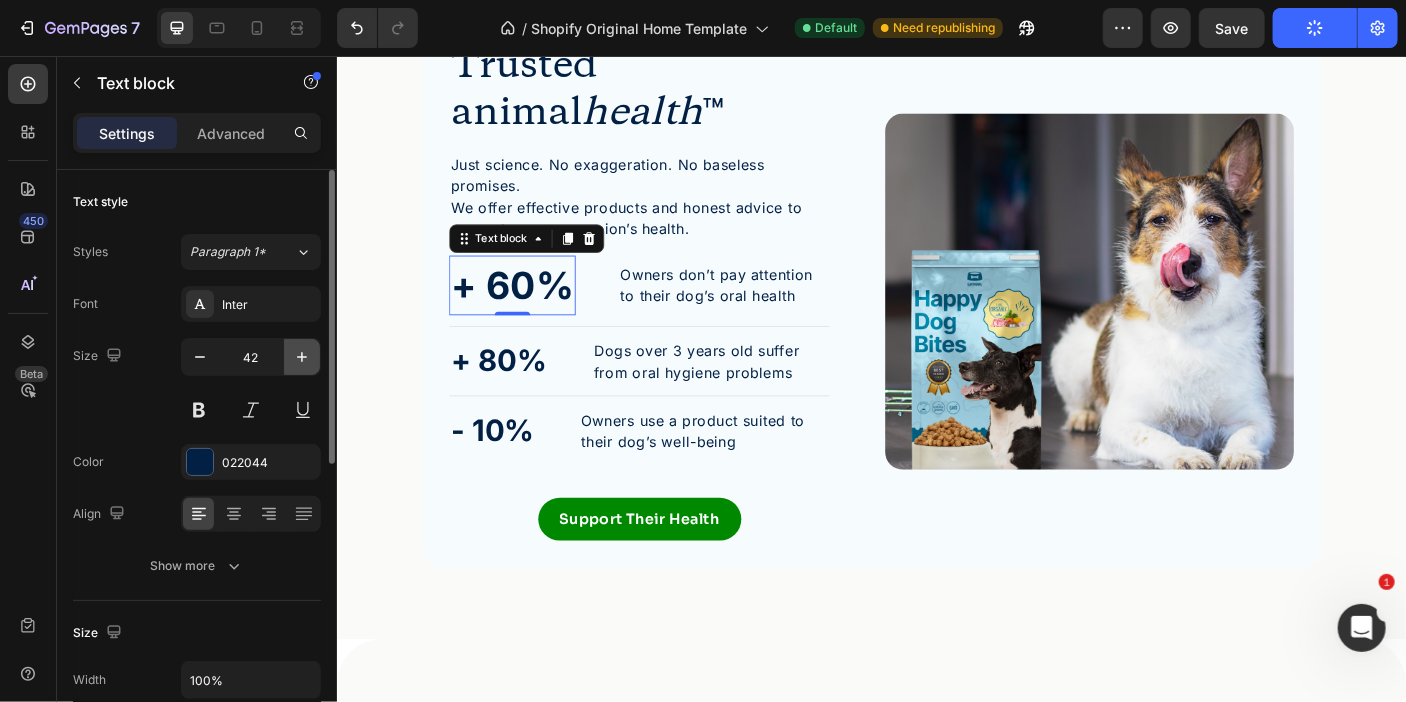 click 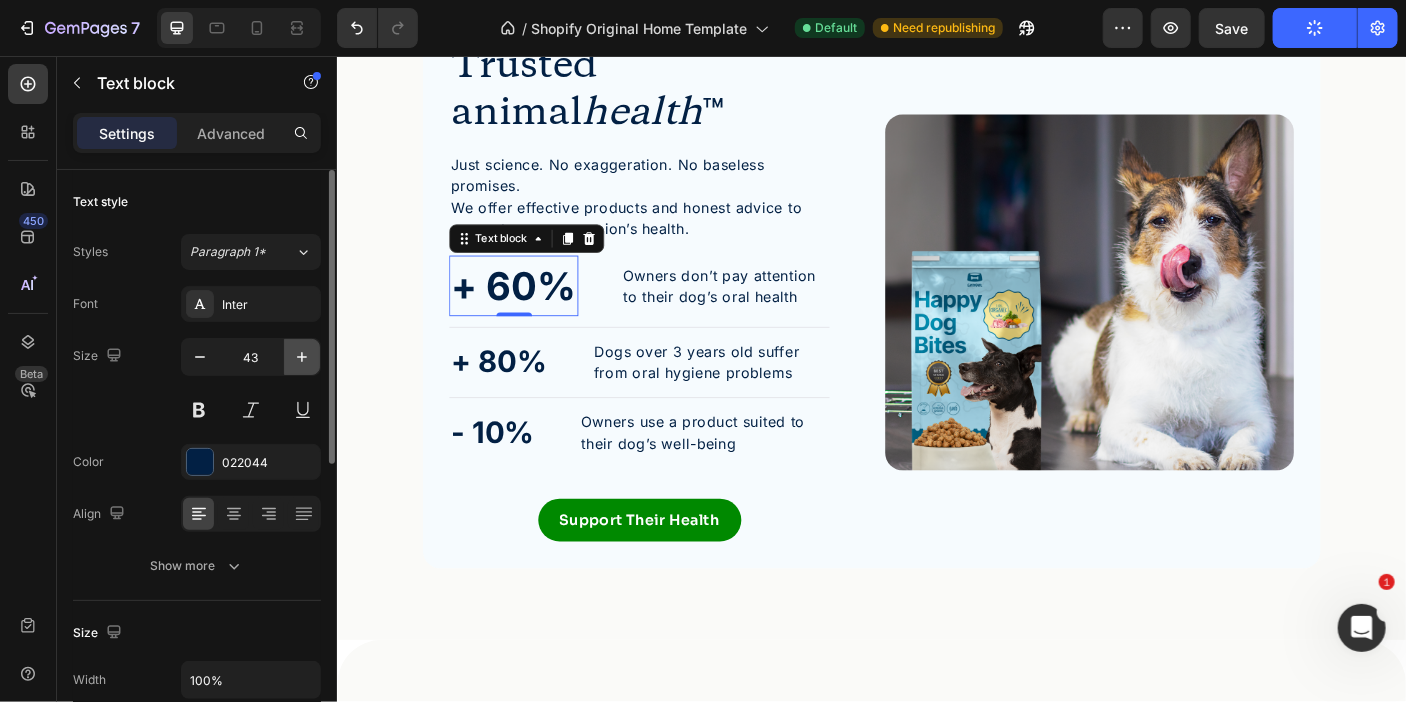 click 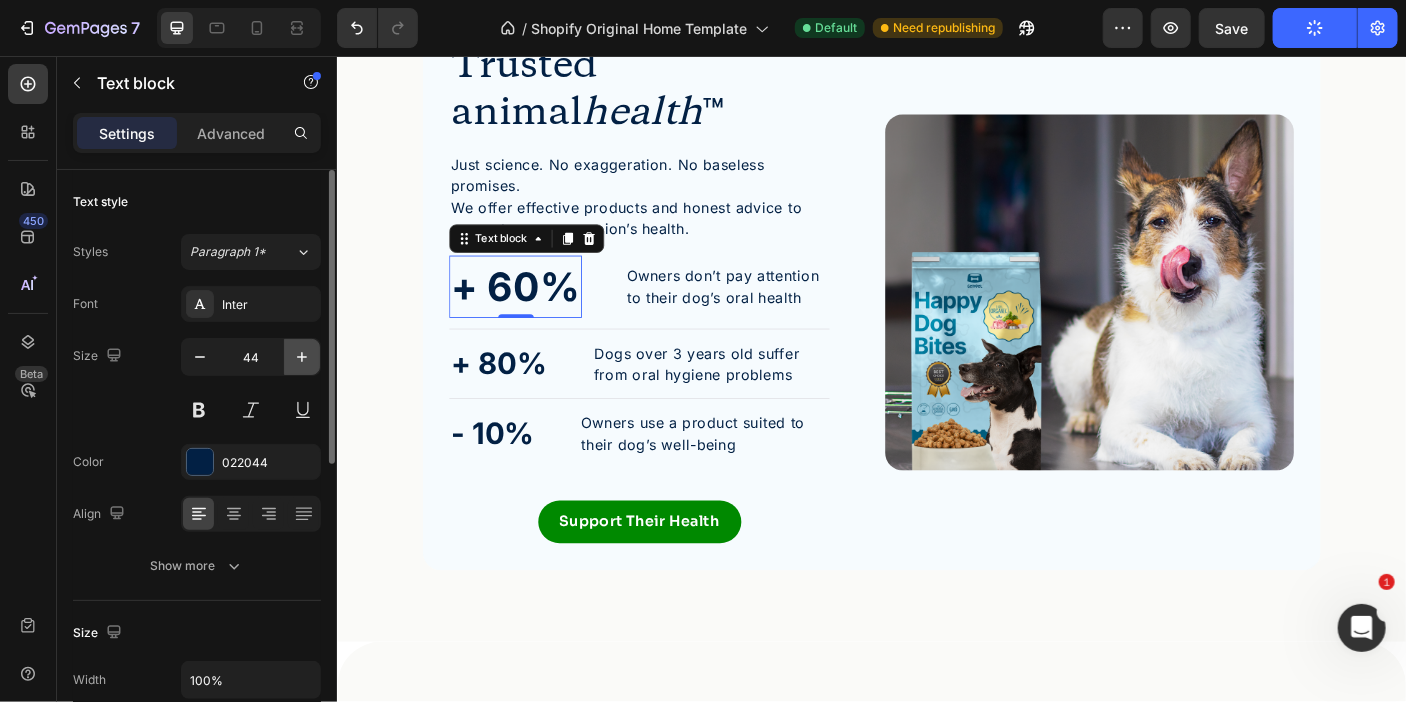 click 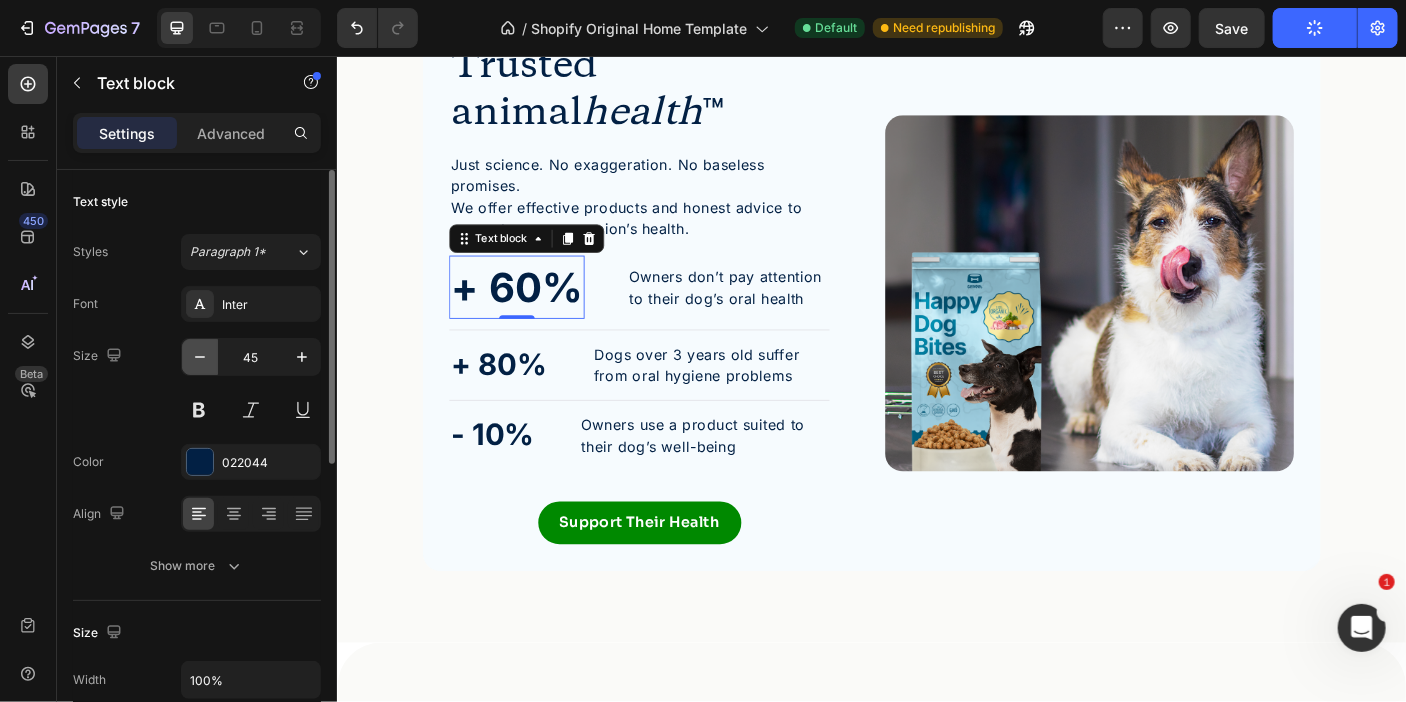 click 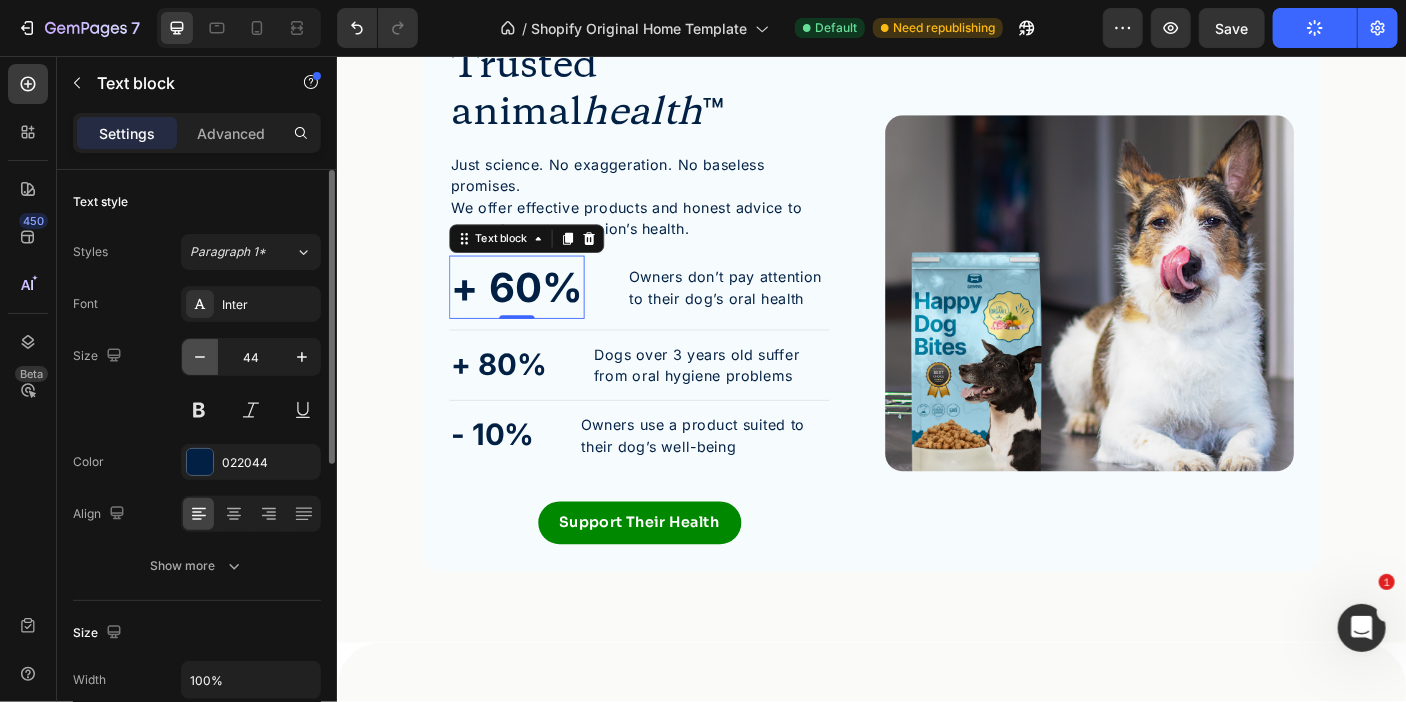 click 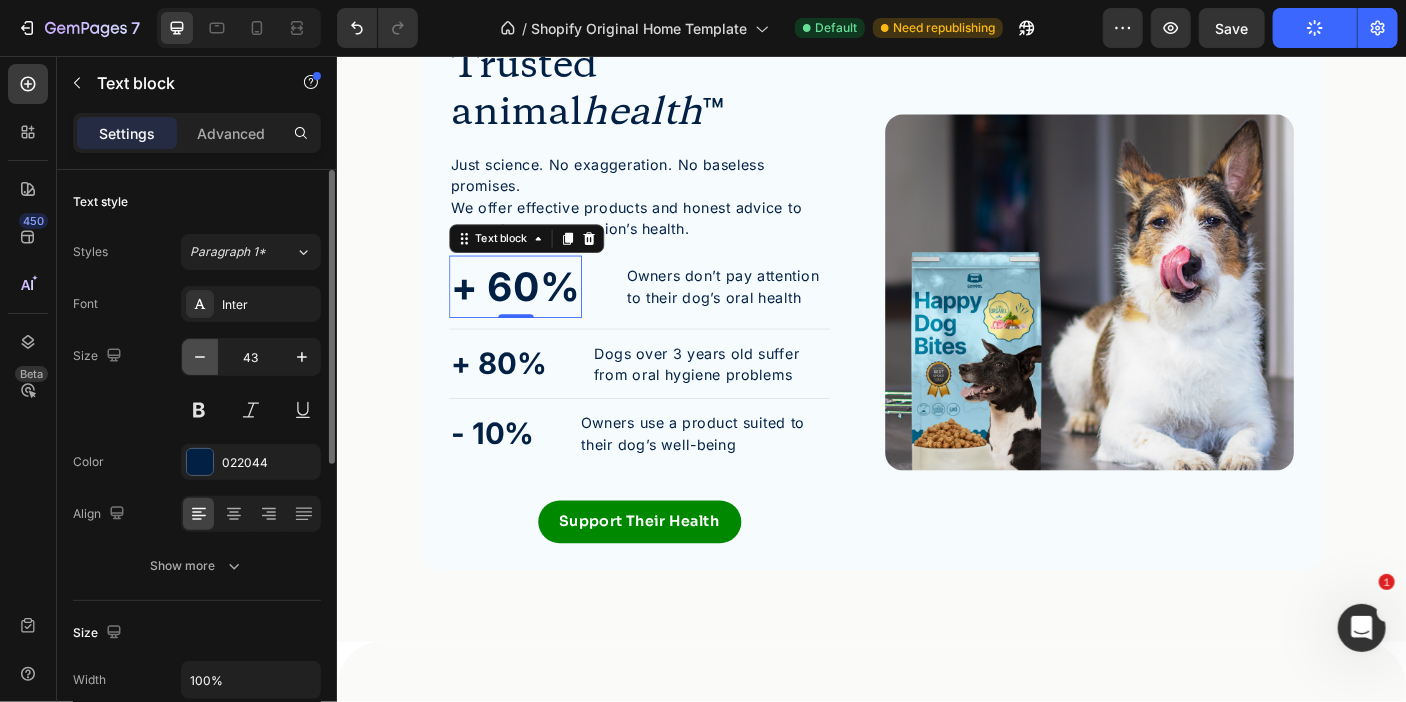 click 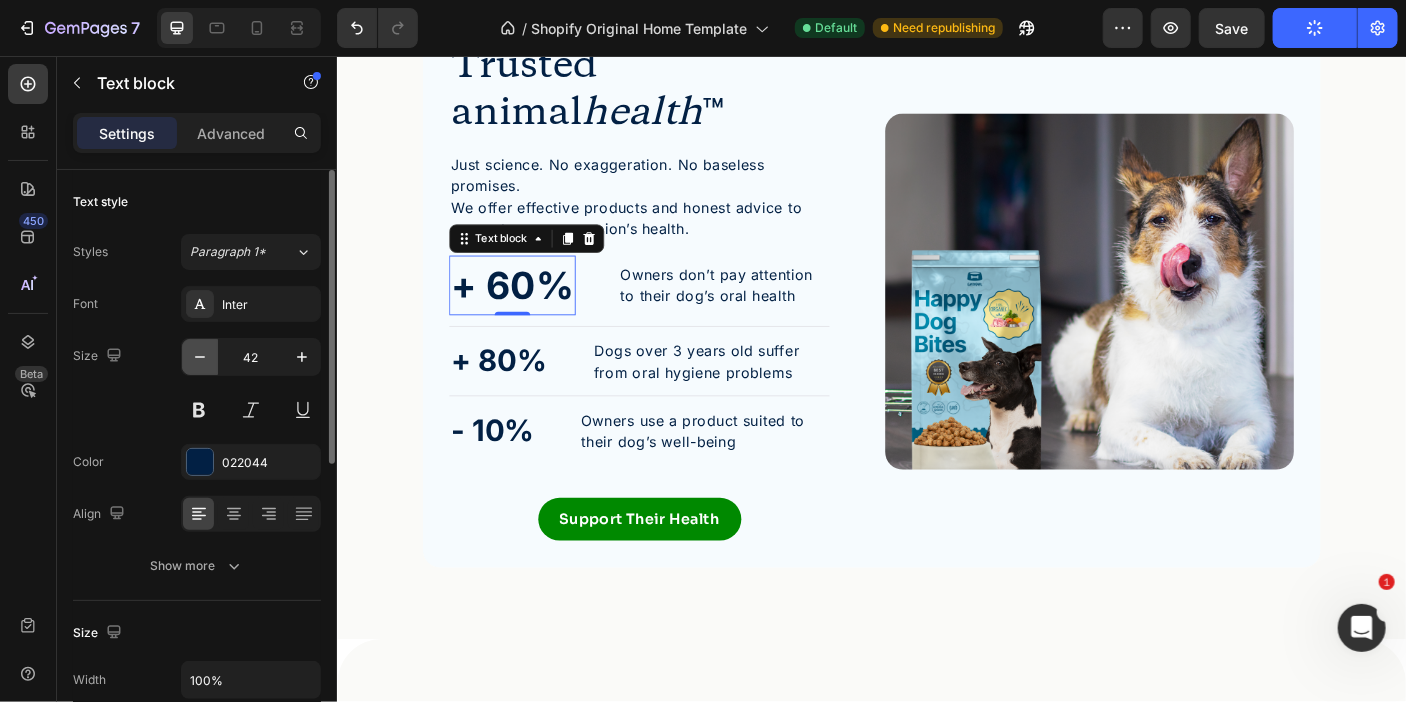 click 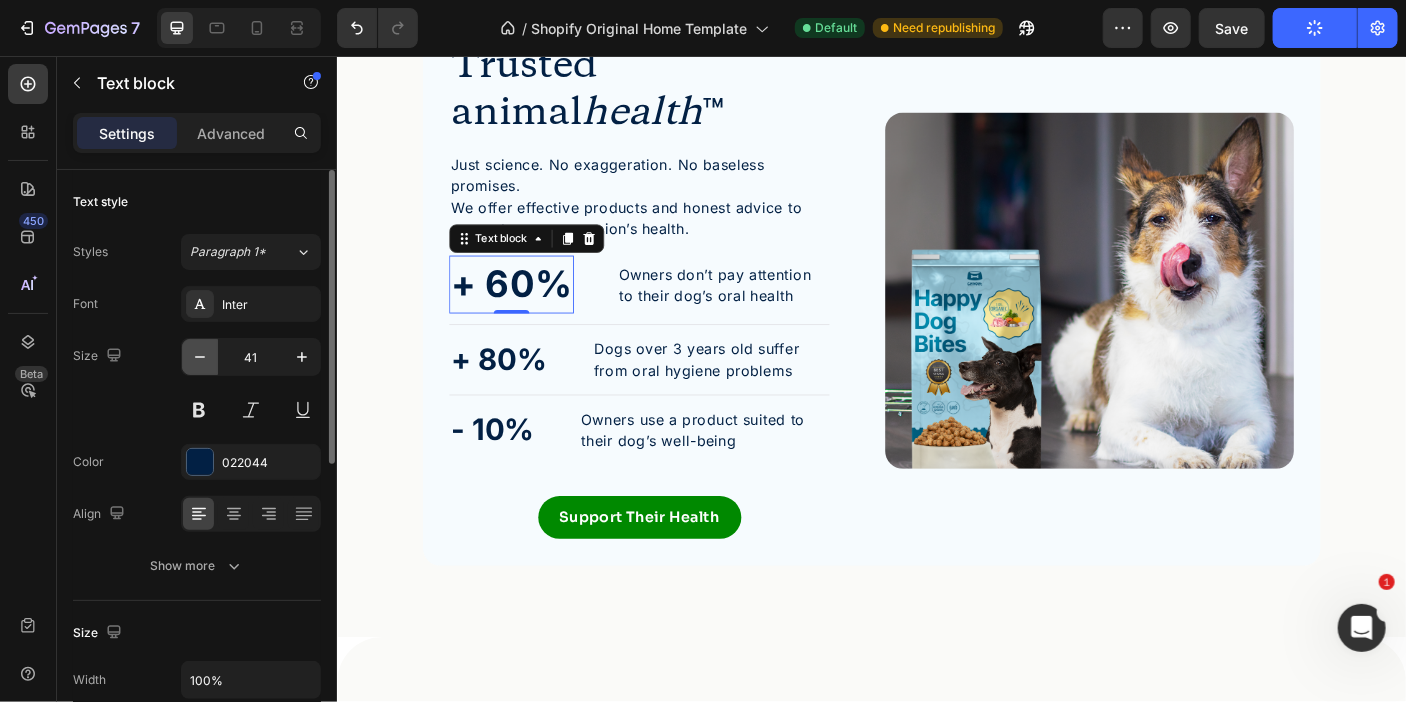 click 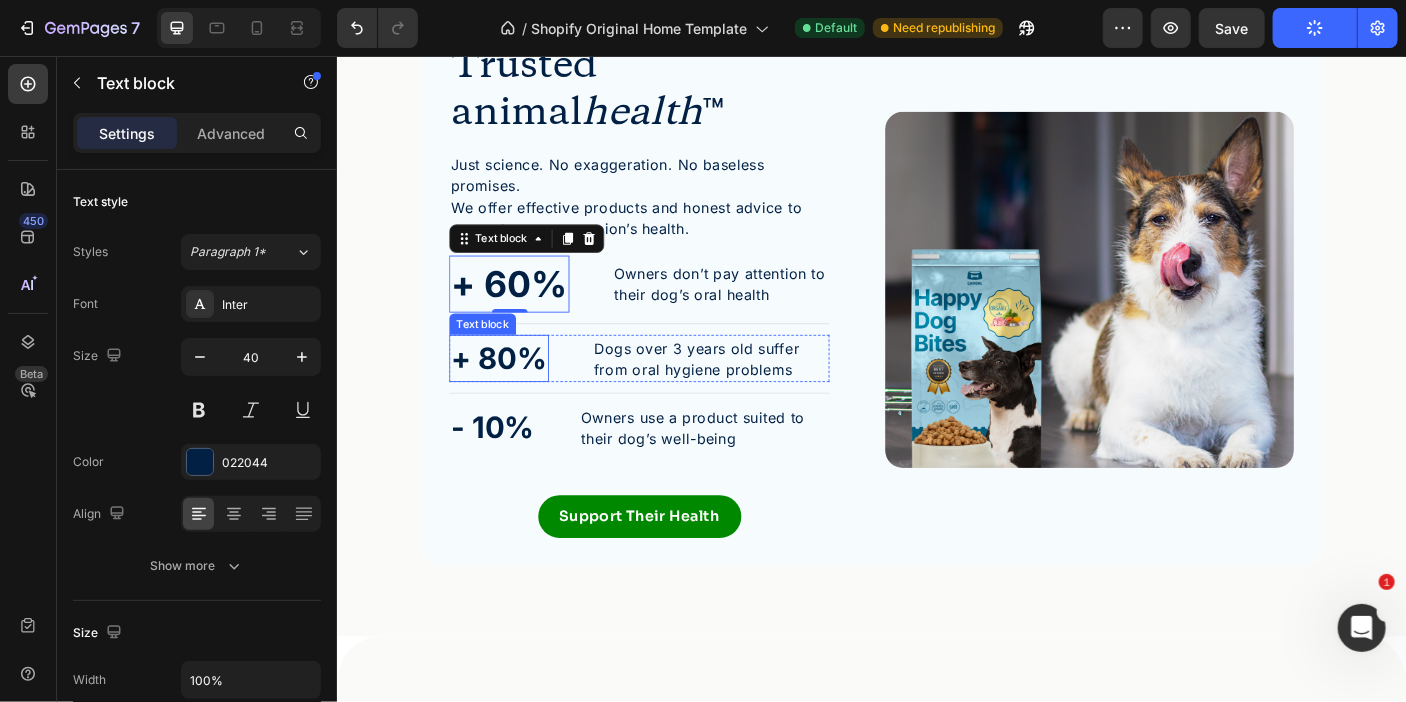 click on "+ 80%" at bounding box center [518, 396] 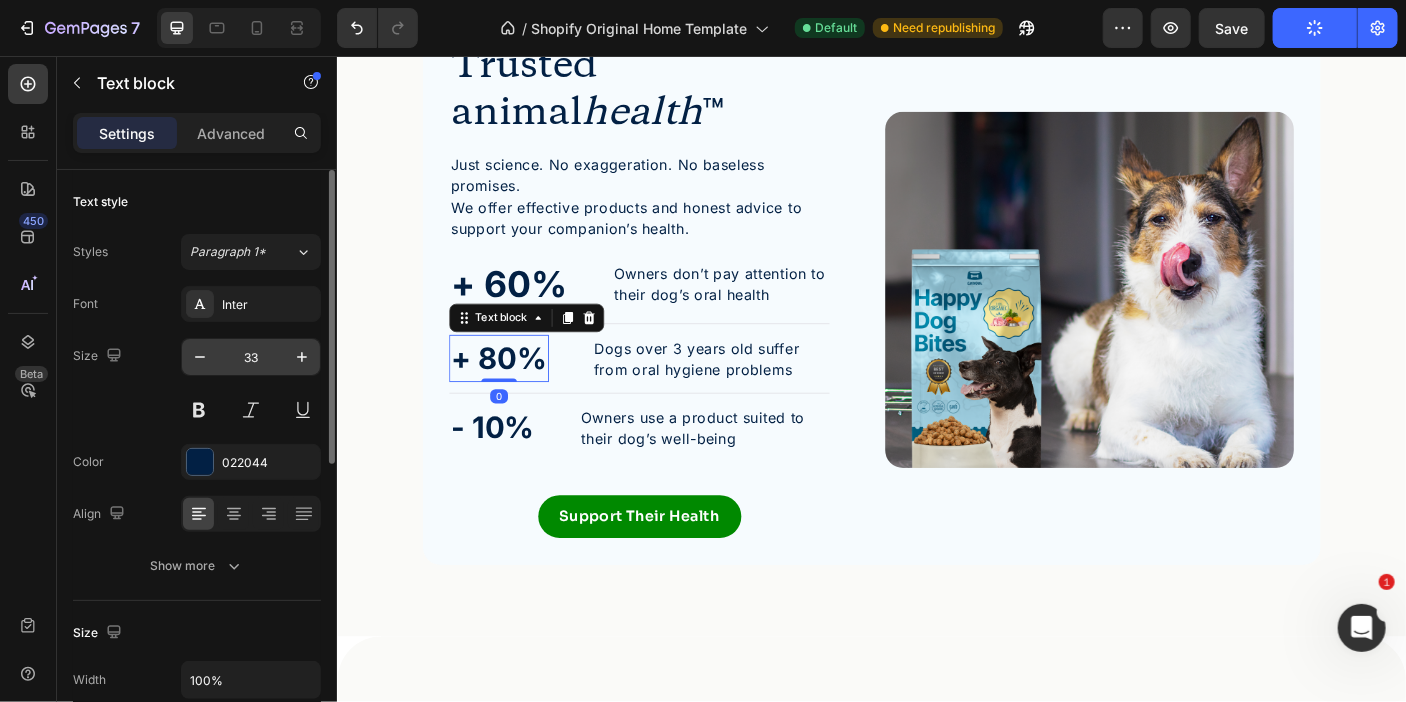 click on "33" at bounding box center (251, 357) 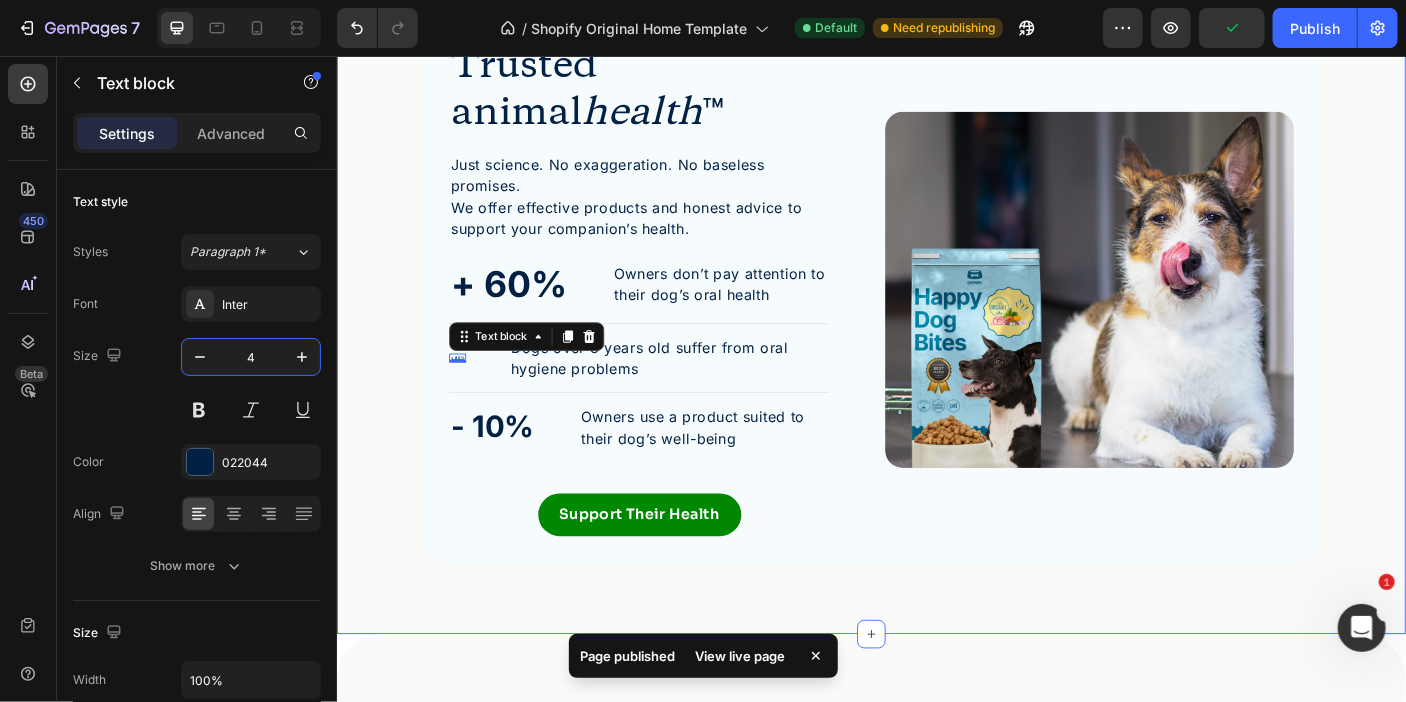 type on "40" 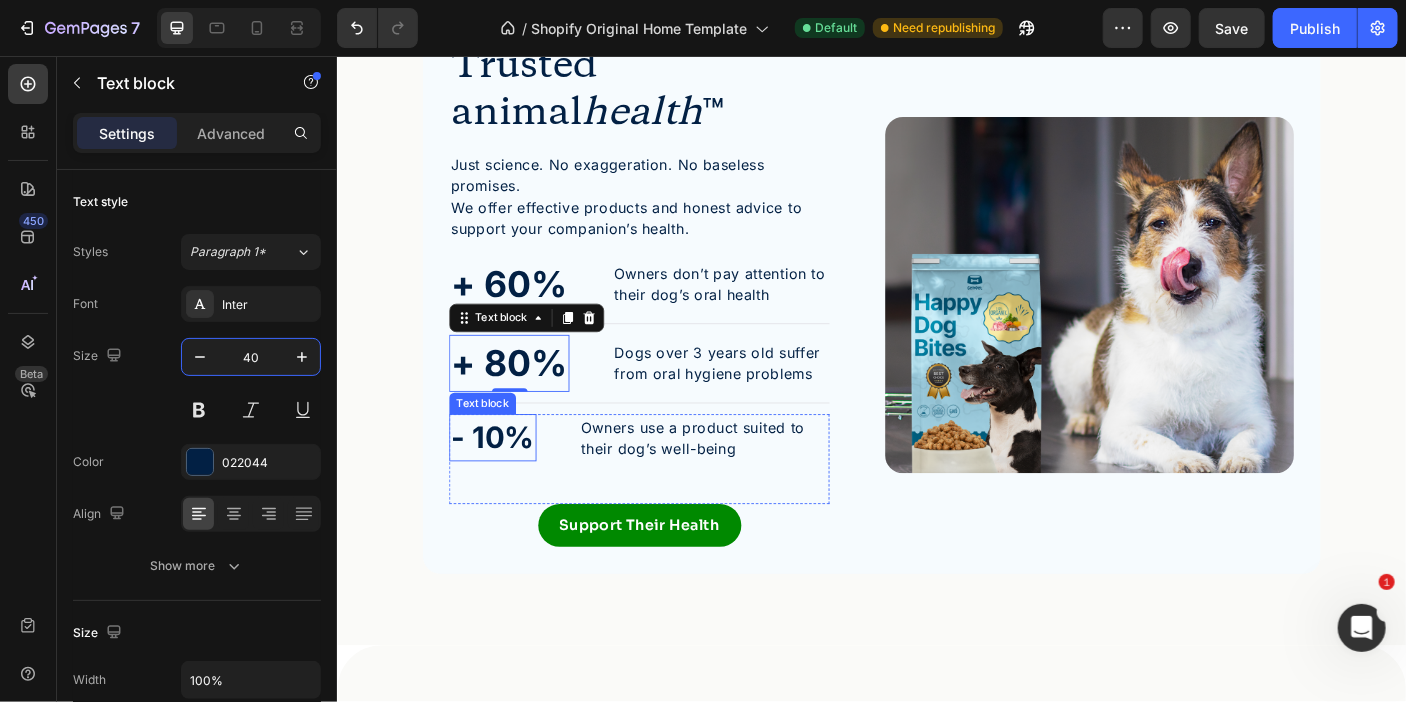 click on "- 10%" at bounding box center [511, 485] 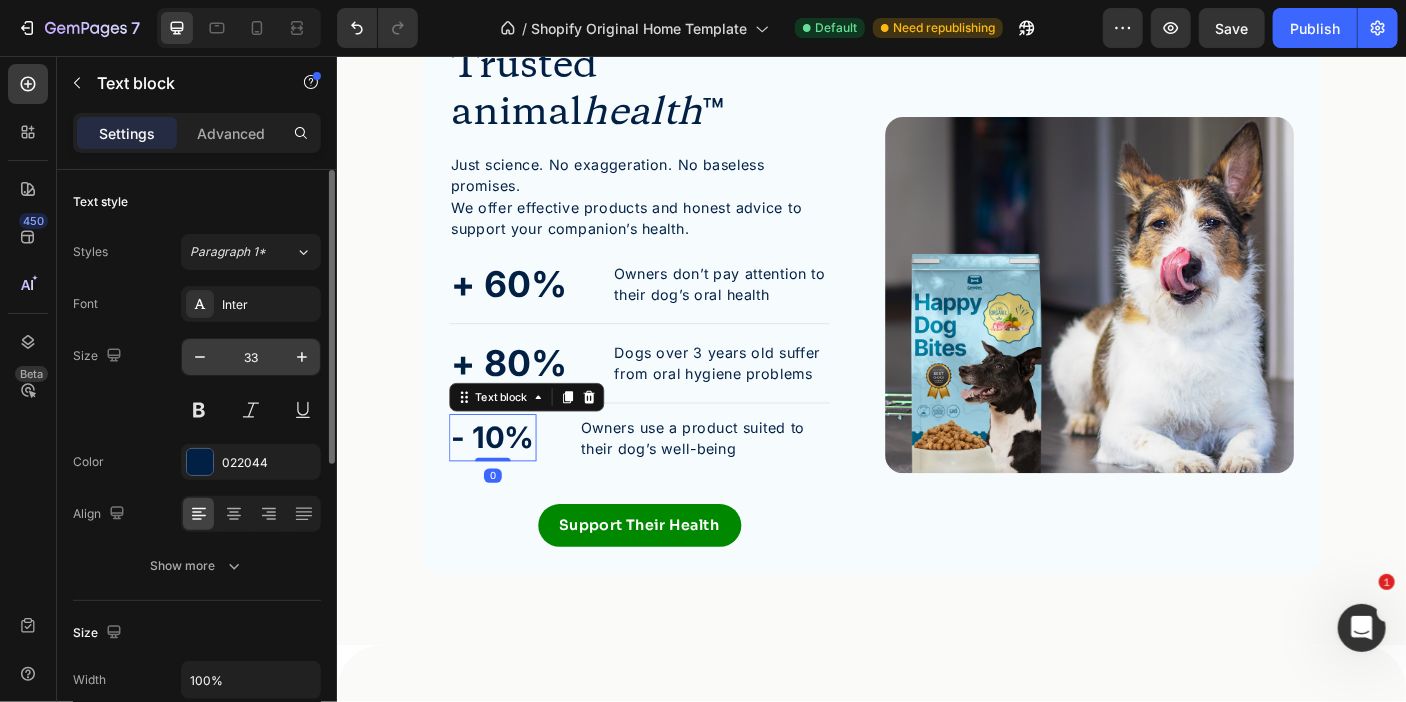 click on "33" at bounding box center (251, 357) 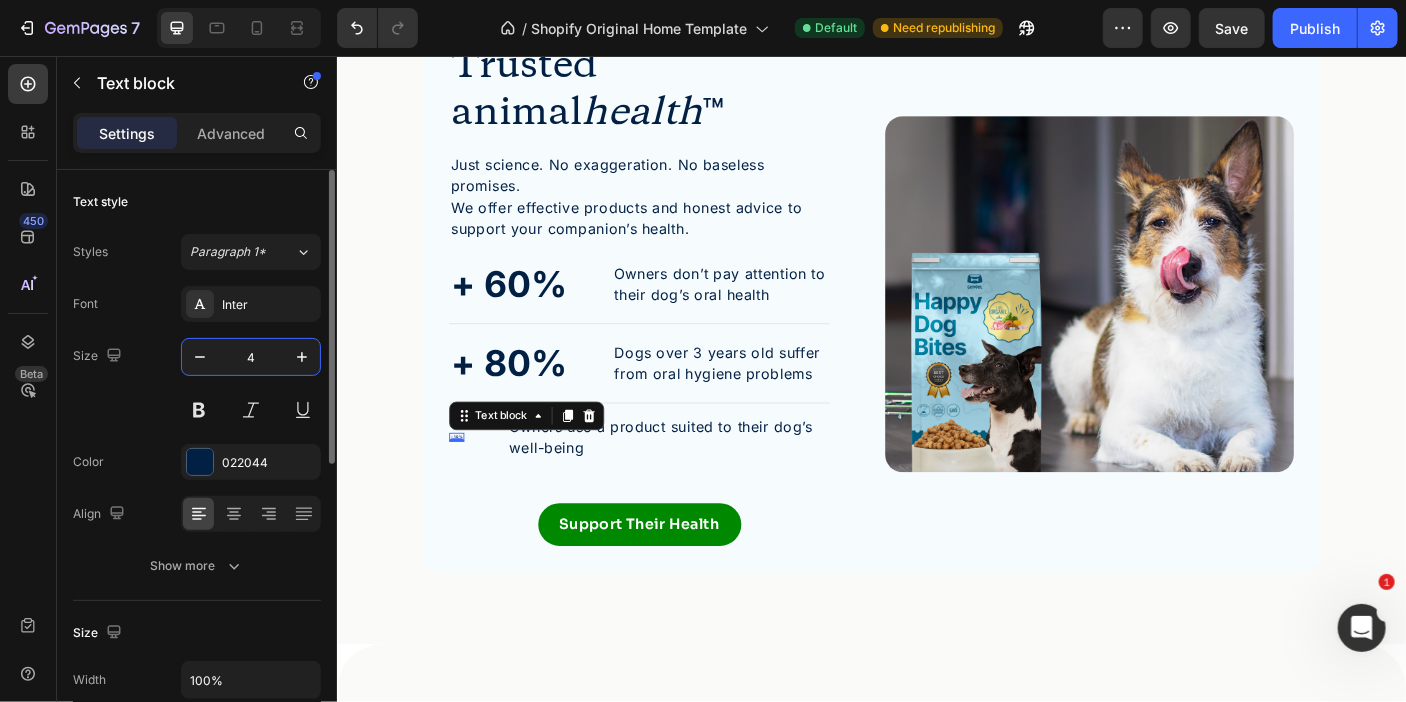 type on "40" 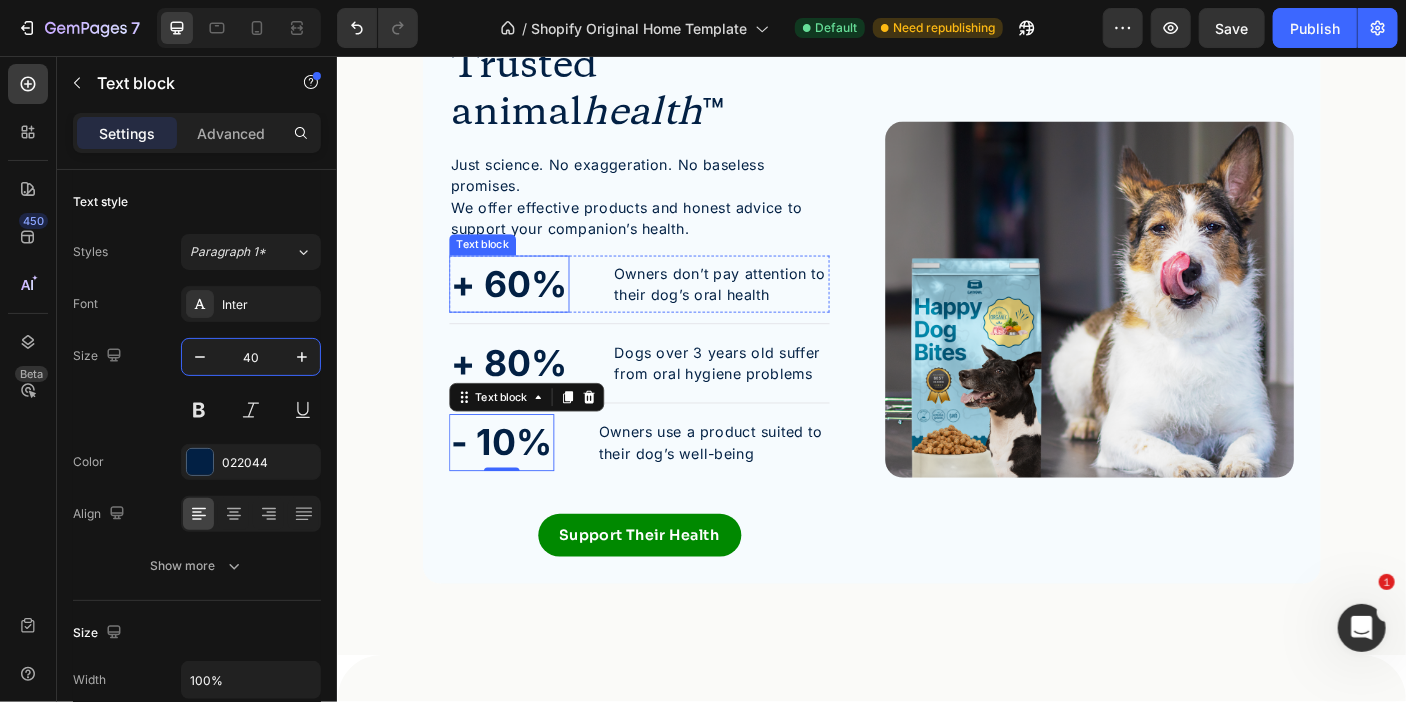 click on "+ 60%" at bounding box center [529, 312] 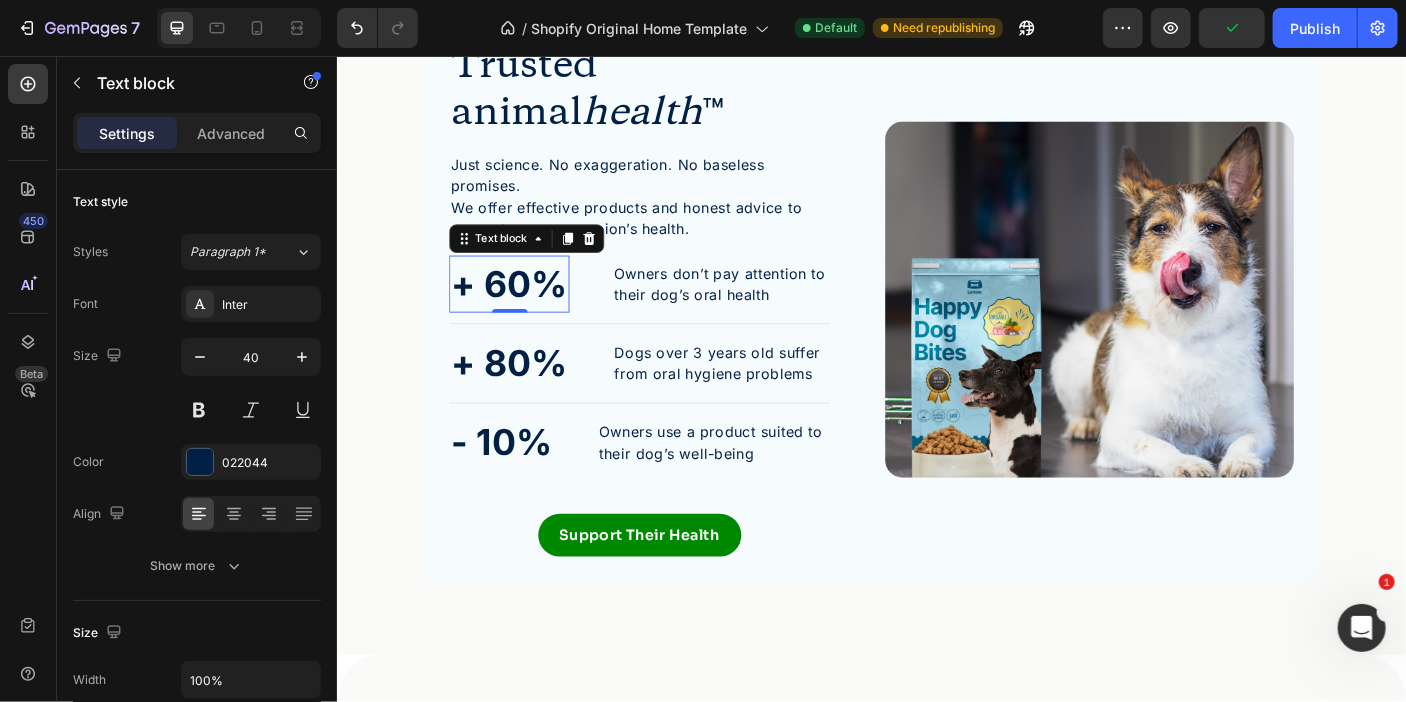 click on "+ 60%" at bounding box center (529, 312) 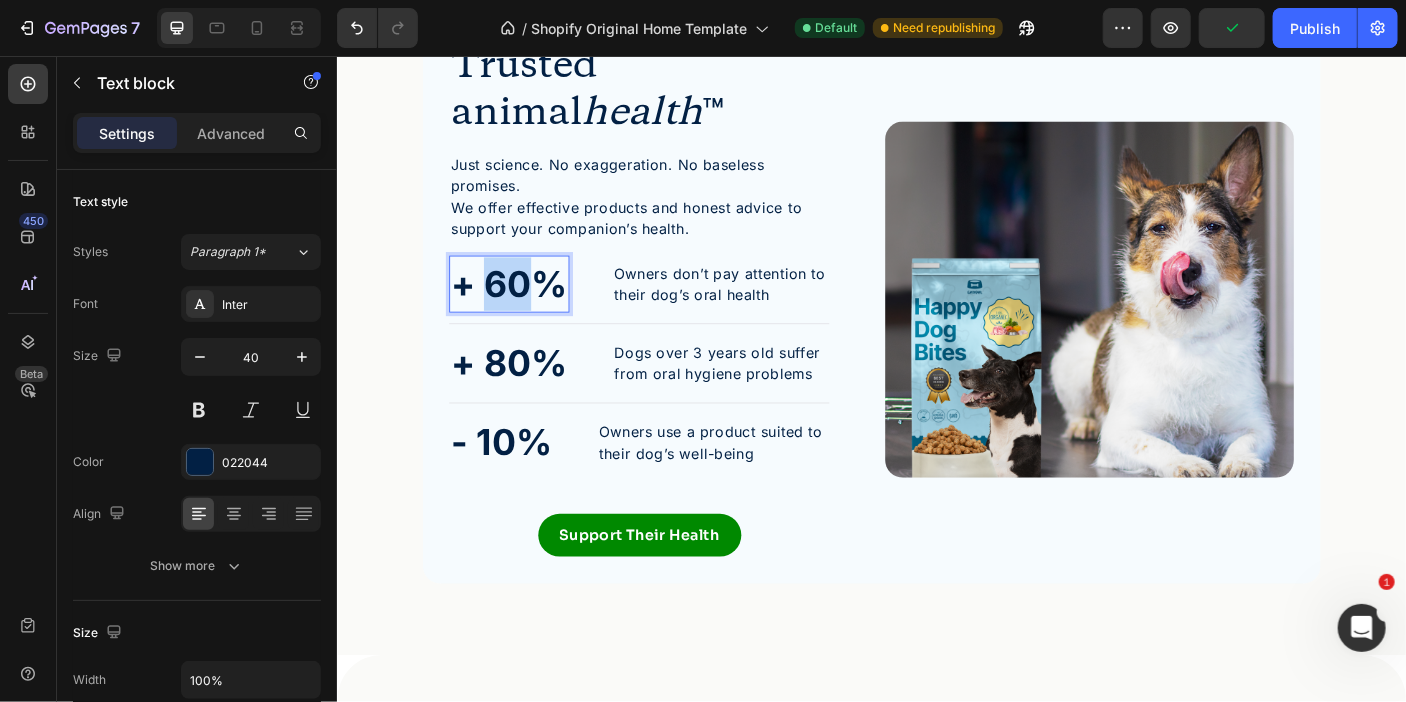 click on "+ 60%" at bounding box center (529, 312) 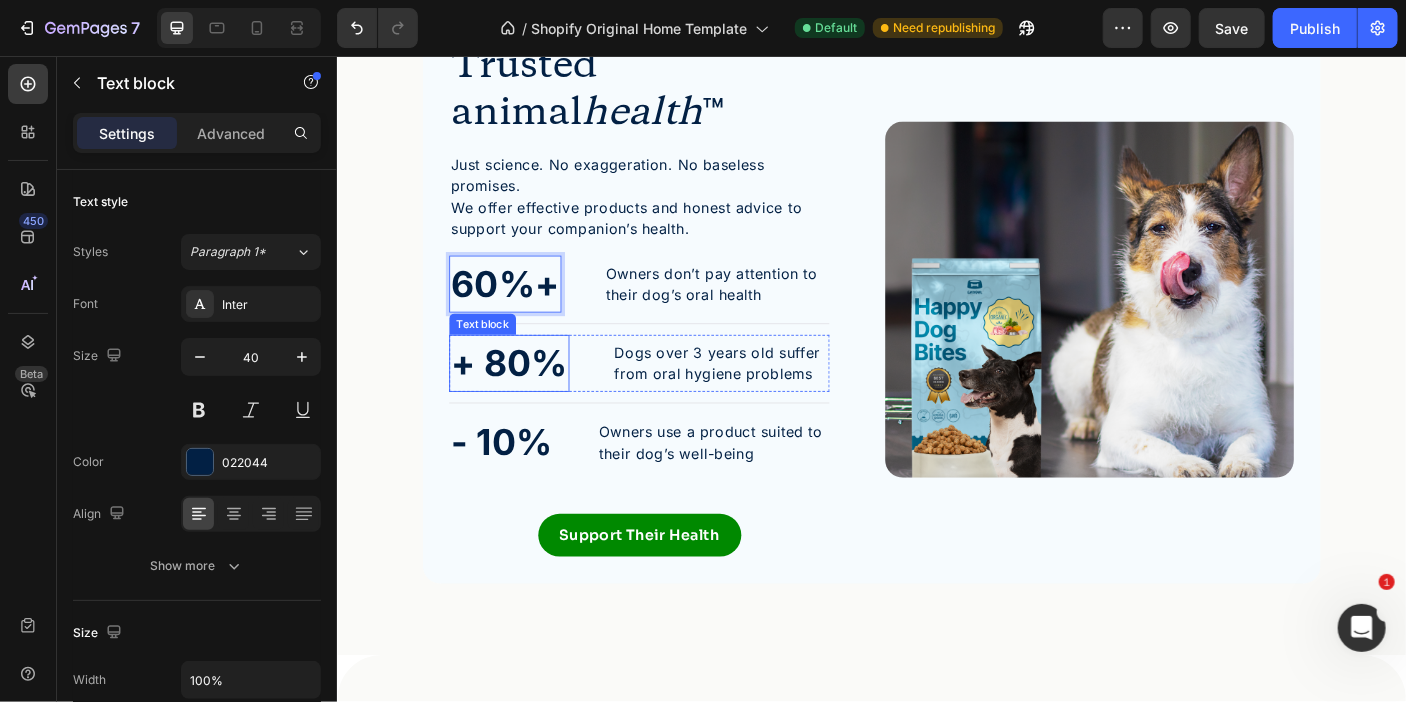 click on "+ 80%" at bounding box center [529, 401] 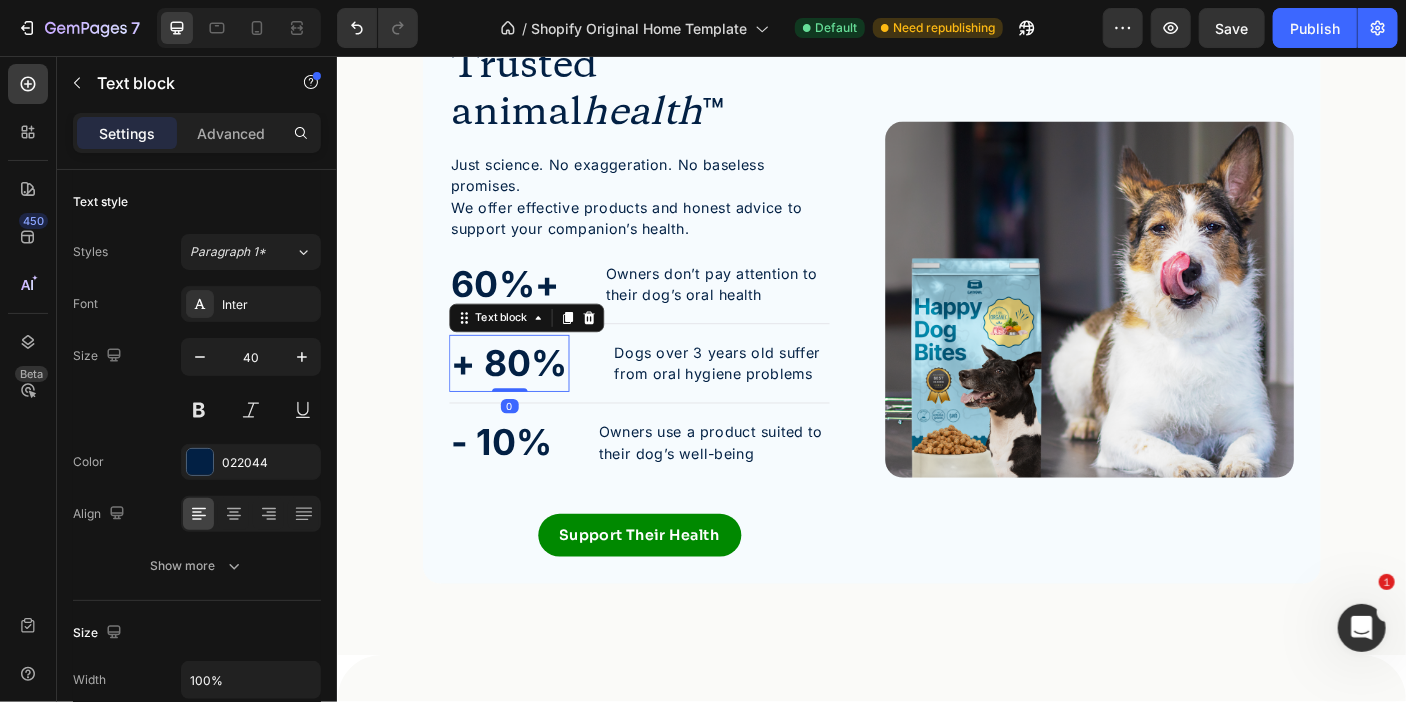 click on "+ 80%" at bounding box center (529, 401) 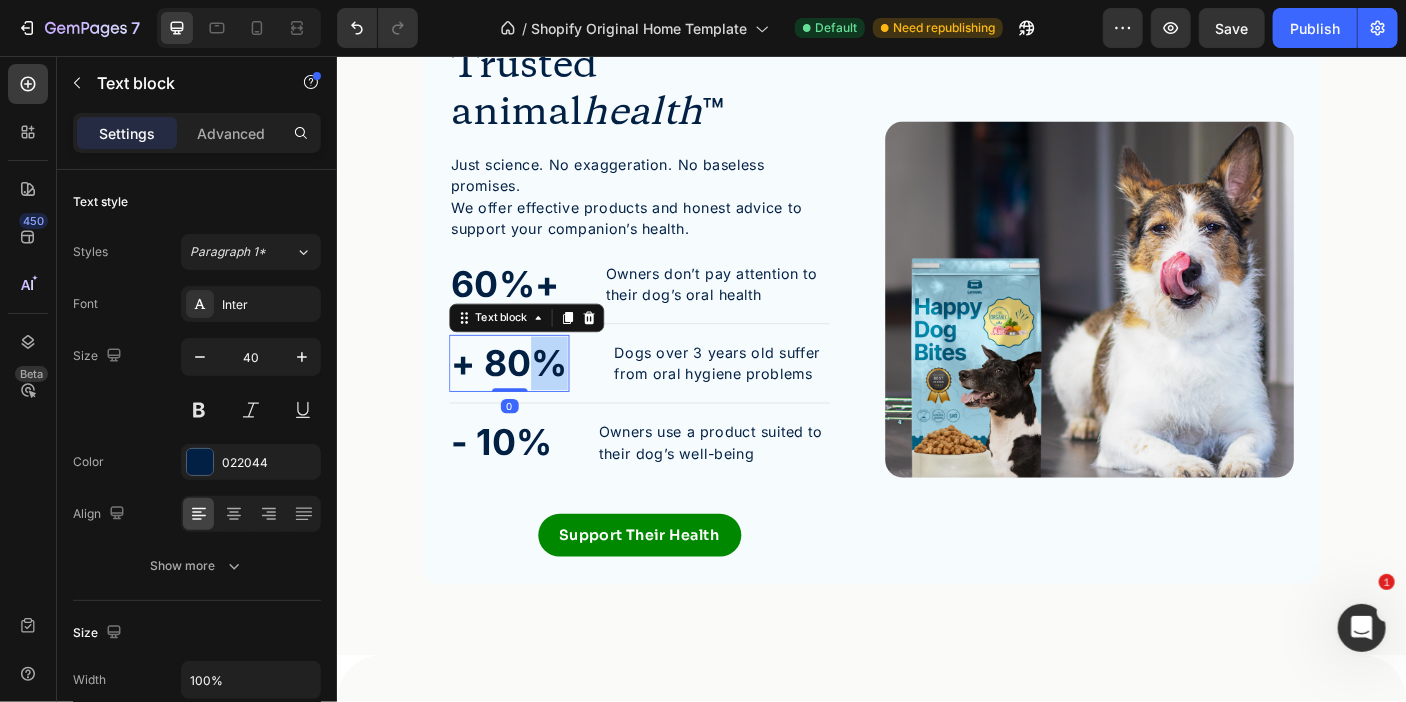 click on "+ 80%" at bounding box center [529, 401] 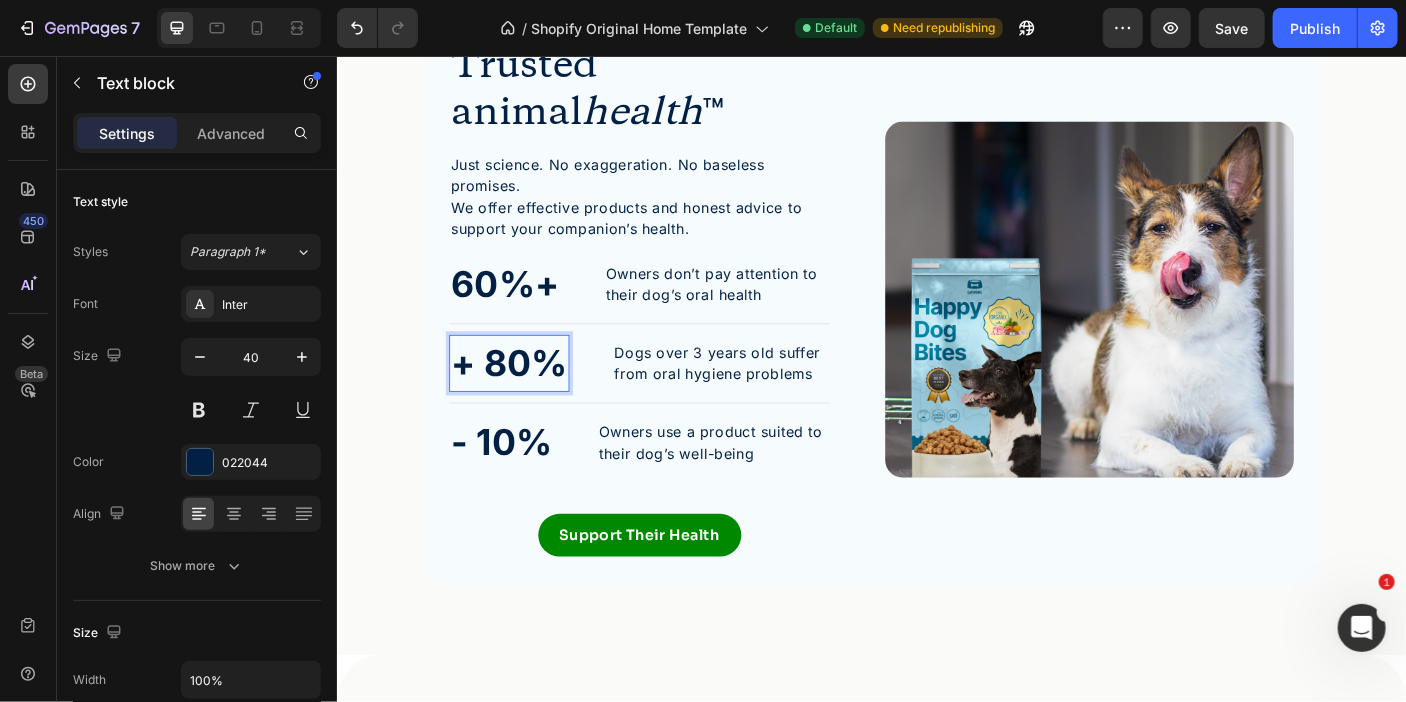 scroll, scrollTop: 3550, scrollLeft: 0, axis: vertical 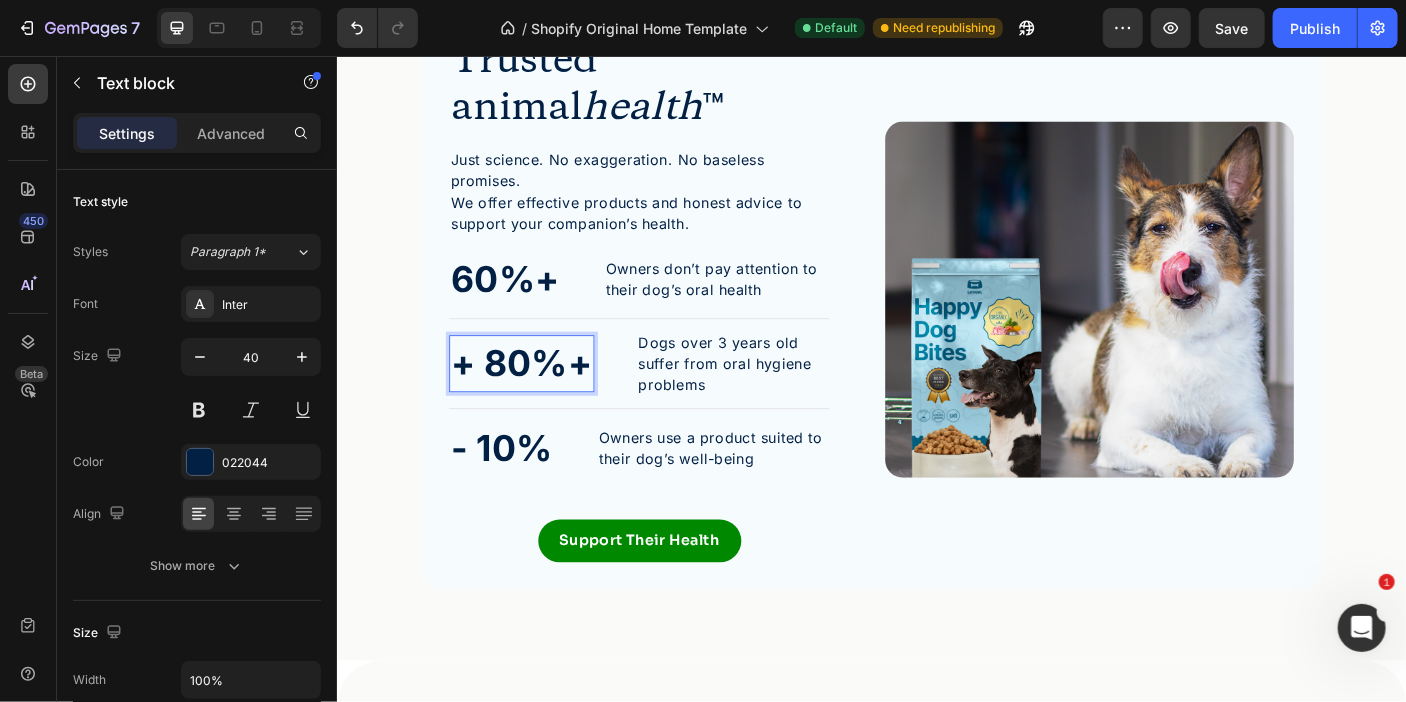 click on "+ 80%+" at bounding box center [543, 401] 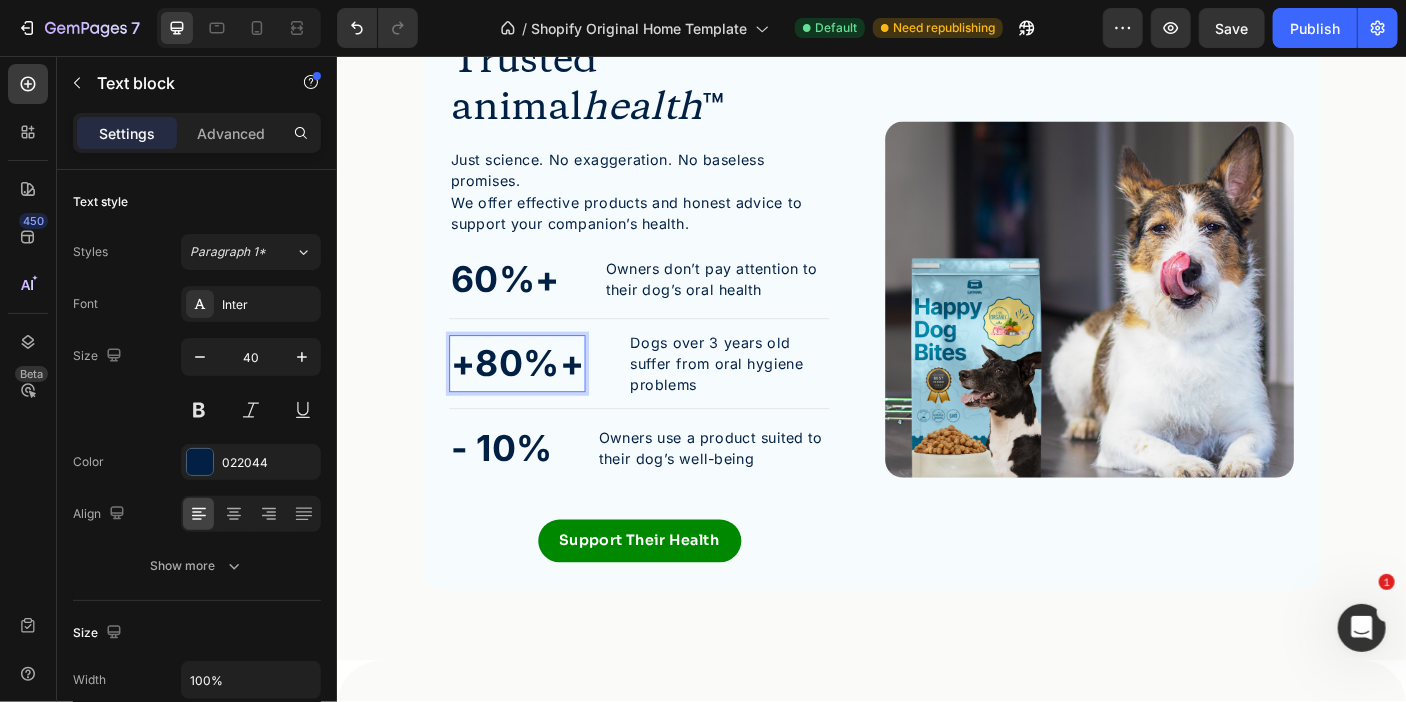 scroll, scrollTop: 3544, scrollLeft: 0, axis: vertical 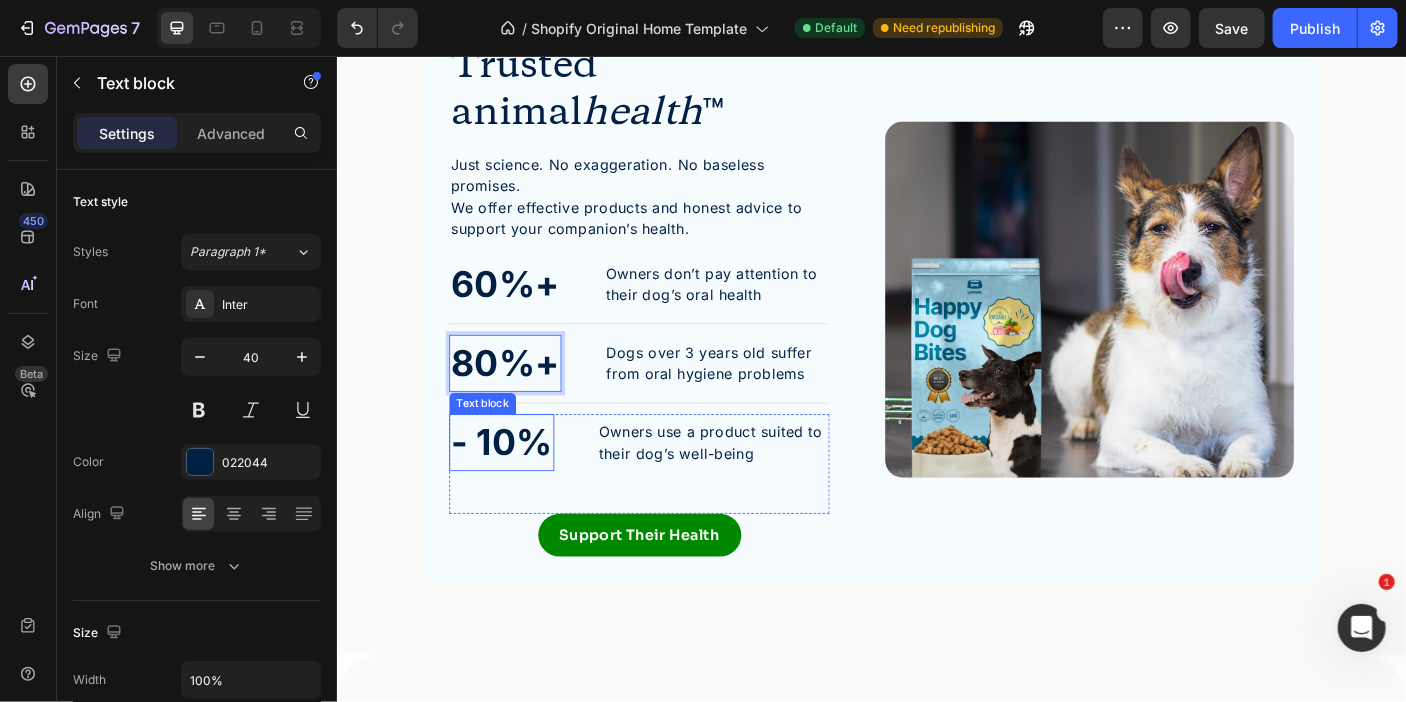 click on "- 10%" at bounding box center (521, 490) 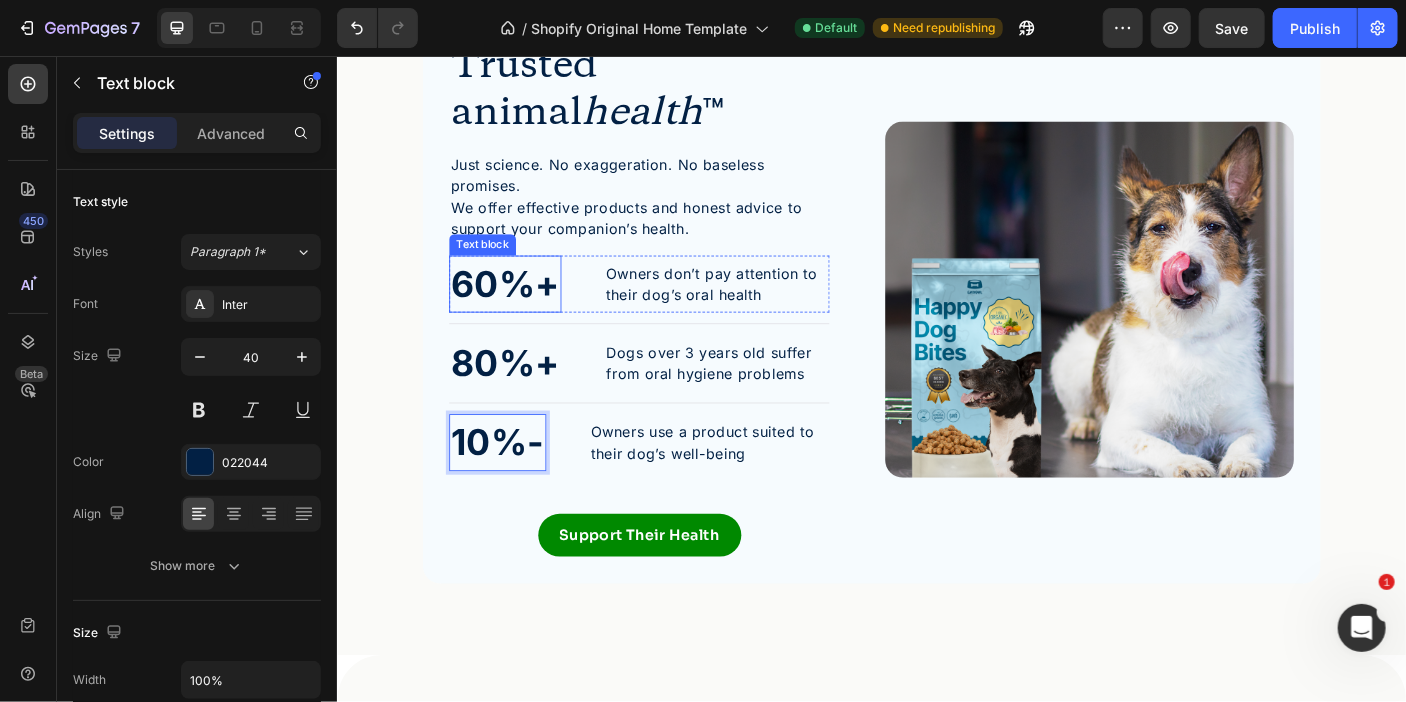 click on "60%+" at bounding box center [525, 312] 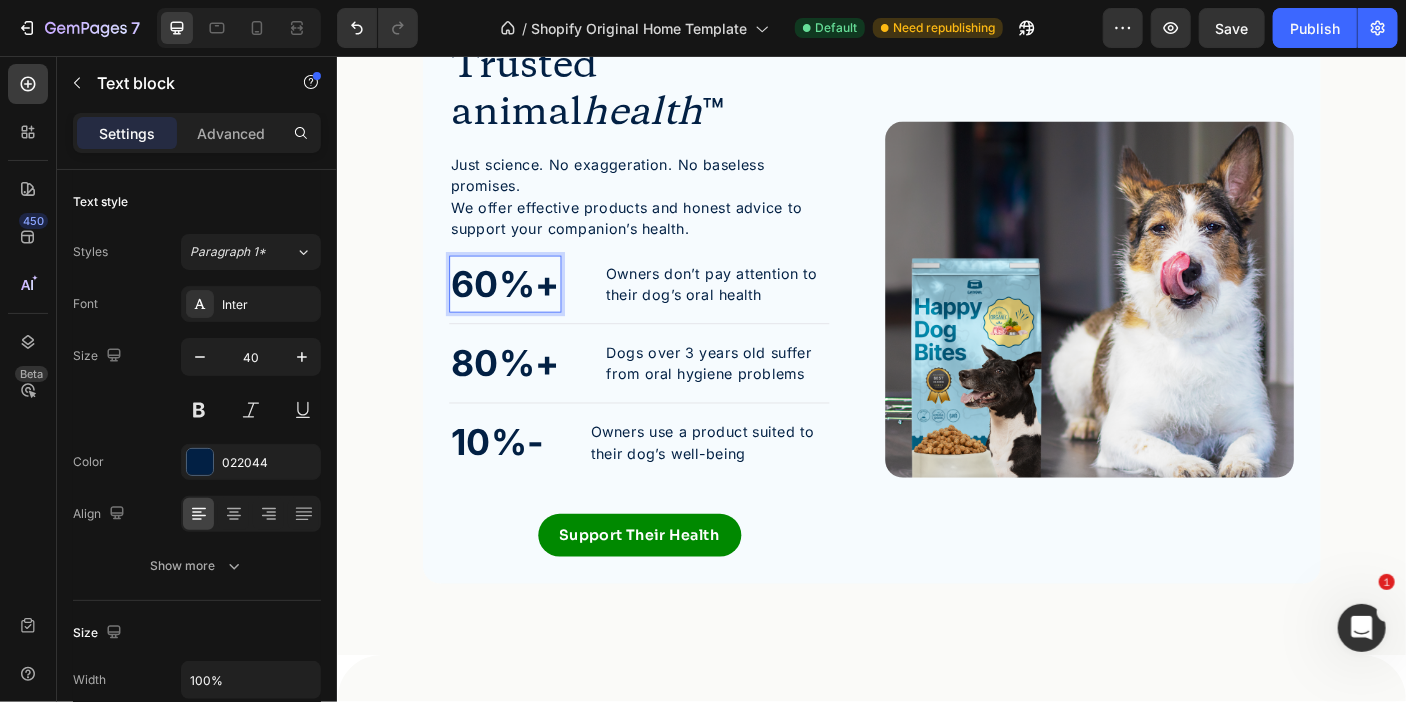 click on "60%+" at bounding box center [525, 312] 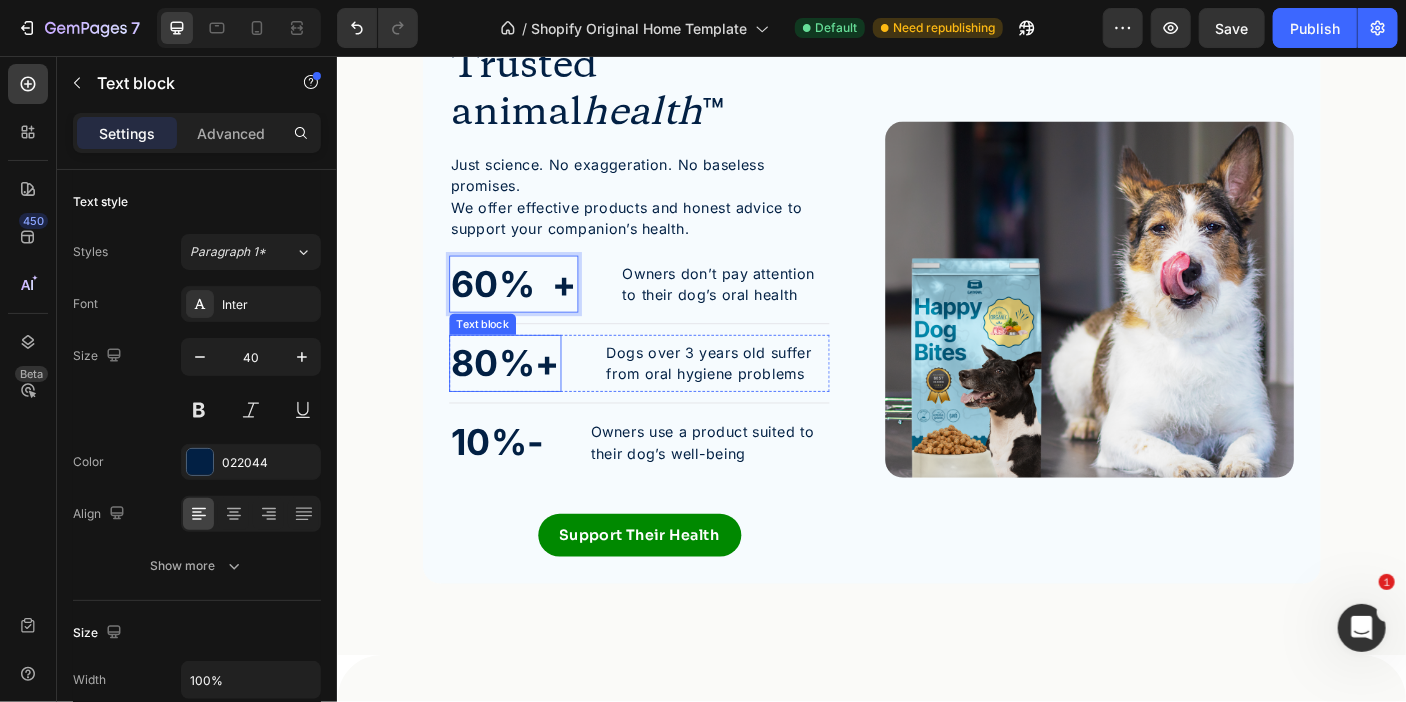 click on "80%+" at bounding box center [525, 401] 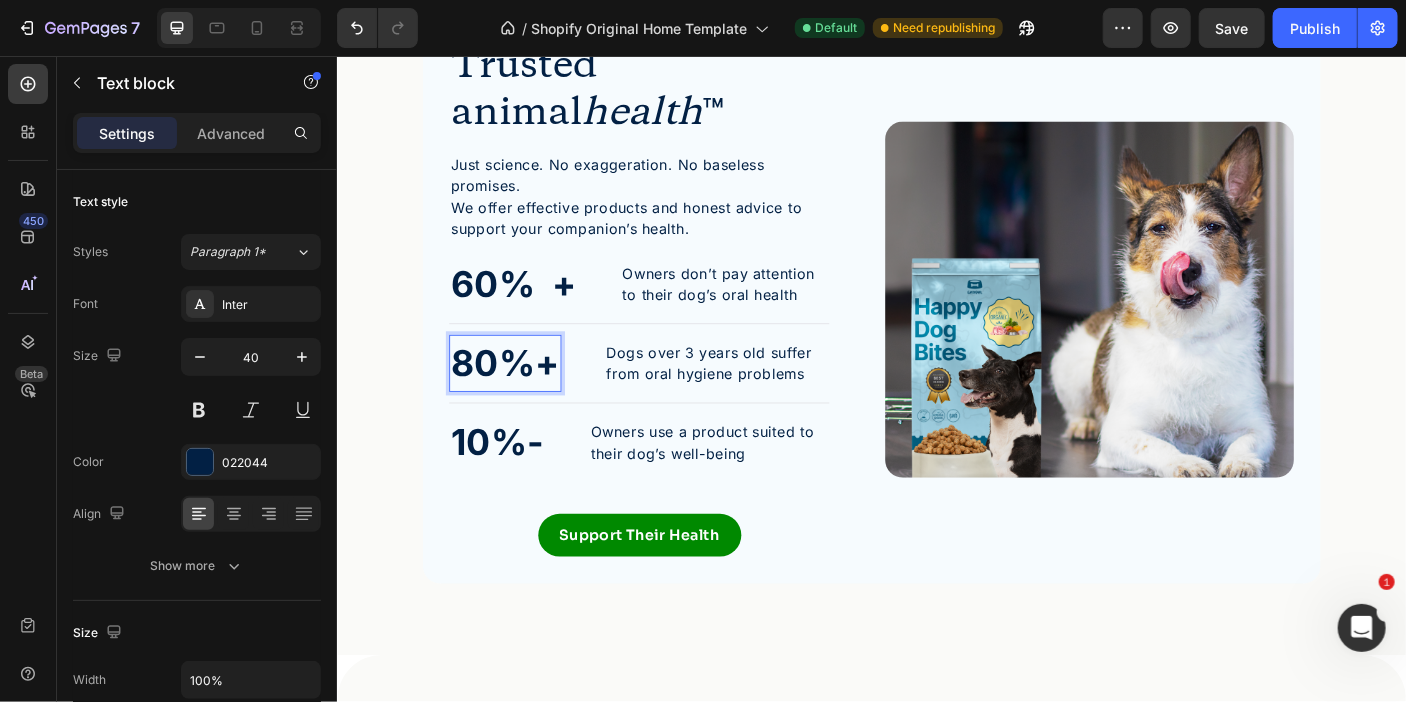 click on "80%+" at bounding box center [525, 401] 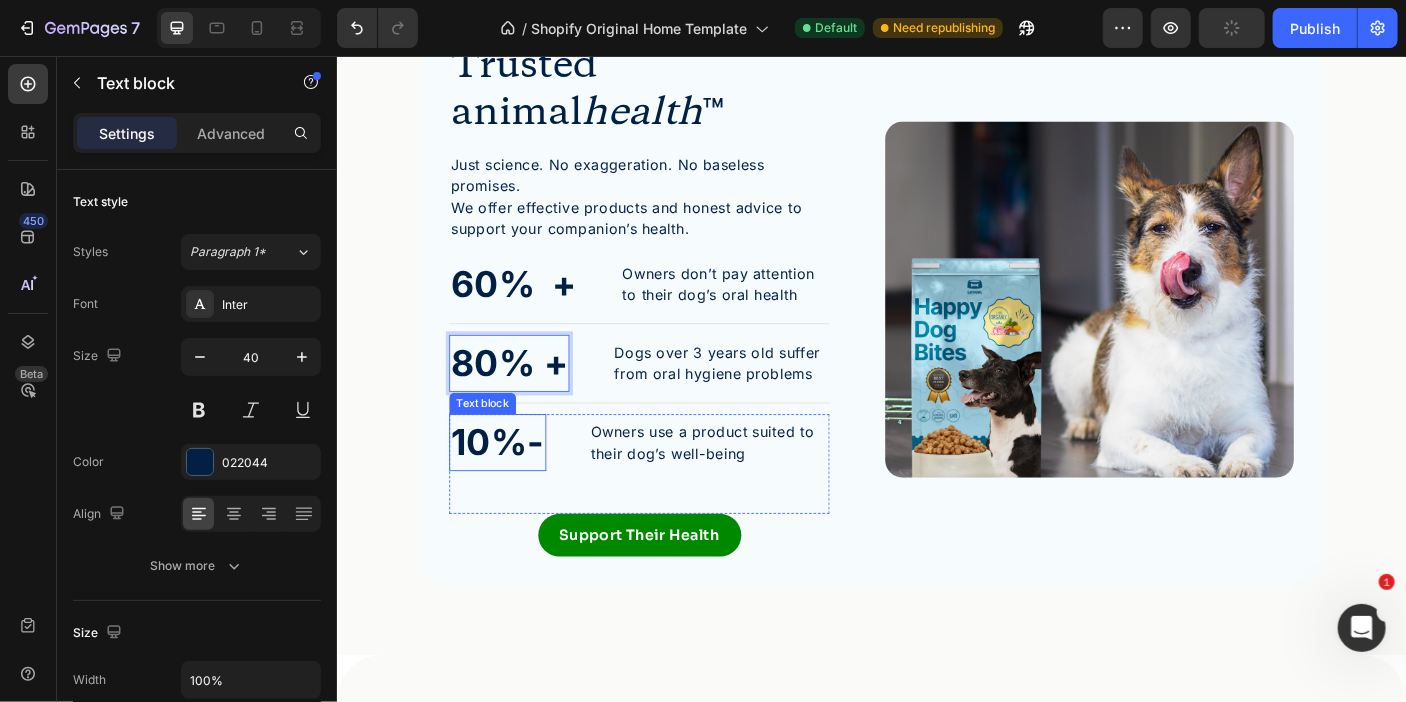 click on "10%-" at bounding box center [516, 490] 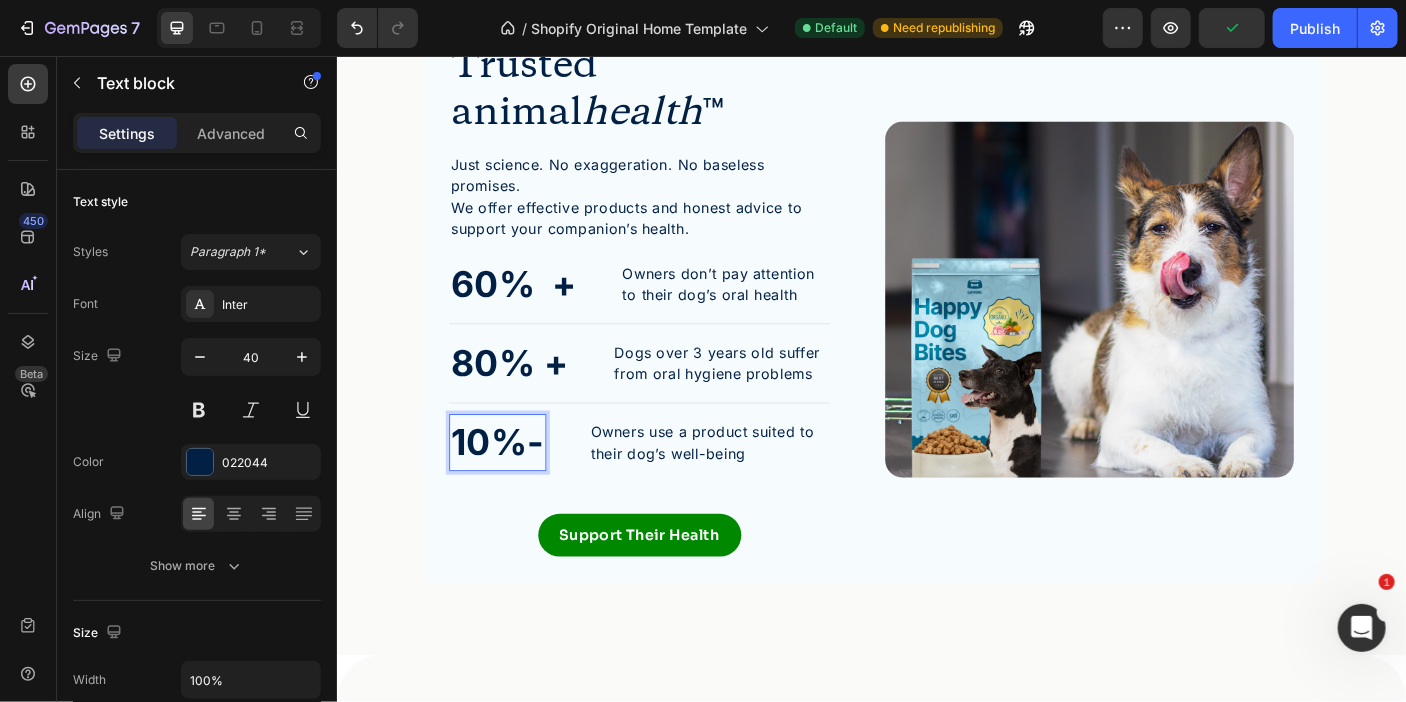 click on "10%-" at bounding box center [516, 490] 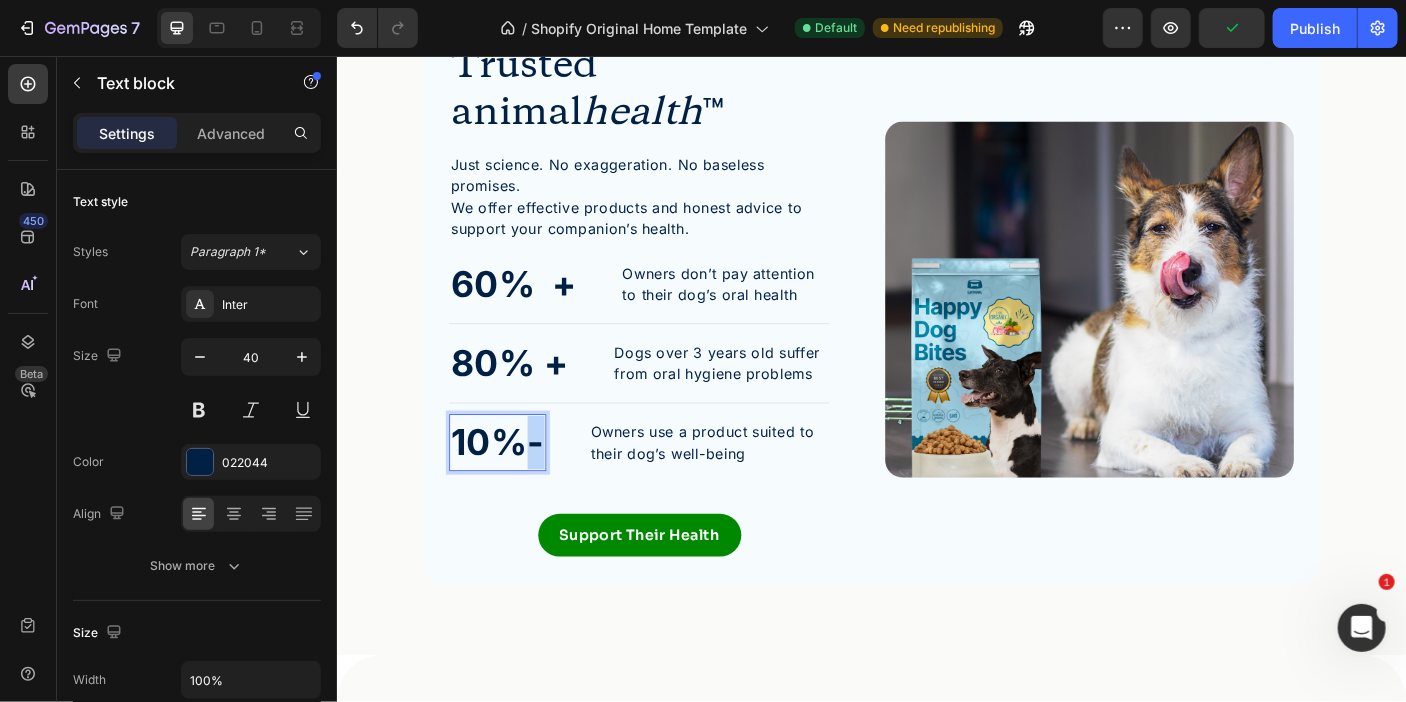 click on "10%-" at bounding box center (516, 490) 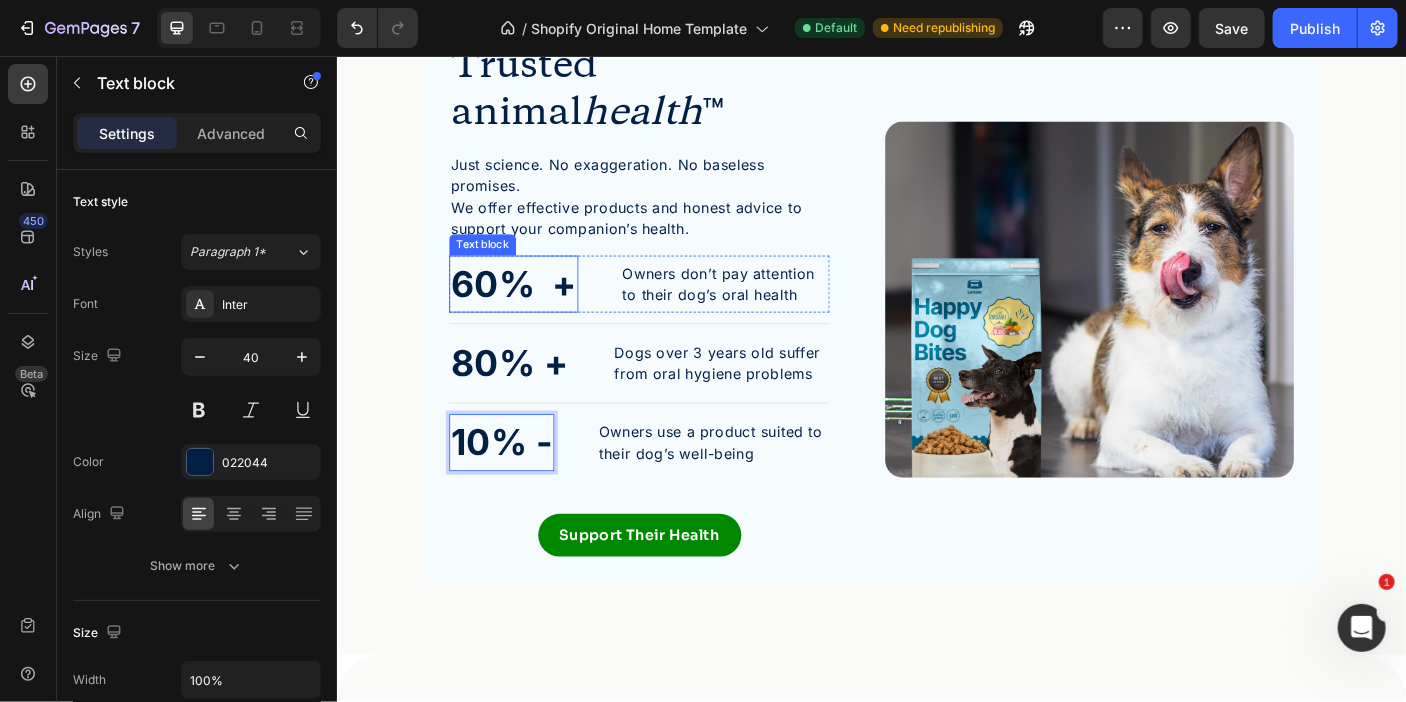 click on "60%  +" at bounding box center (534, 312) 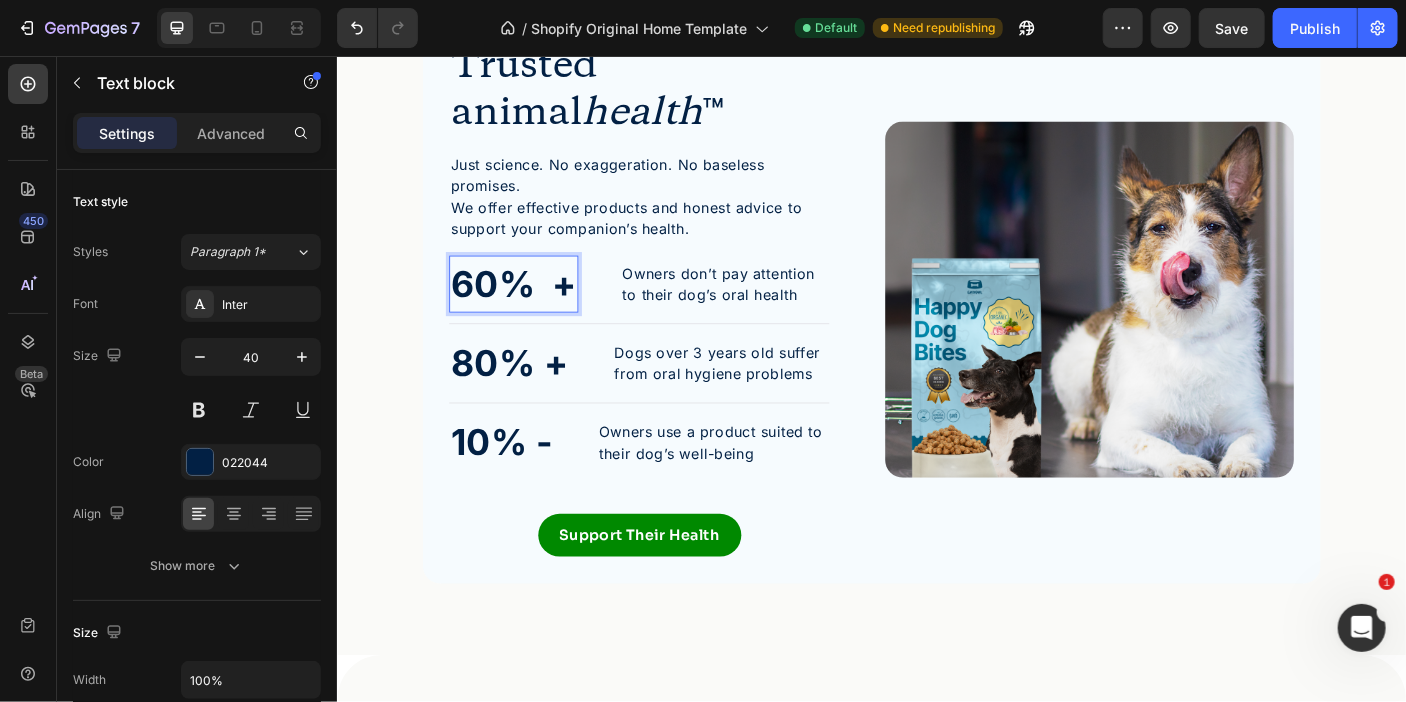 click on "60%  +" at bounding box center [534, 312] 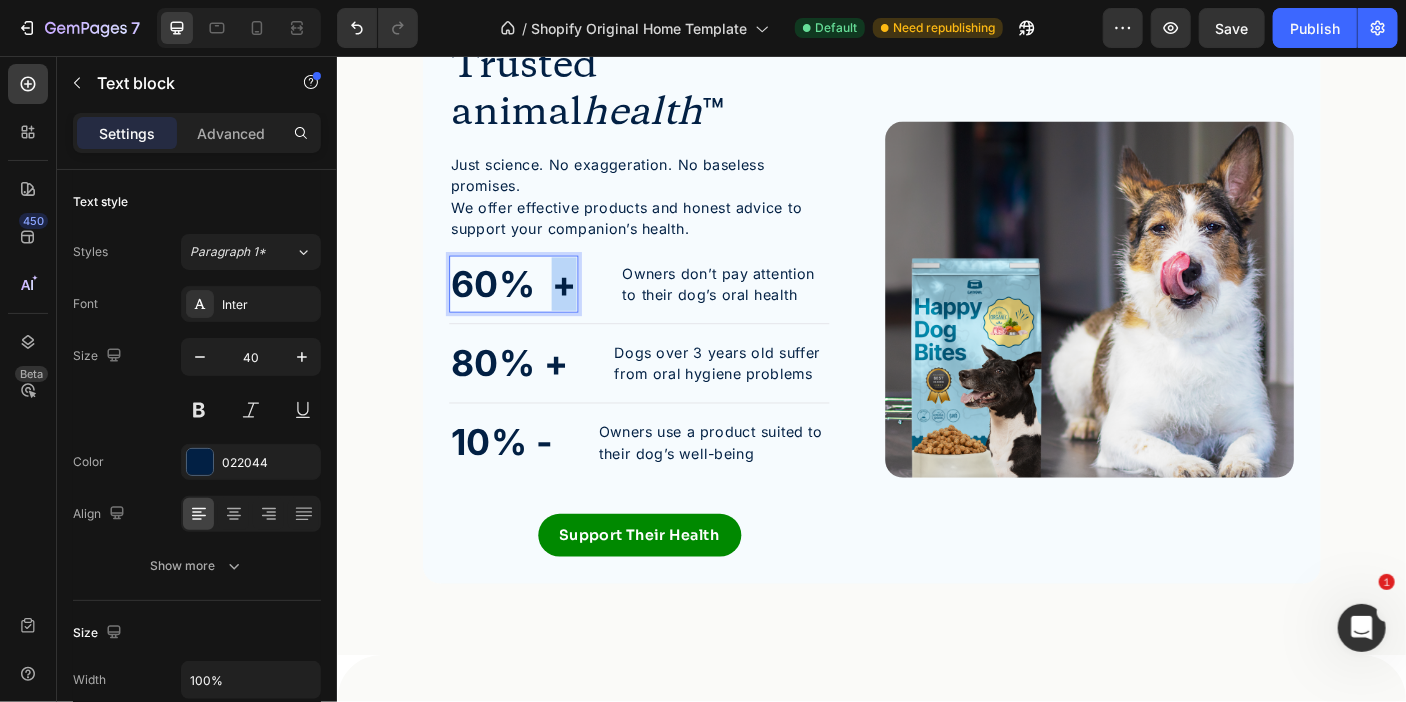 click on "60%  +" at bounding box center (534, 312) 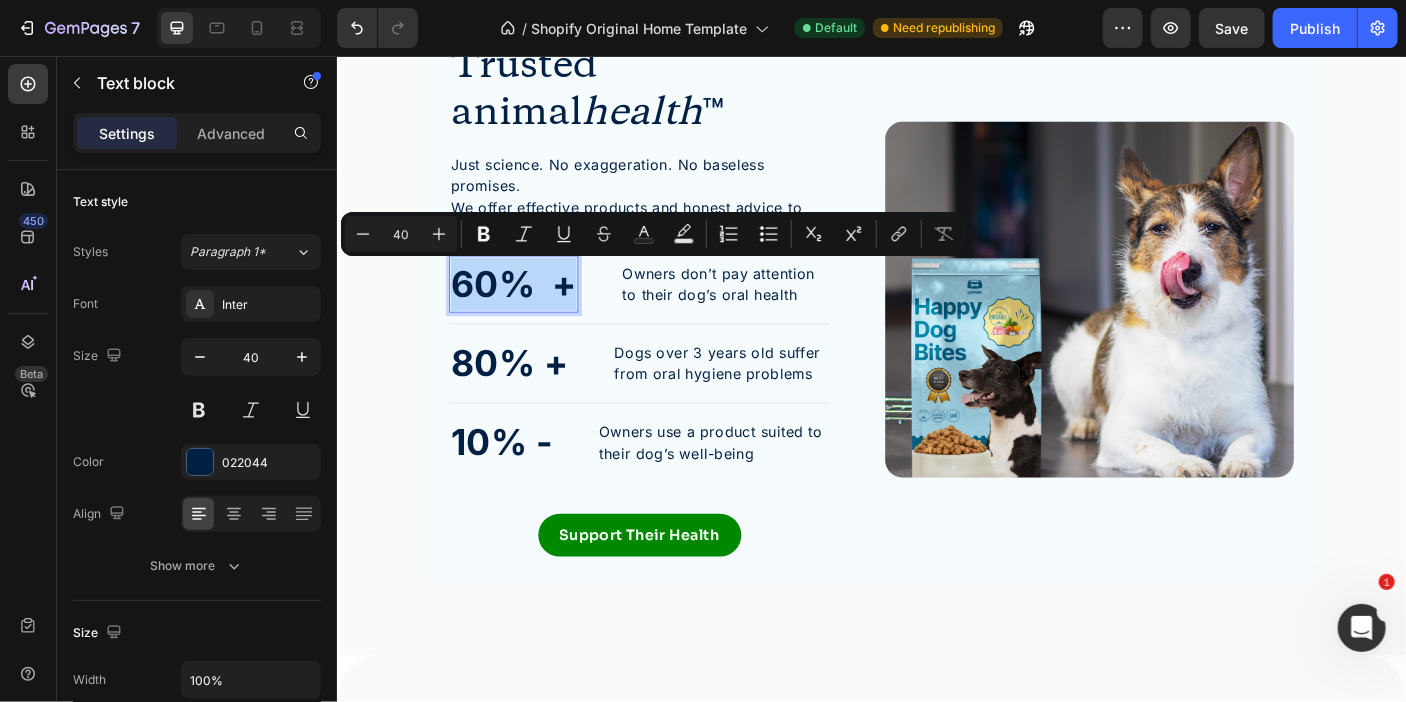 click on "60%  +" at bounding box center [534, 312] 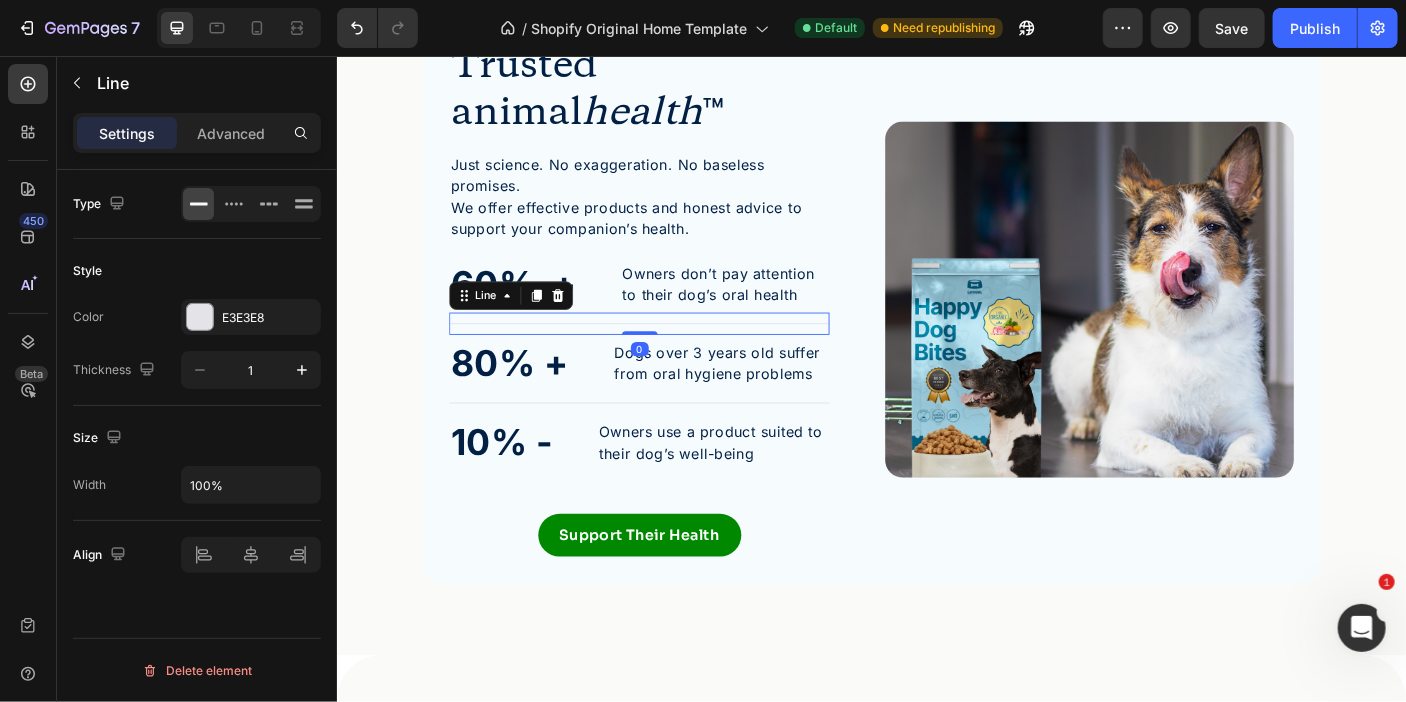 click on "Line" at bounding box center (531, 325) 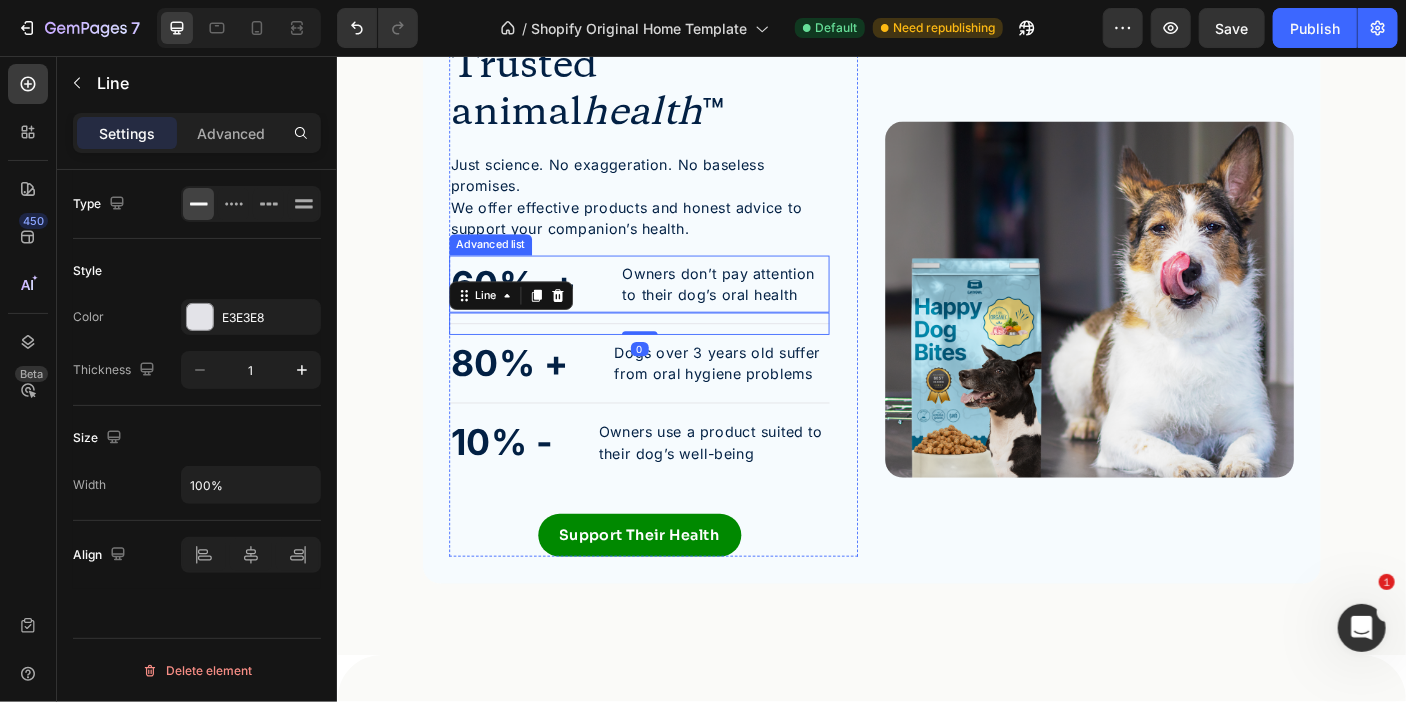 click on "60%  + Text block Owners don’t pay attention to their dog’s oral health Text block" at bounding box center [675, 312] 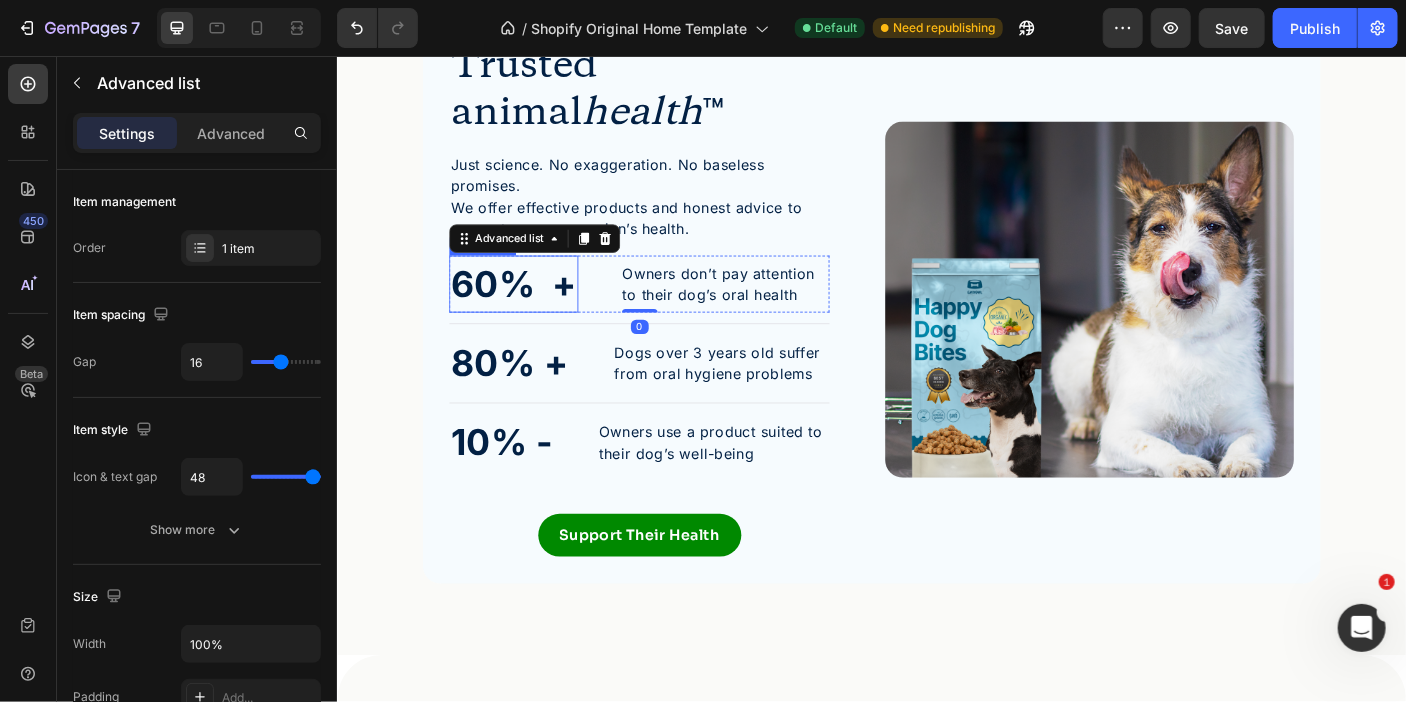 click on "60%  +" at bounding box center (534, 312) 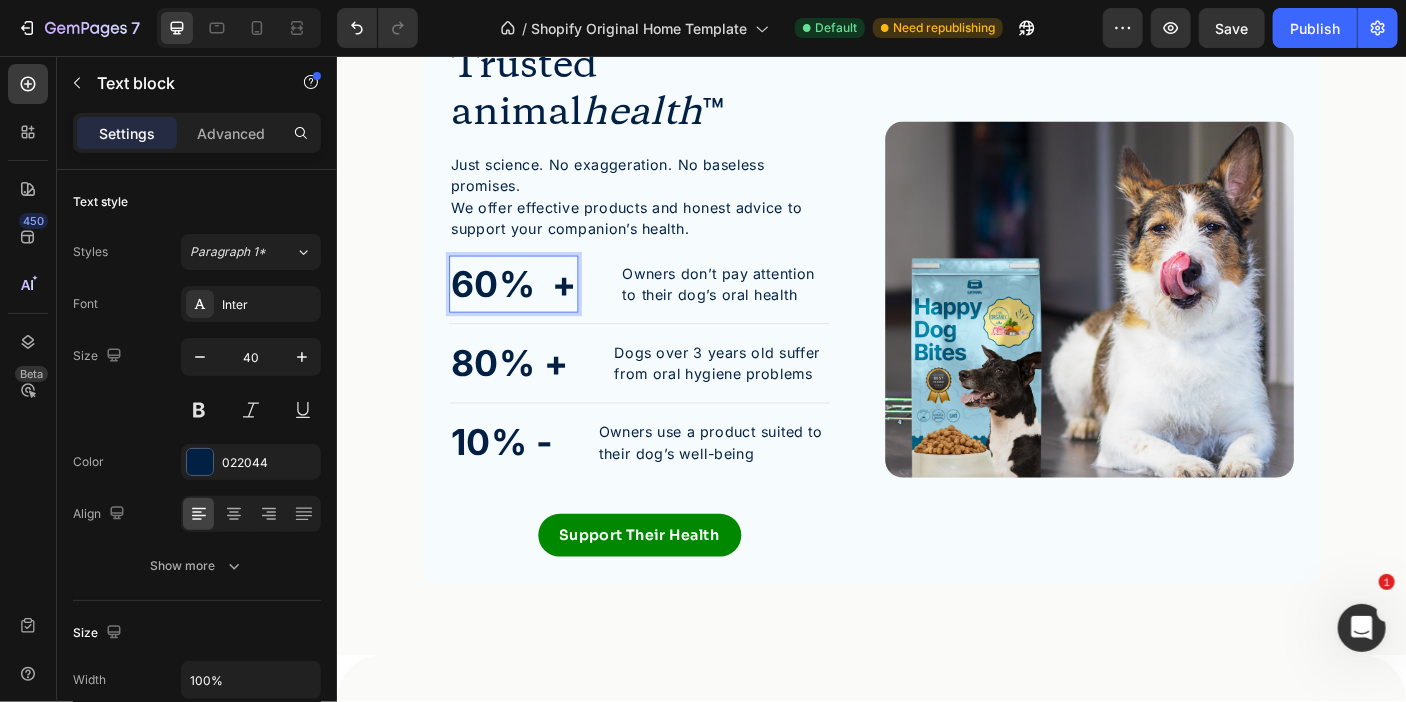 click on "60%  +" at bounding box center (534, 312) 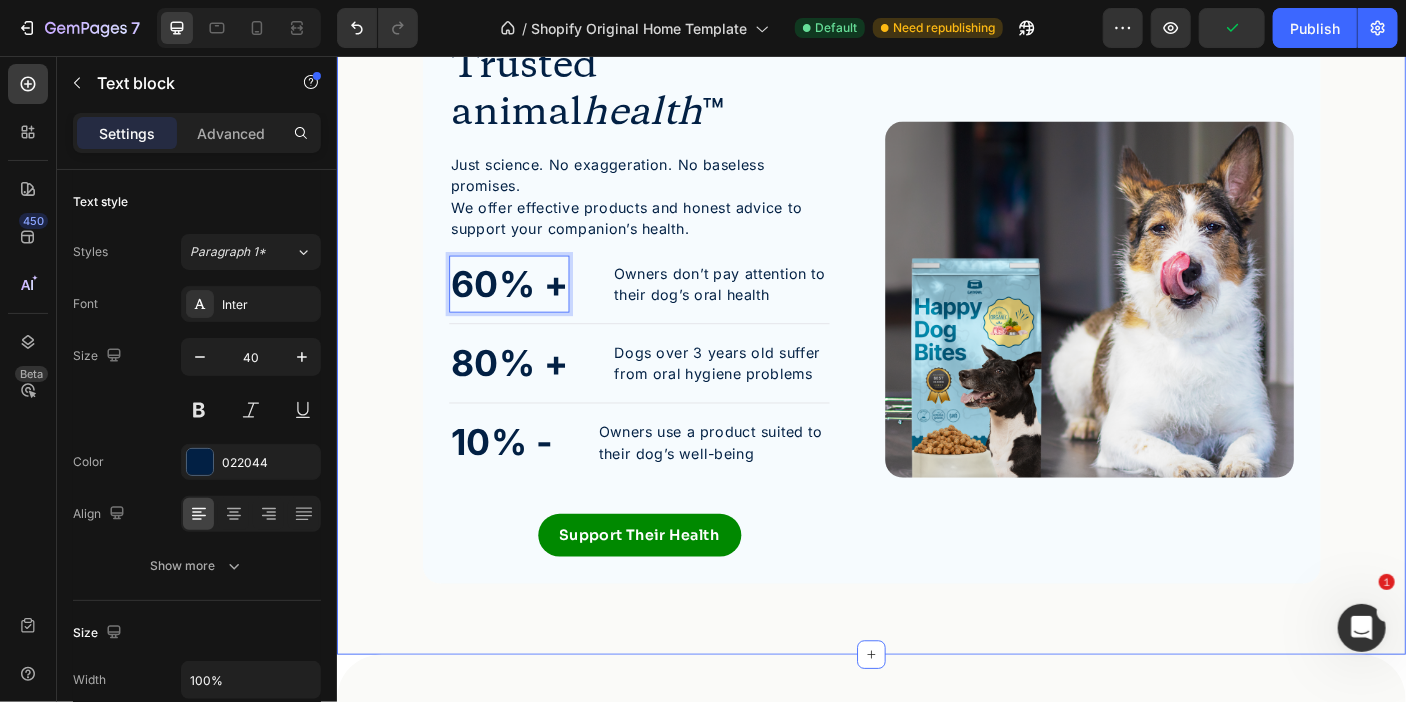click on "Trusted animal health ™ Heading Just science. No exaggeration. No baseless promises. We offer effective products and honest advice to support your companion’s health. Text block 60% + Text block 0 Owners don’t pay attention to their dog’s oral health Text block Advanced list Title Line 80% + Text block Dogs over 3 years old suffer from oral hygiene problems Text block Advanced list Title Line 10% - Text block Owners use a product suited to their dog’s well-being Text block Advanced list Support Their Health Button Row Image Image Row" at bounding box center [936, 329] 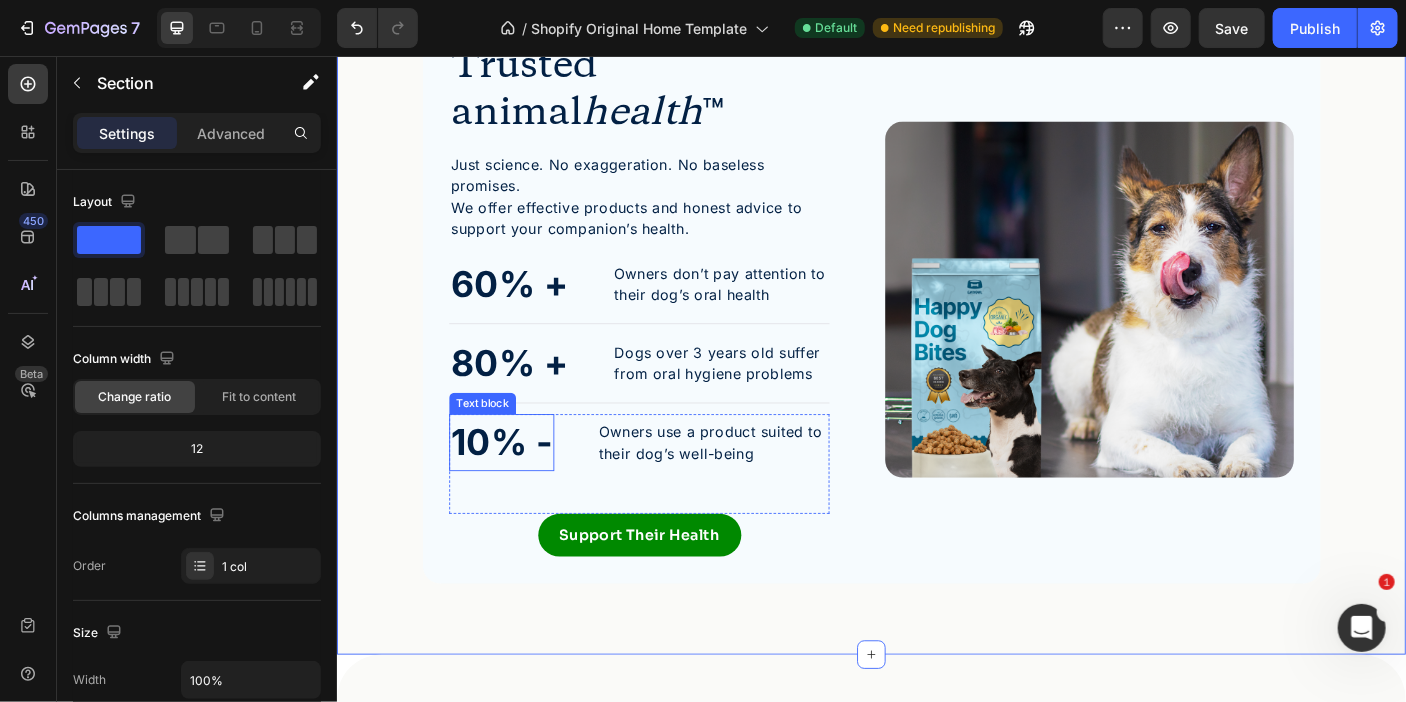 click on "10% -" at bounding box center [521, 490] 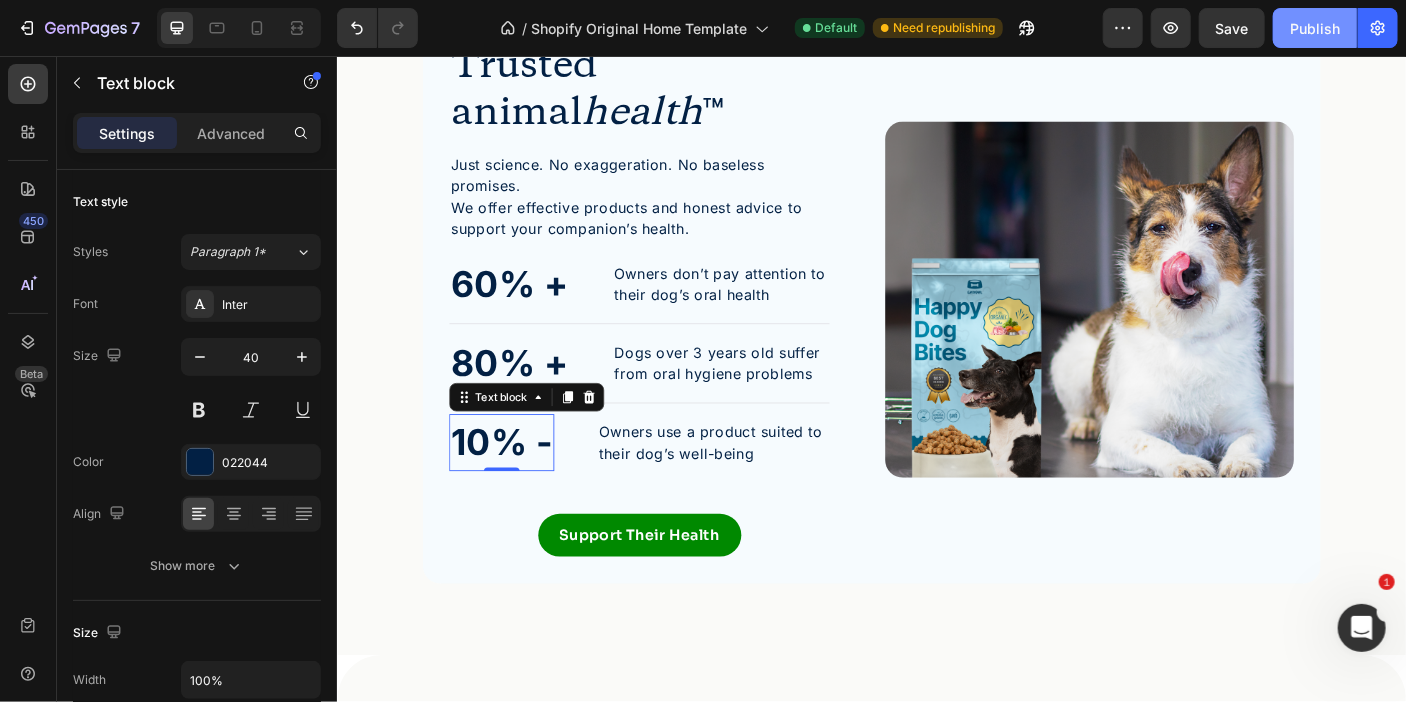 click on "Publish" 